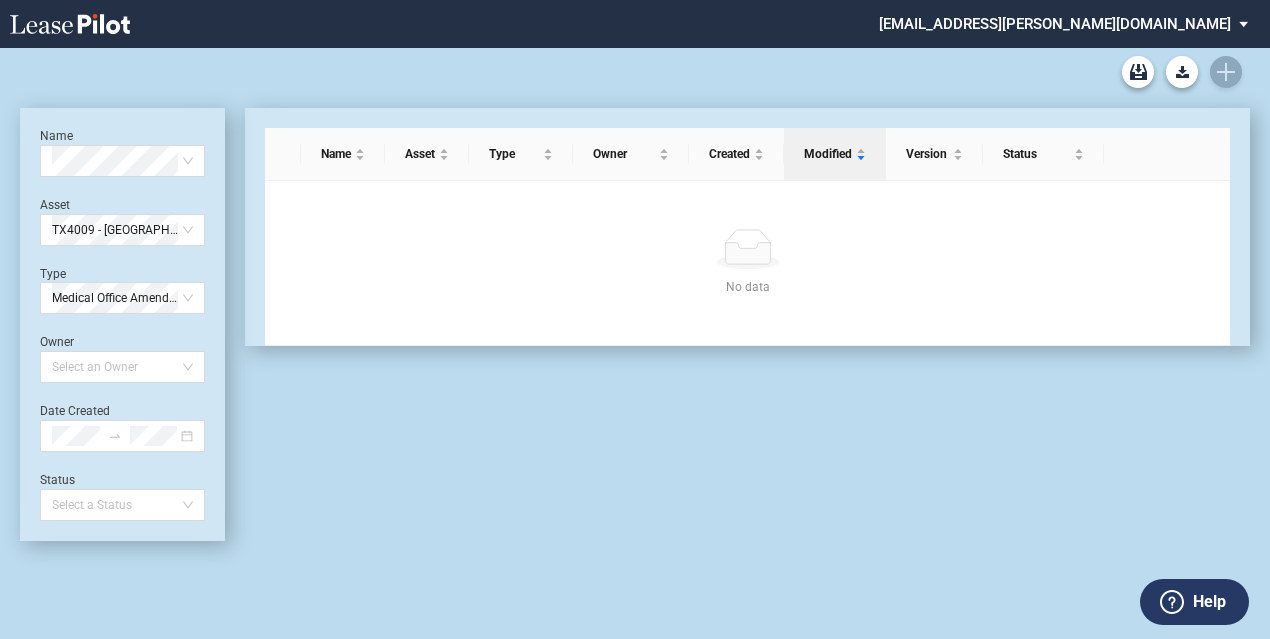 scroll, scrollTop: 0, scrollLeft: 0, axis: both 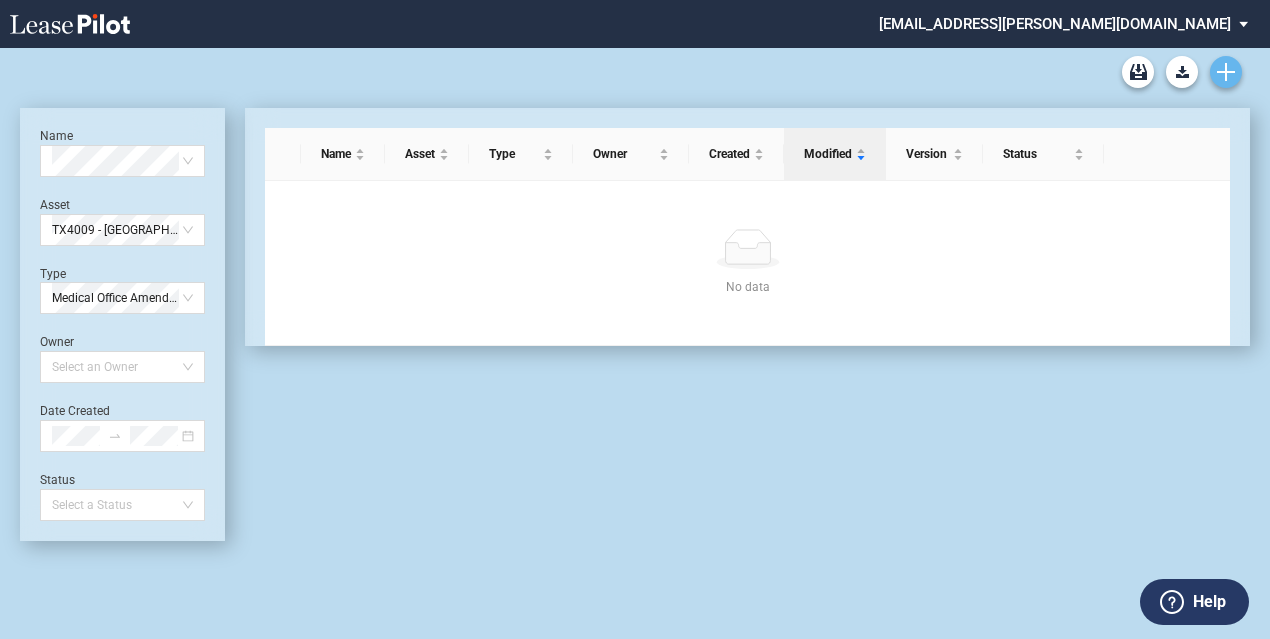 click at bounding box center [1226, 72] 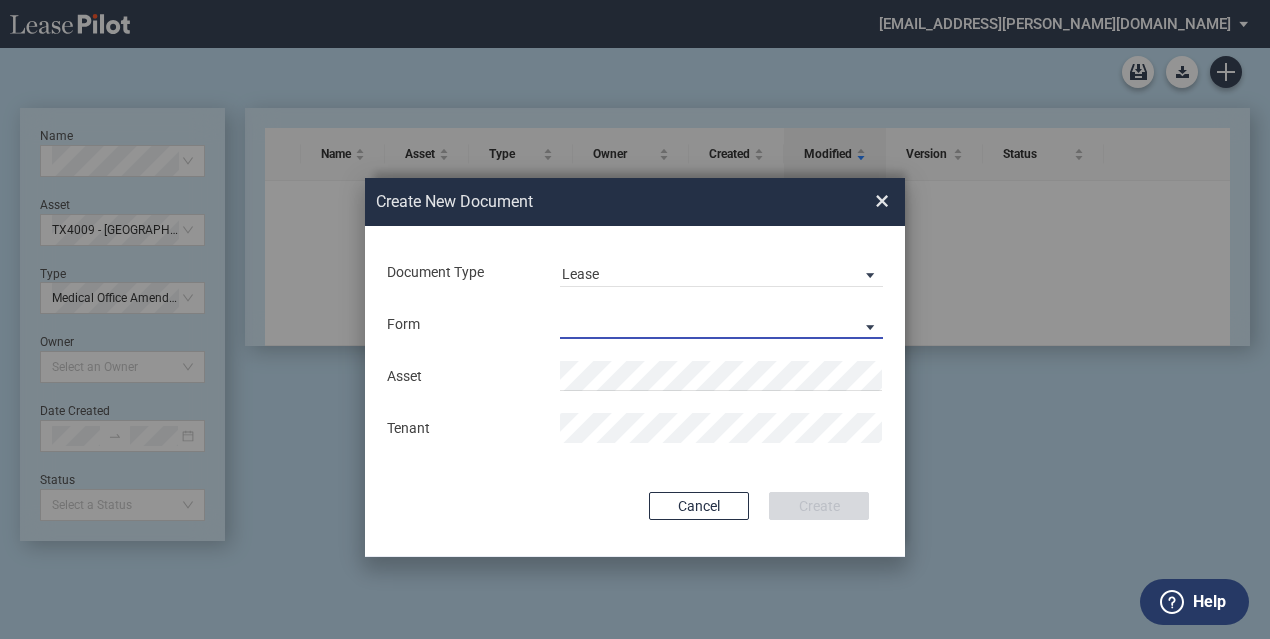 click on "Medical Office Lease
Scottsdale Lease
Louisville Lease
1370 Medical Place Lease
Medical City Lease
HCA Lease
Seattle Lease
Nordstrom Tower Lease" at bounding box center [721, 324] 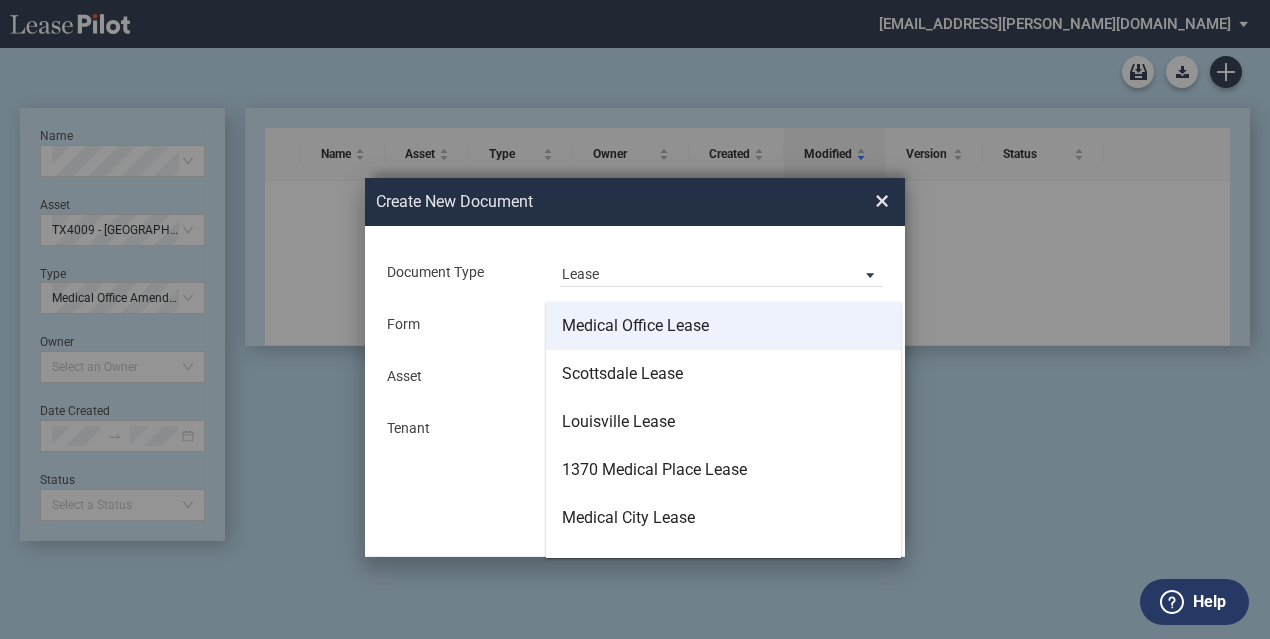 click on "Medical Office Lease" at bounding box center (635, 326) 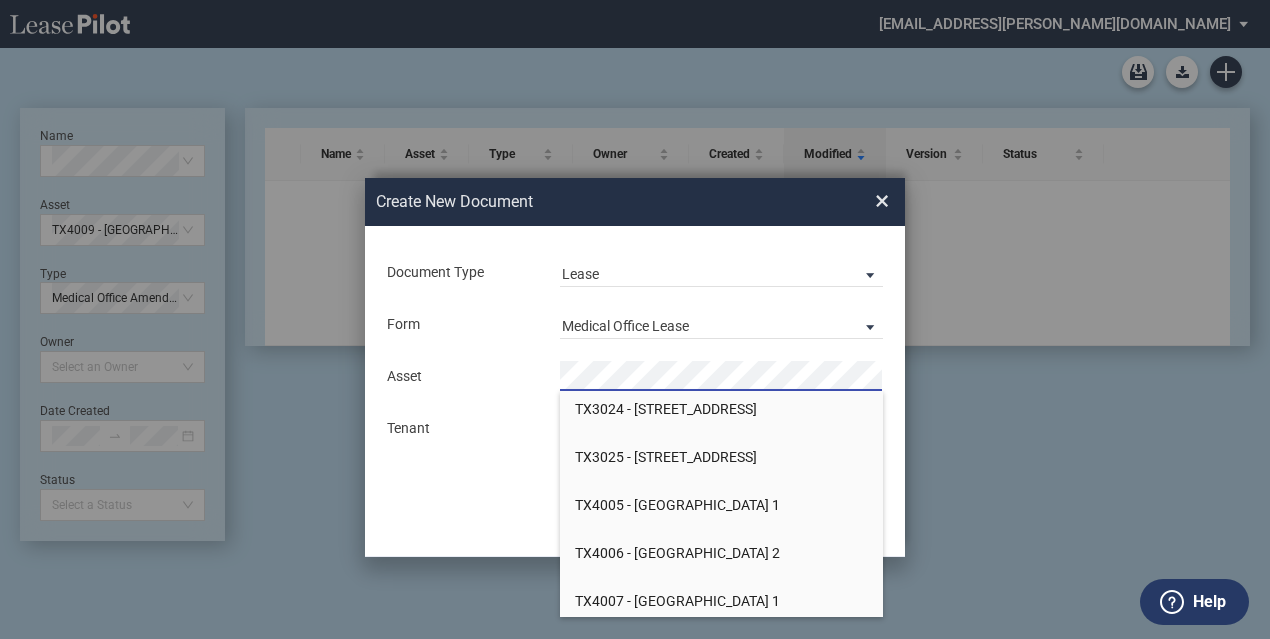 scroll, scrollTop: 24500, scrollLeft: 0, axis: vertical 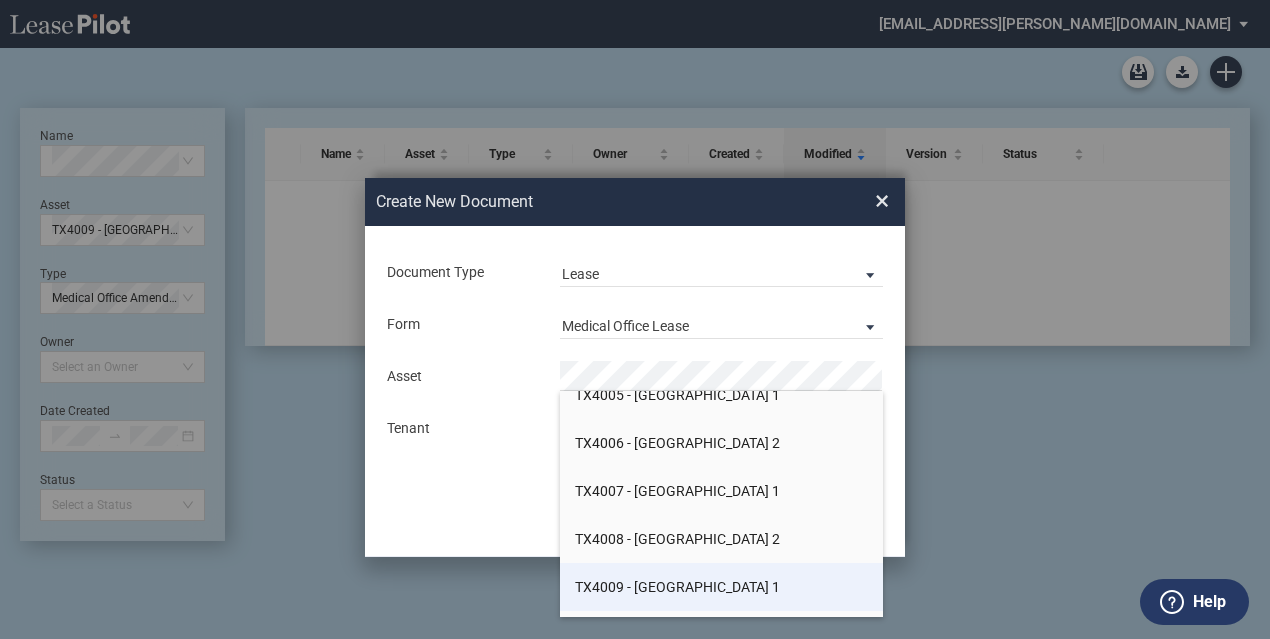 click on "TX4009 - Southwest Plaza 1" at bounding box center [677, 587] 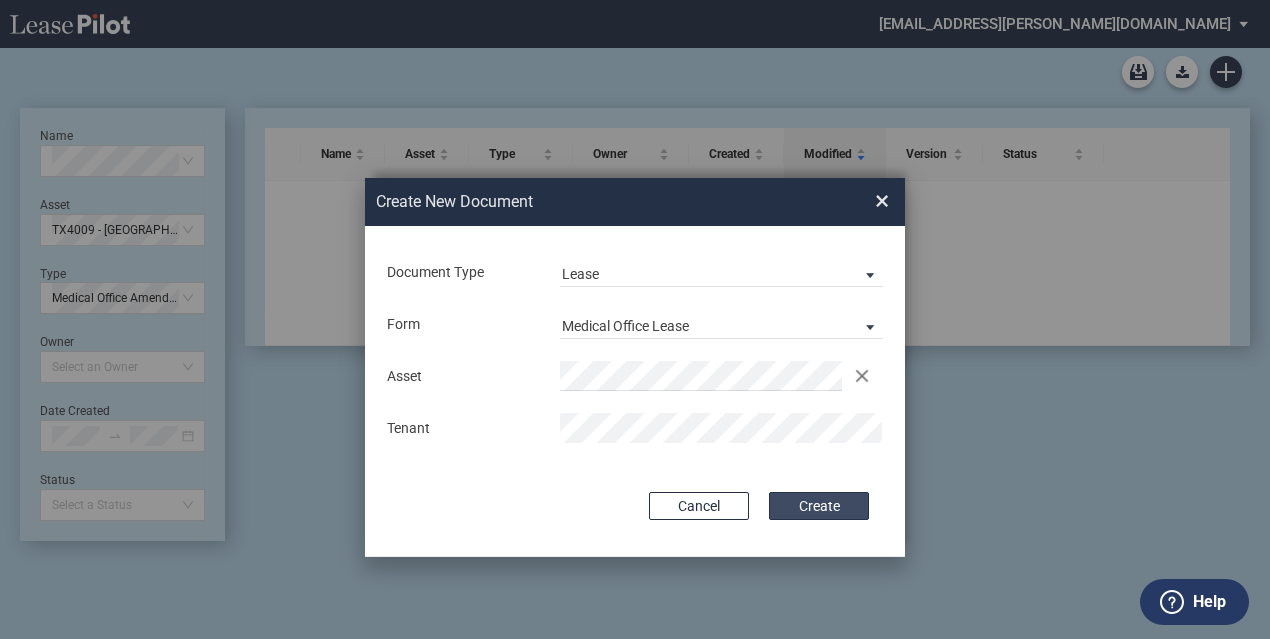 click on "Create" at bounding box center (819, 506) 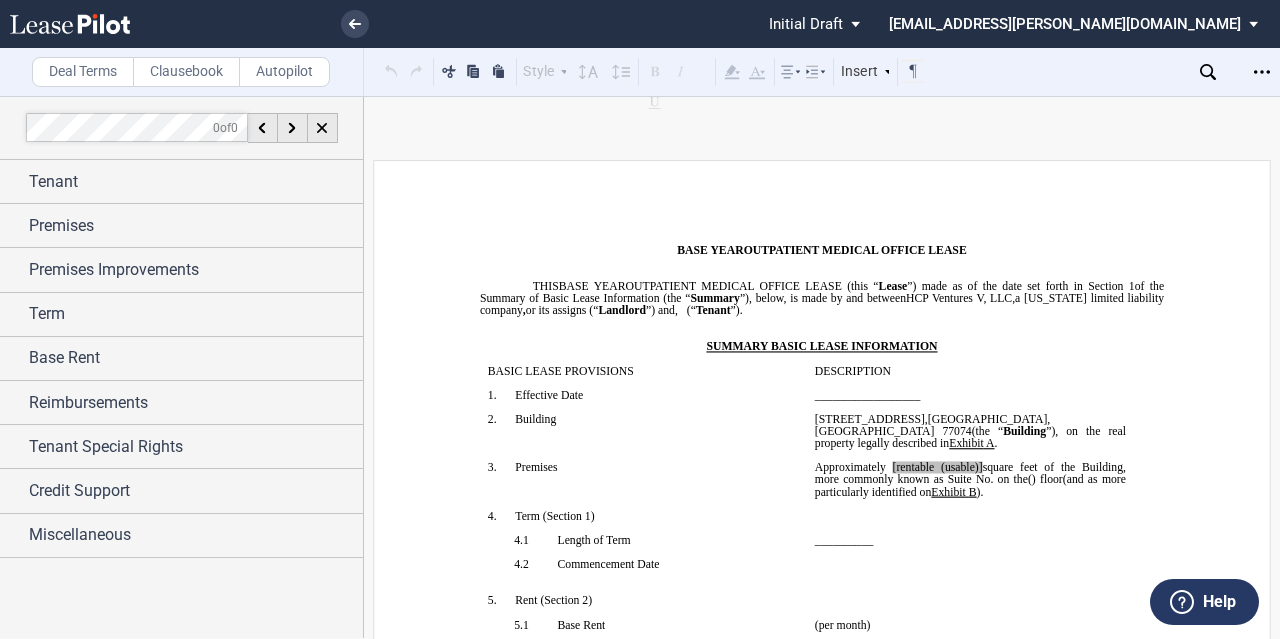 scroll, scrollTop: 0, scrollLeft: 0, axis: both 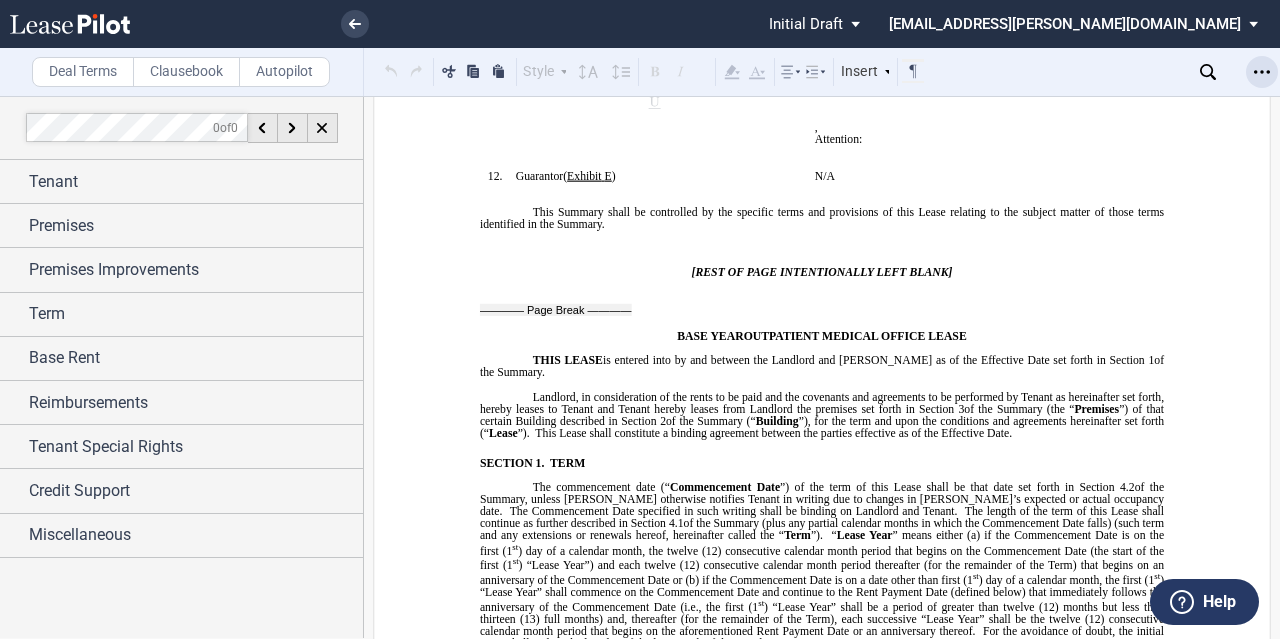 click at bounding box center (1262, 72) 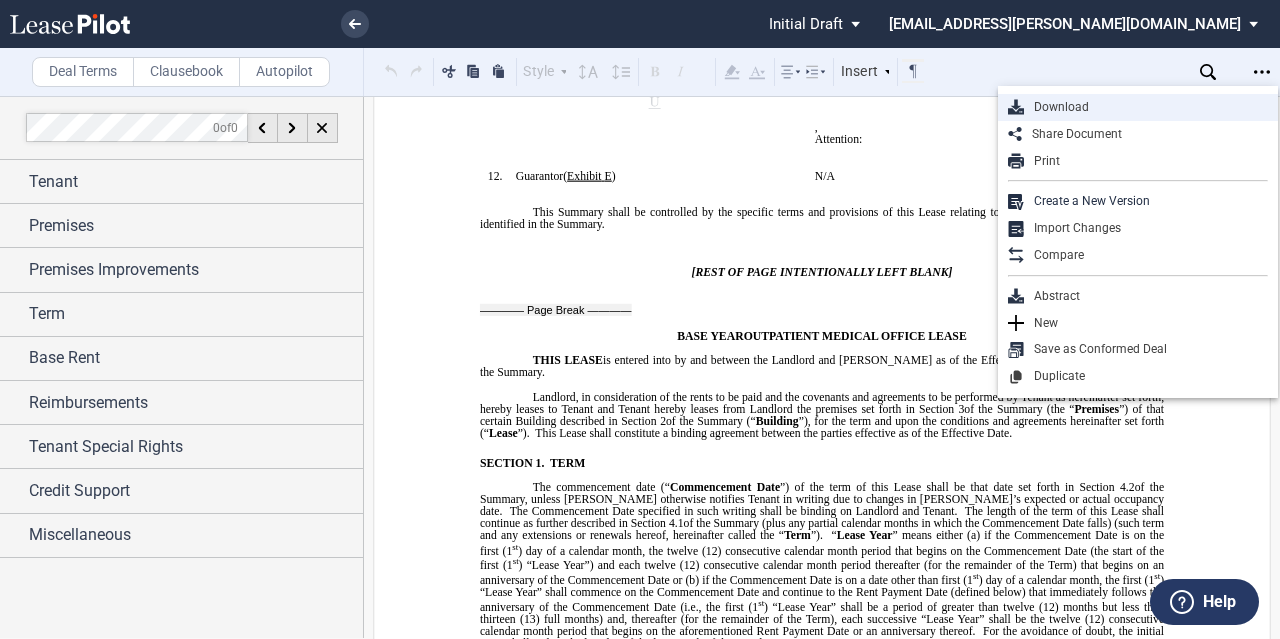 click on "Download" at bounding box center [1146, 107] 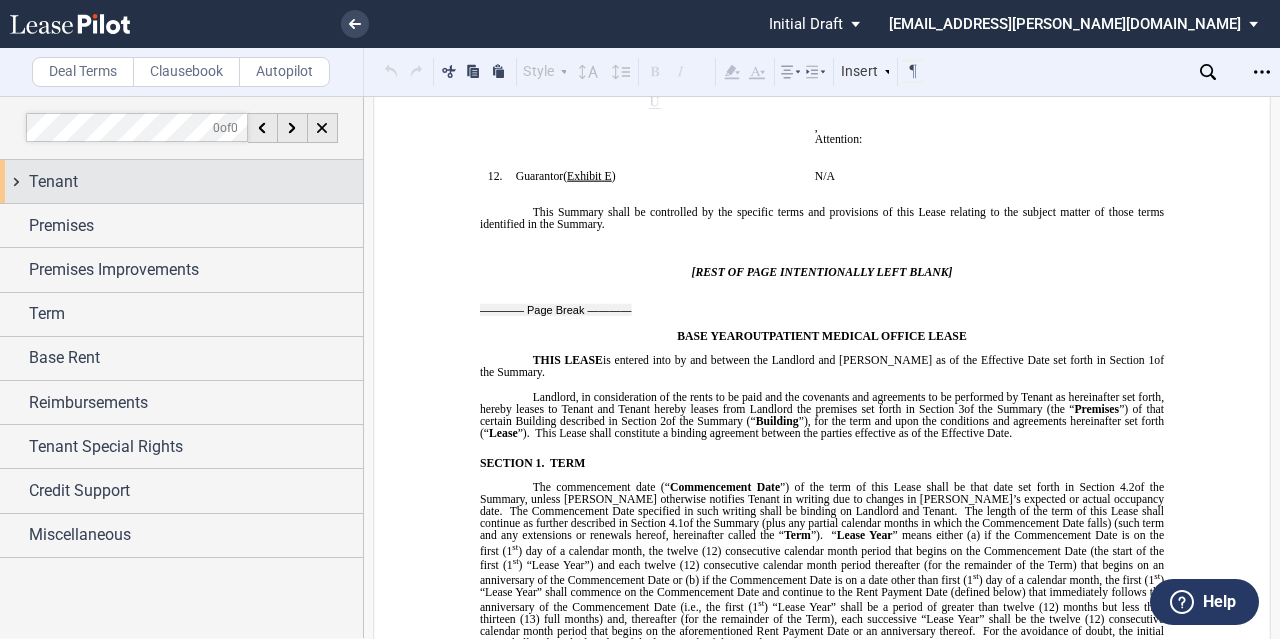 click on "Tenant" at bounding box center (196, 182) 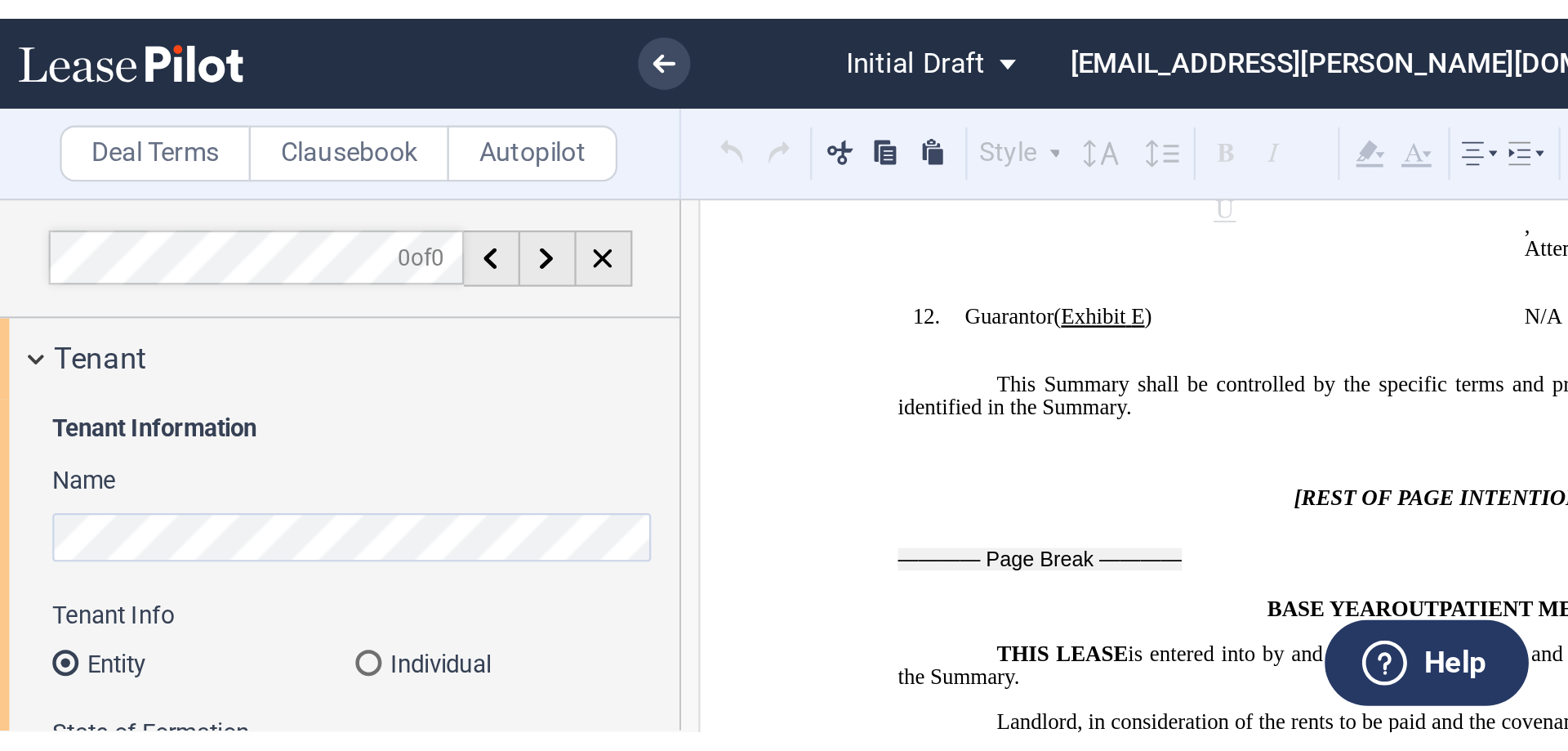 scroll, scrollTop: 654, scrollLeft: 0, axis: vertical 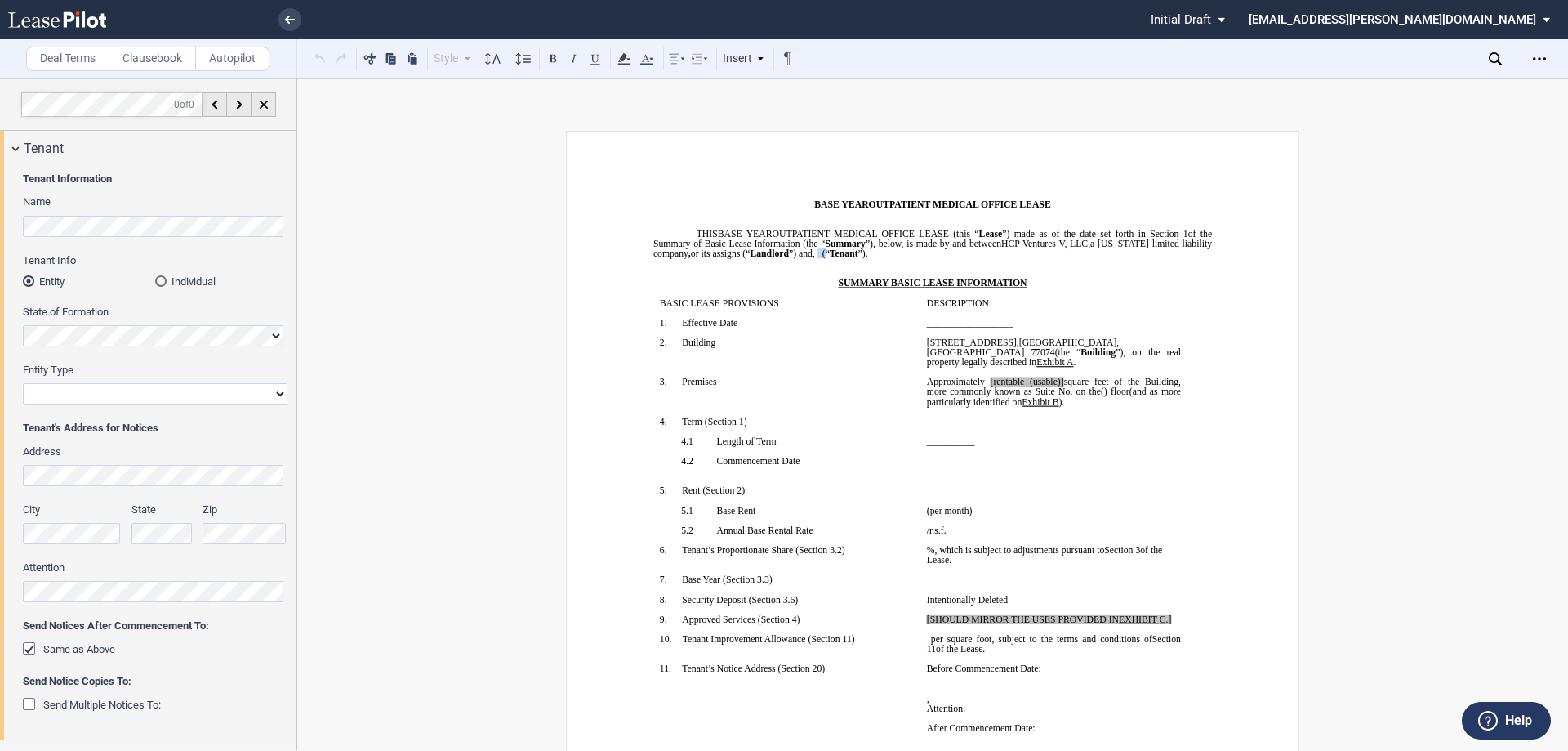 drag, startPoint x: 1005, startPoint y: 257, endPoint x: 918, endPoint y: 257, distance: 87 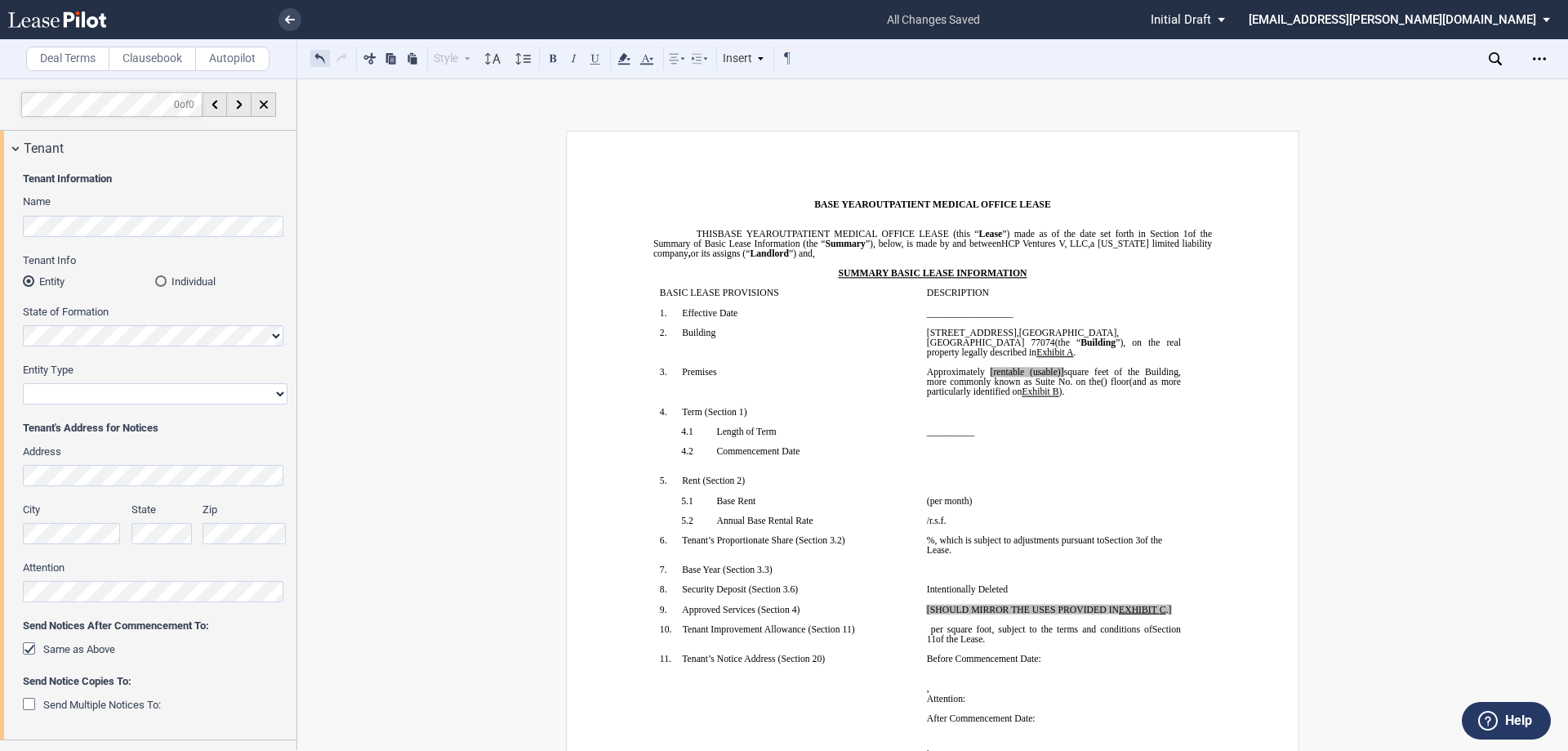 click at bounding box center (320, 58) 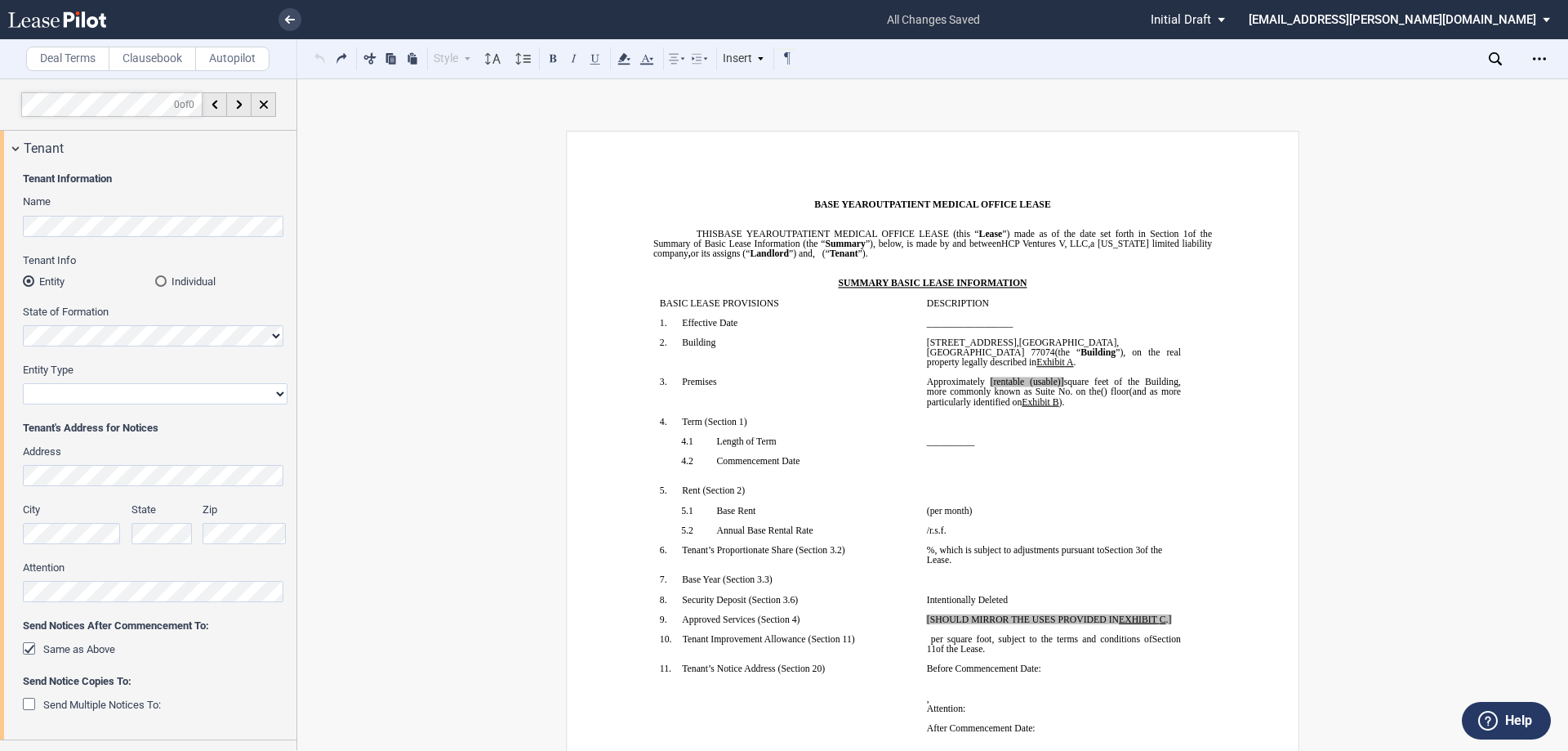 click on "﻿" at bounding box center [933, 273] 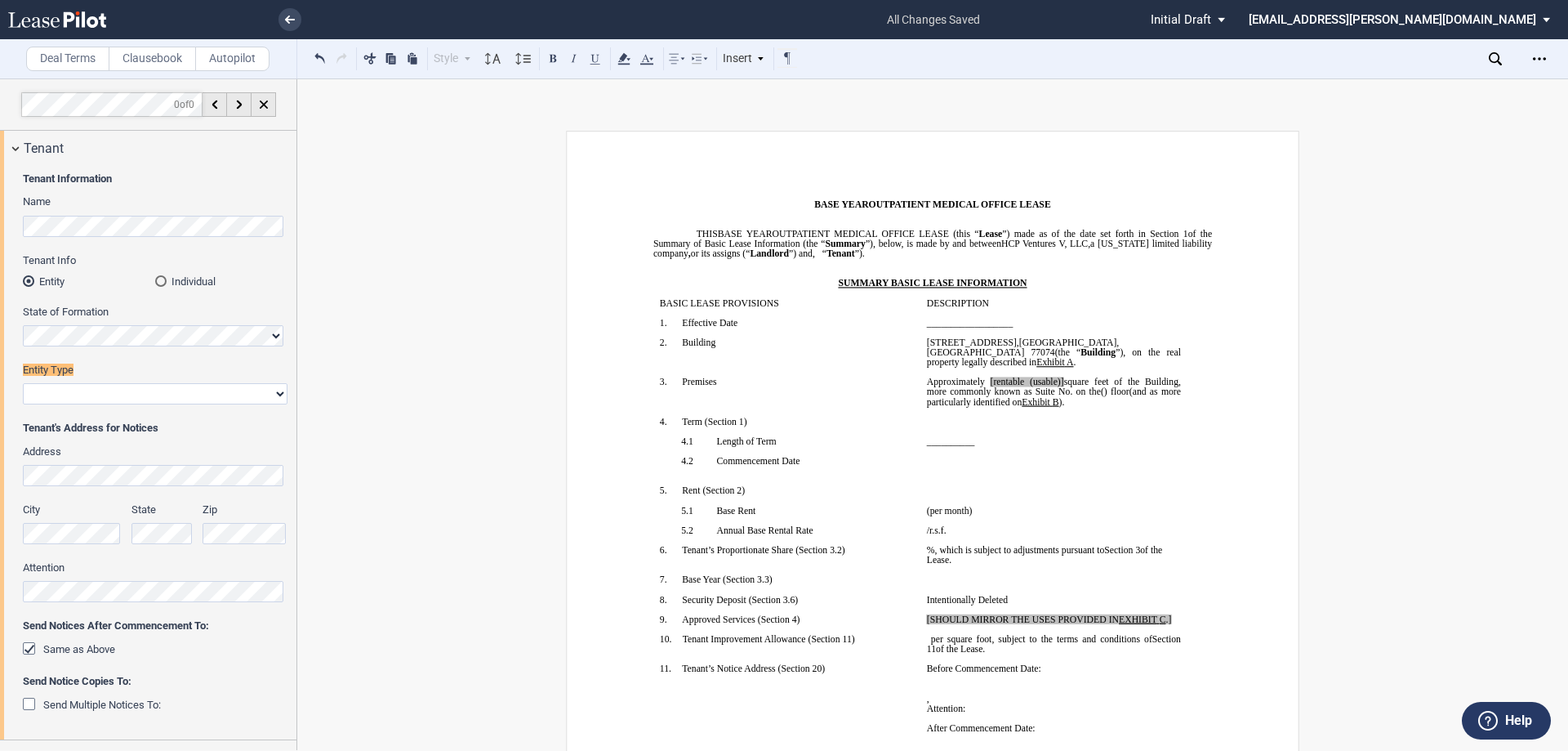 type 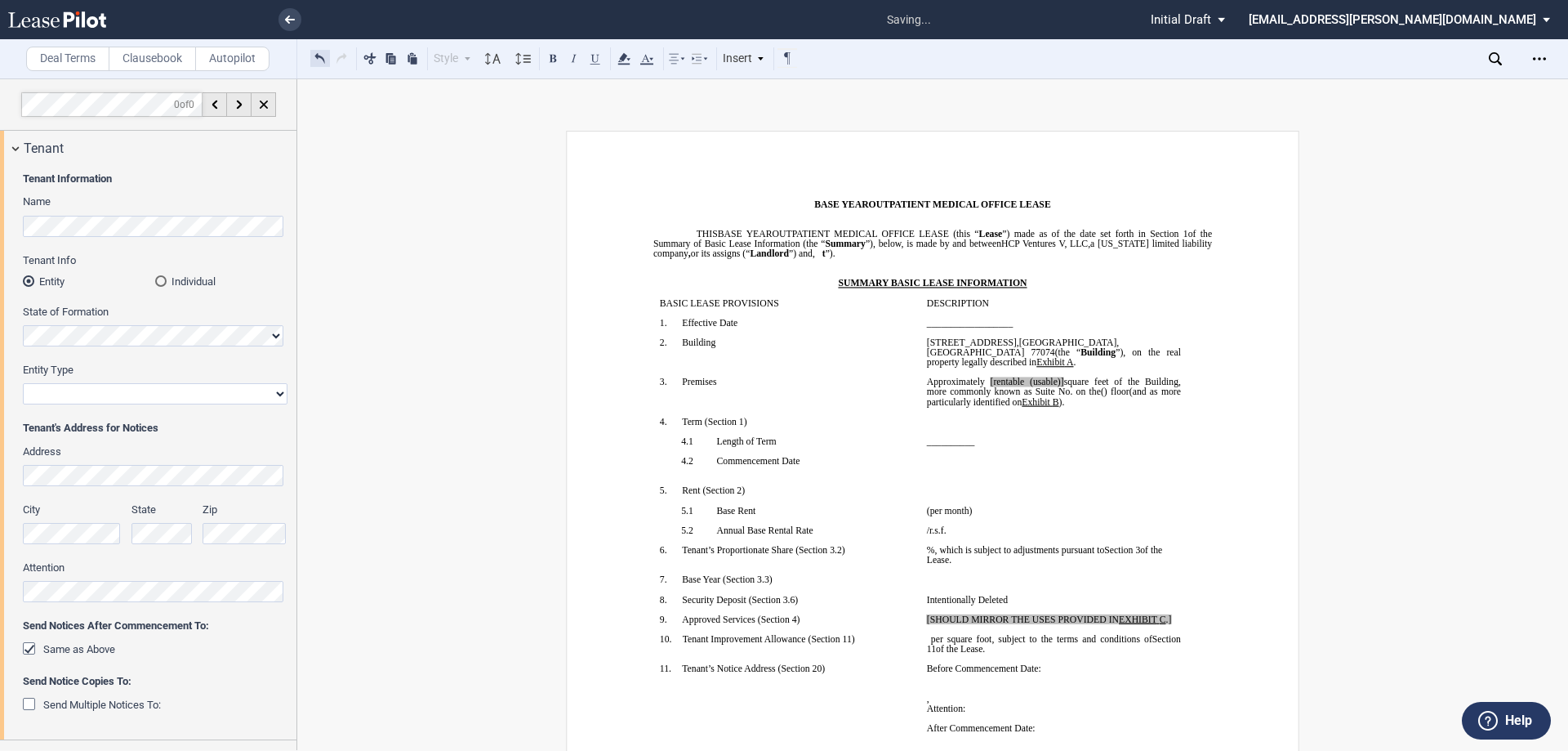 click at bounding box center [320, 58] 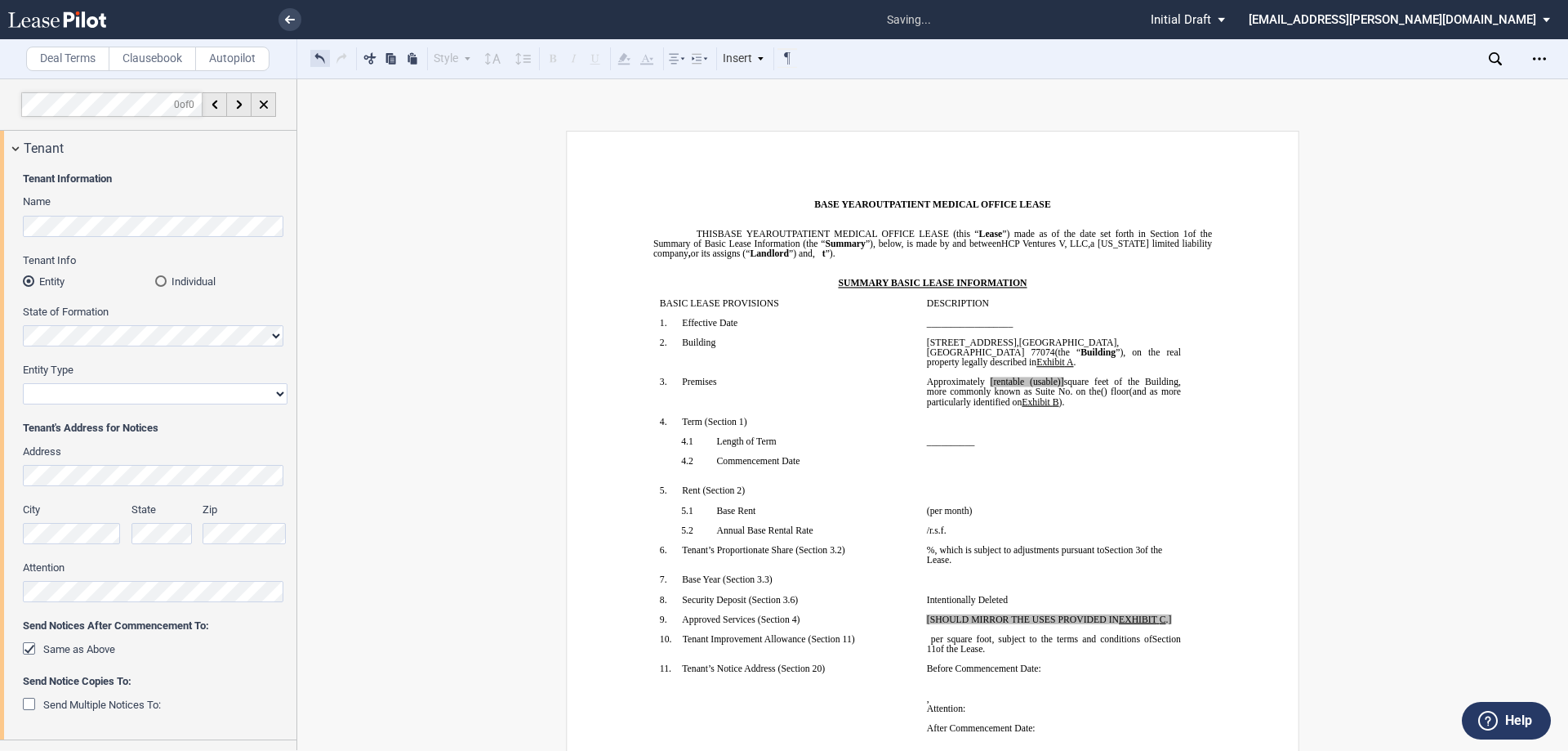click at bounding box center [320, 58] 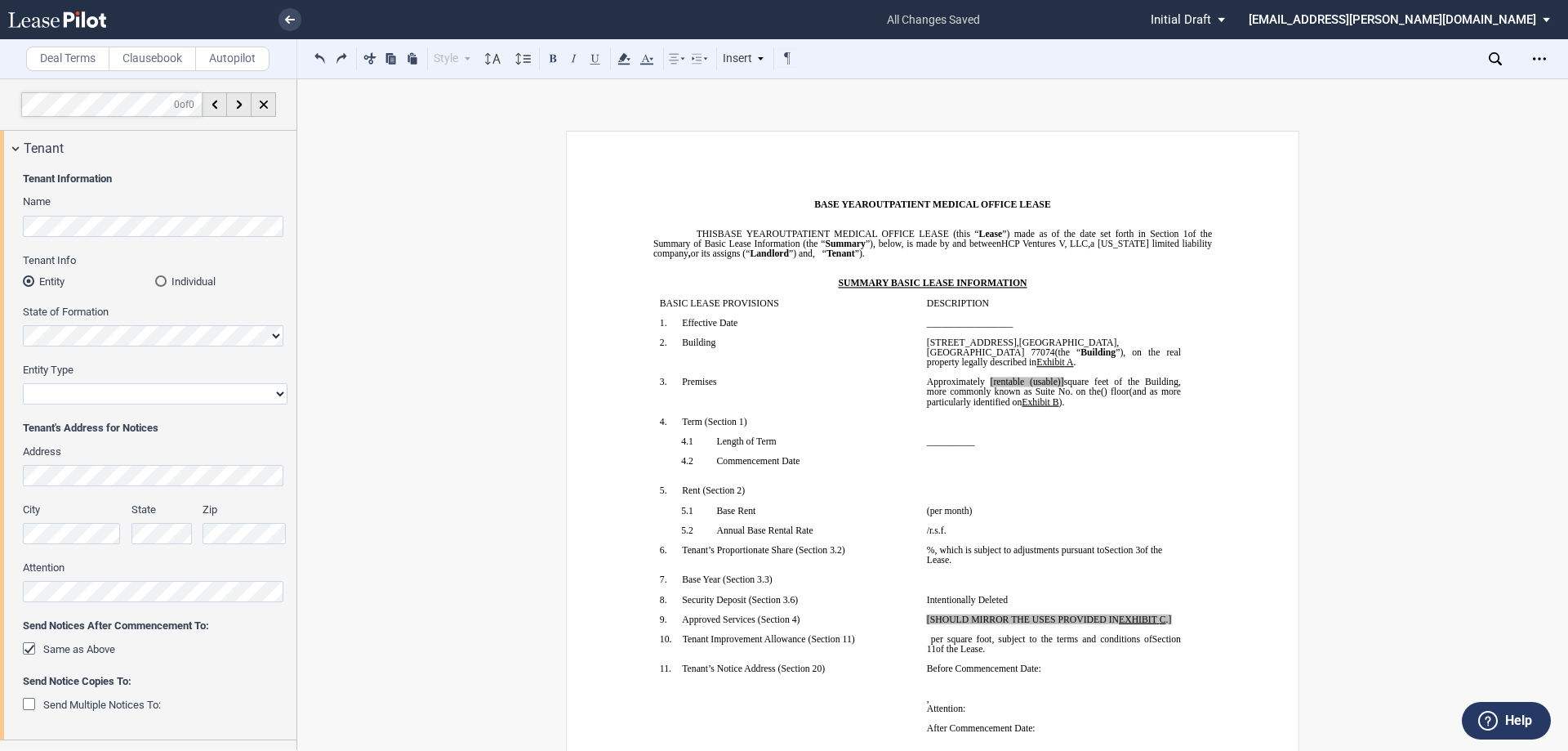 click at bounding box center (933, 263) 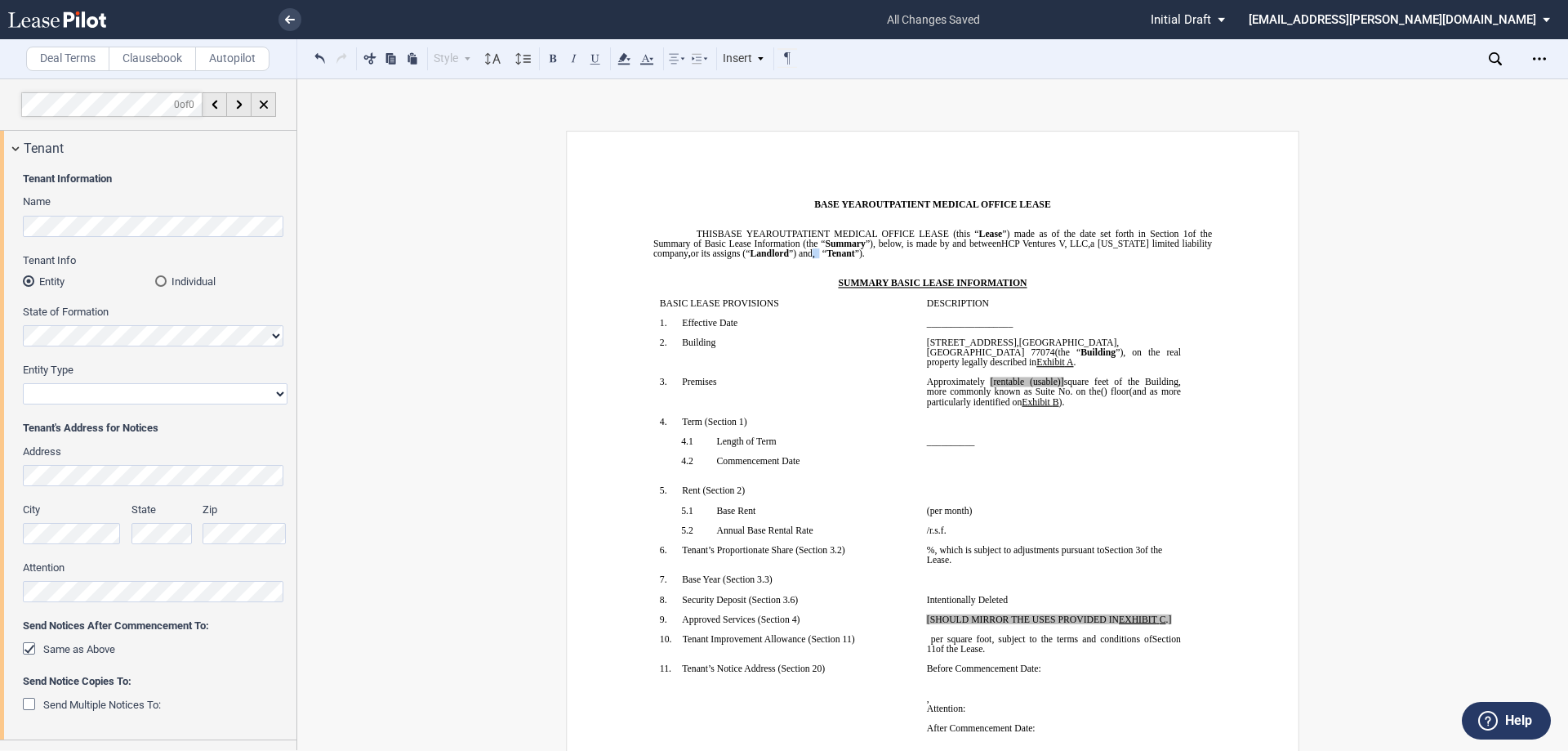 click on "THIS  BASE YEAR  TRIPLE NET  OUTPATIENT MEDICAL OFFICE LEASE (this “ Lease ”) made as of the date set forth in Section   ﻿ 1 ﻿  of the Summary of Basic Lease Information (the “ Summary ”), below, is made by and between  HCP Ventures V, LLC ,  a   Delaware   limited liability company ,  or its assigns (“ Landlord ”) and  ﻿ ﻿ ,   ﻿ ﻿   ﻿ ﻿   ﻿ ﻿  an individual ,  , an individual ,  ,  , and  , and  ﻿ ﻿ , an individual ﻿ jointly, severally and collectively, the  “ Tenant ”)." at bounding box center [933, 244] 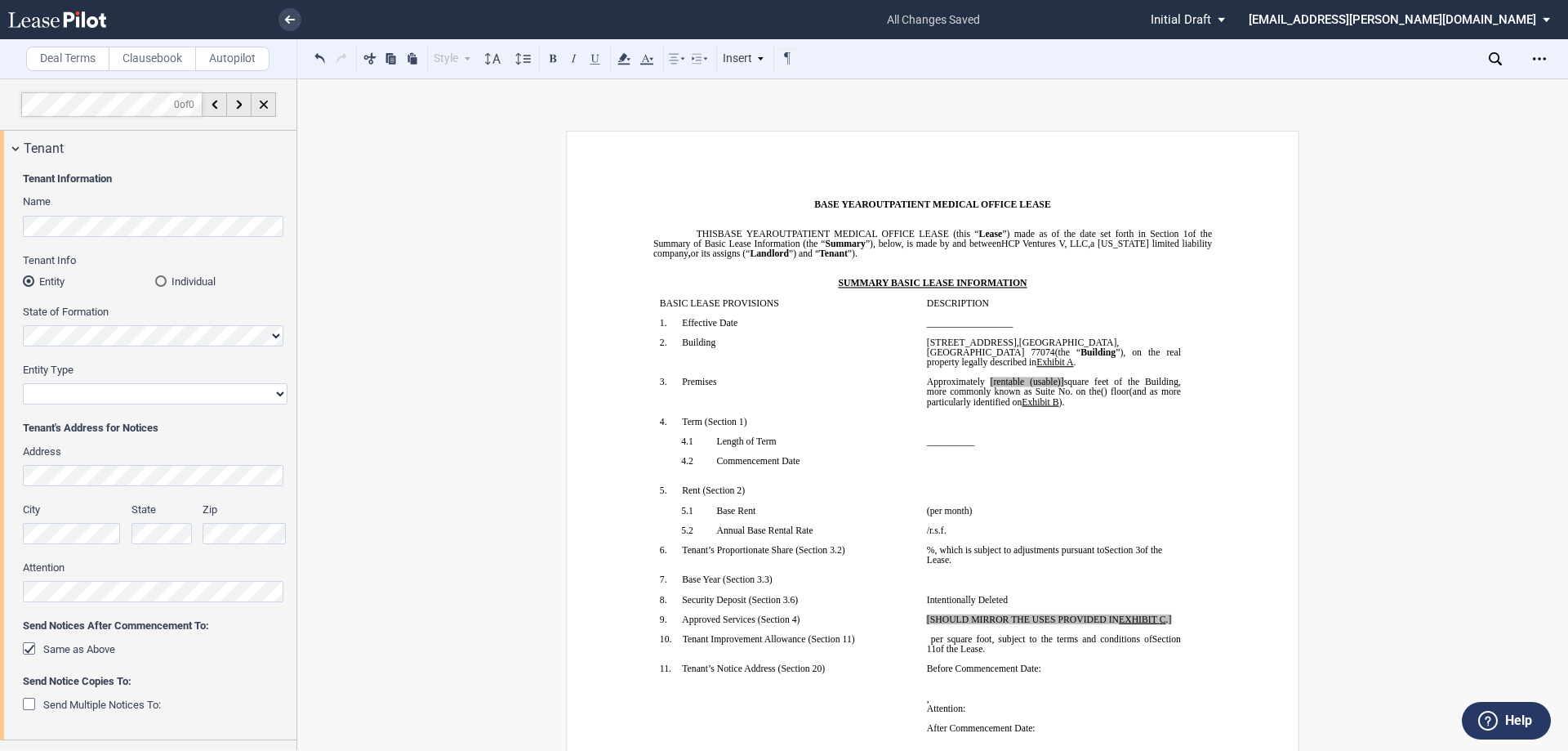 click on "”), below, is made by and between" 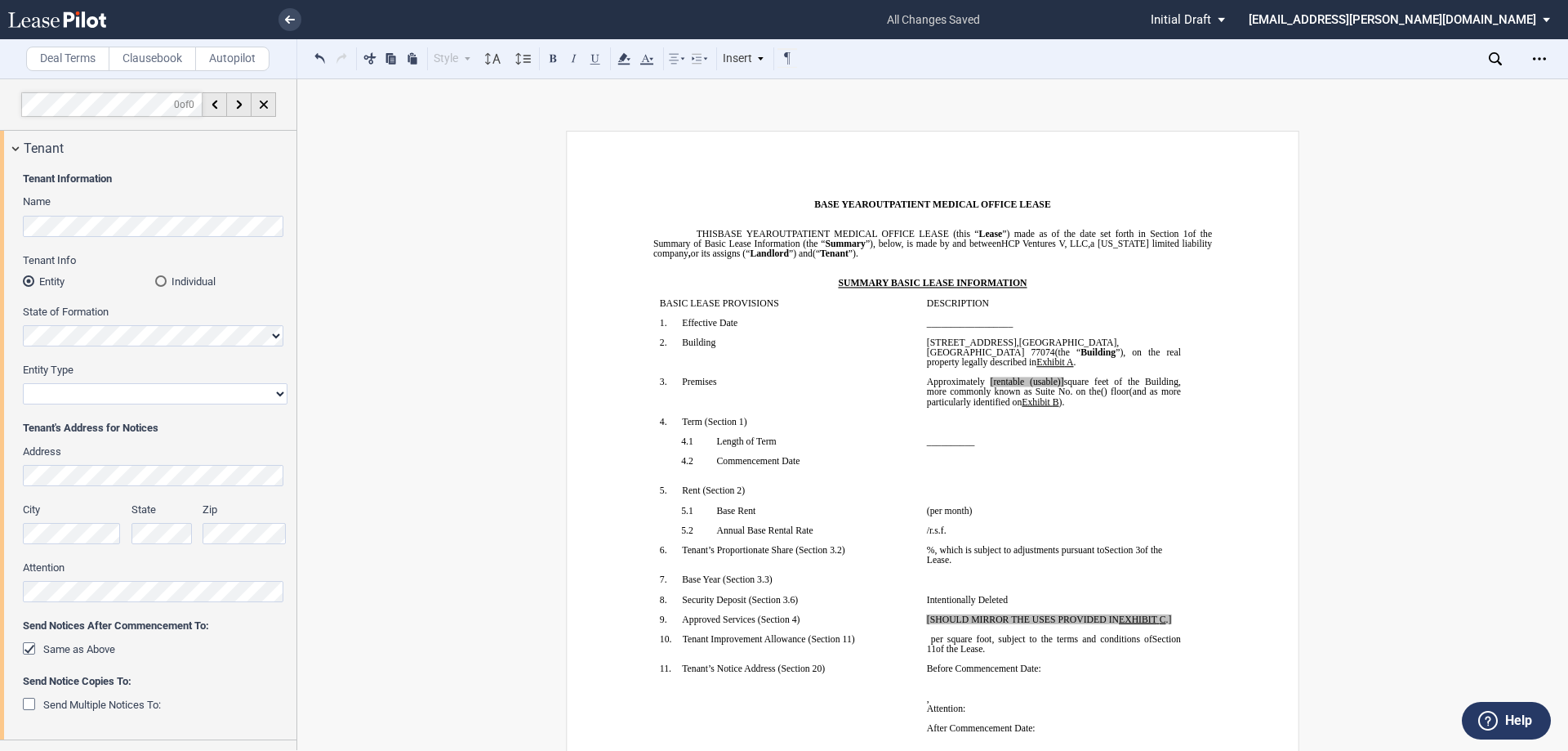 click at bounding box center [161, 281] 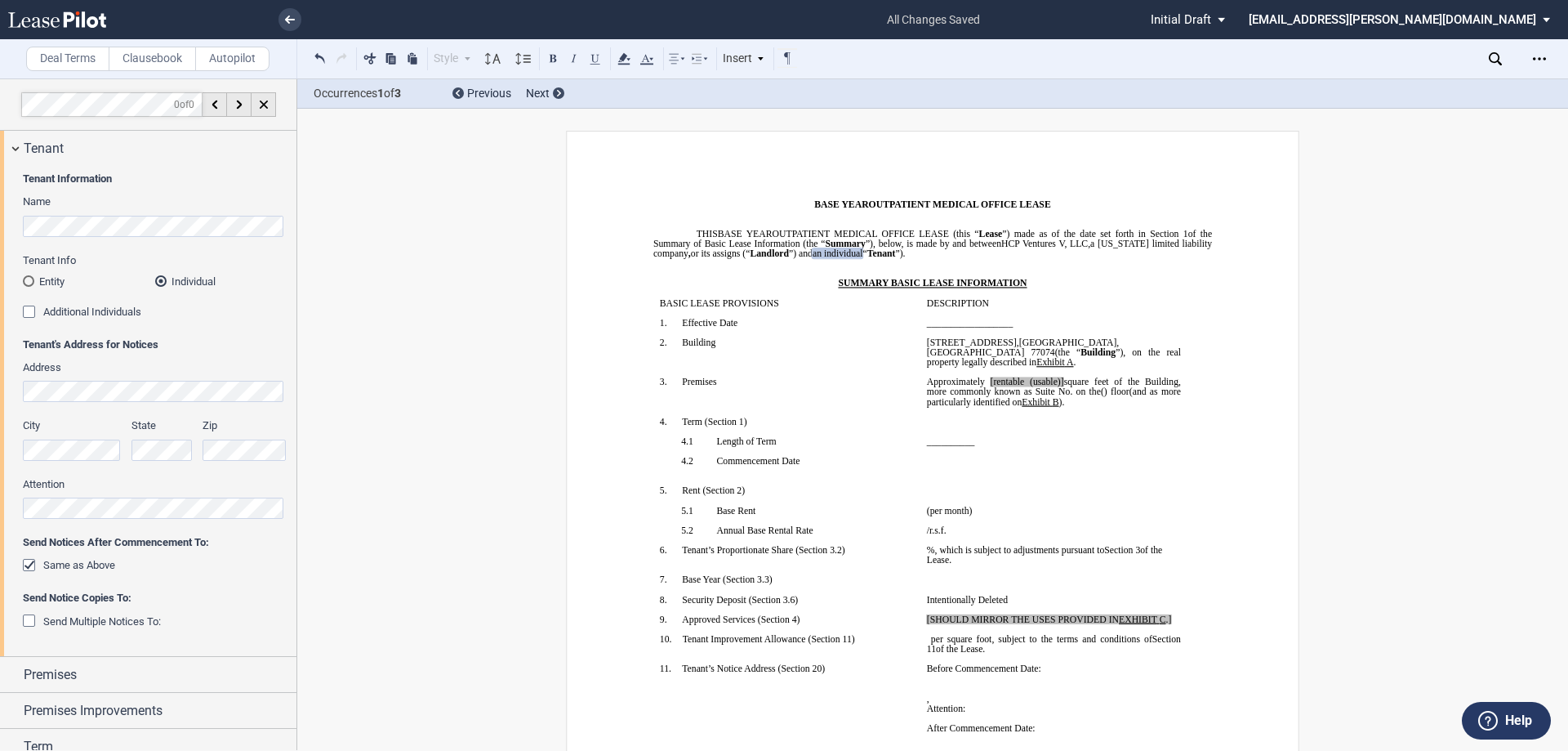 click on "SUMMARY BASIC LEASE INFORMATION" at bounding box center (954, 283) 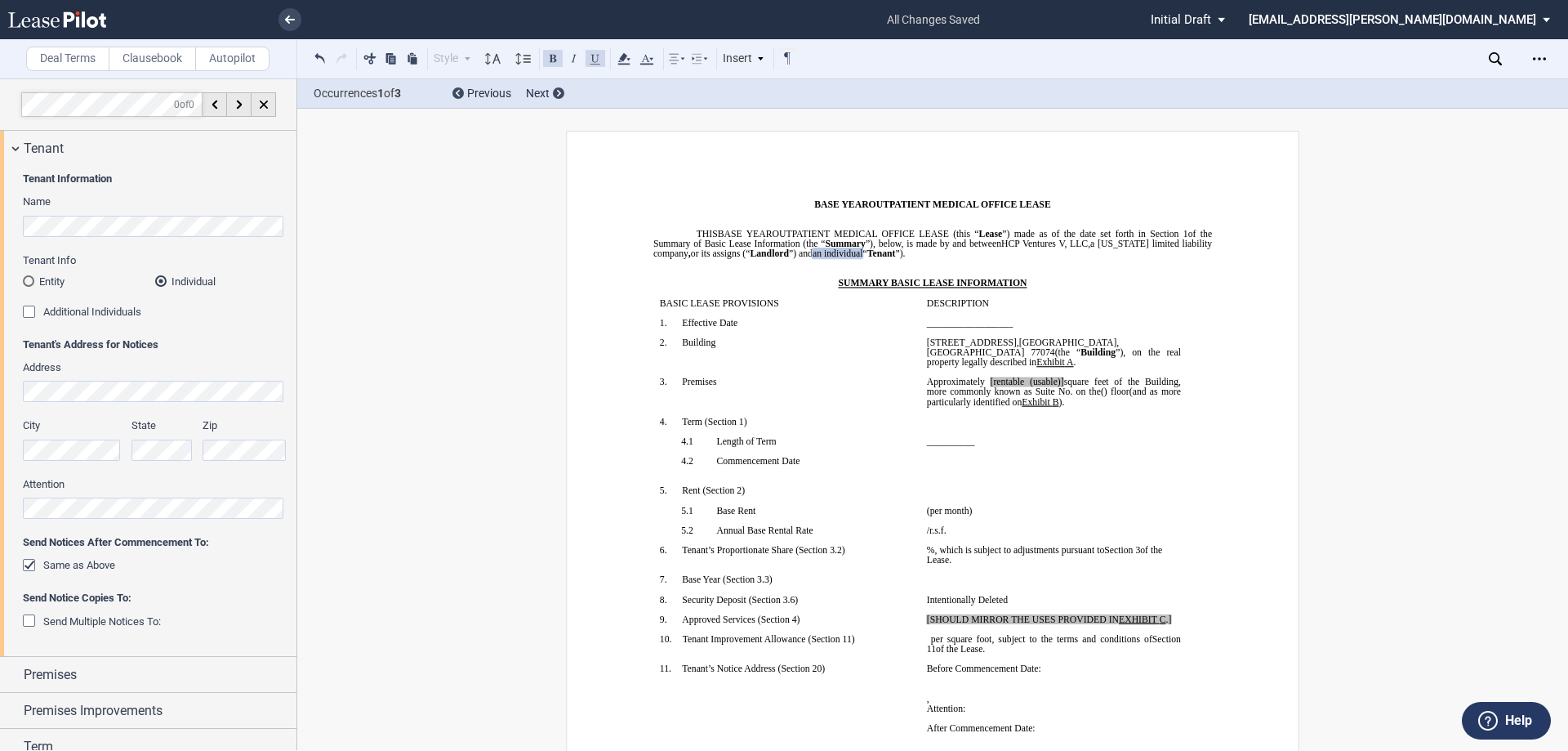 click on "an individual" 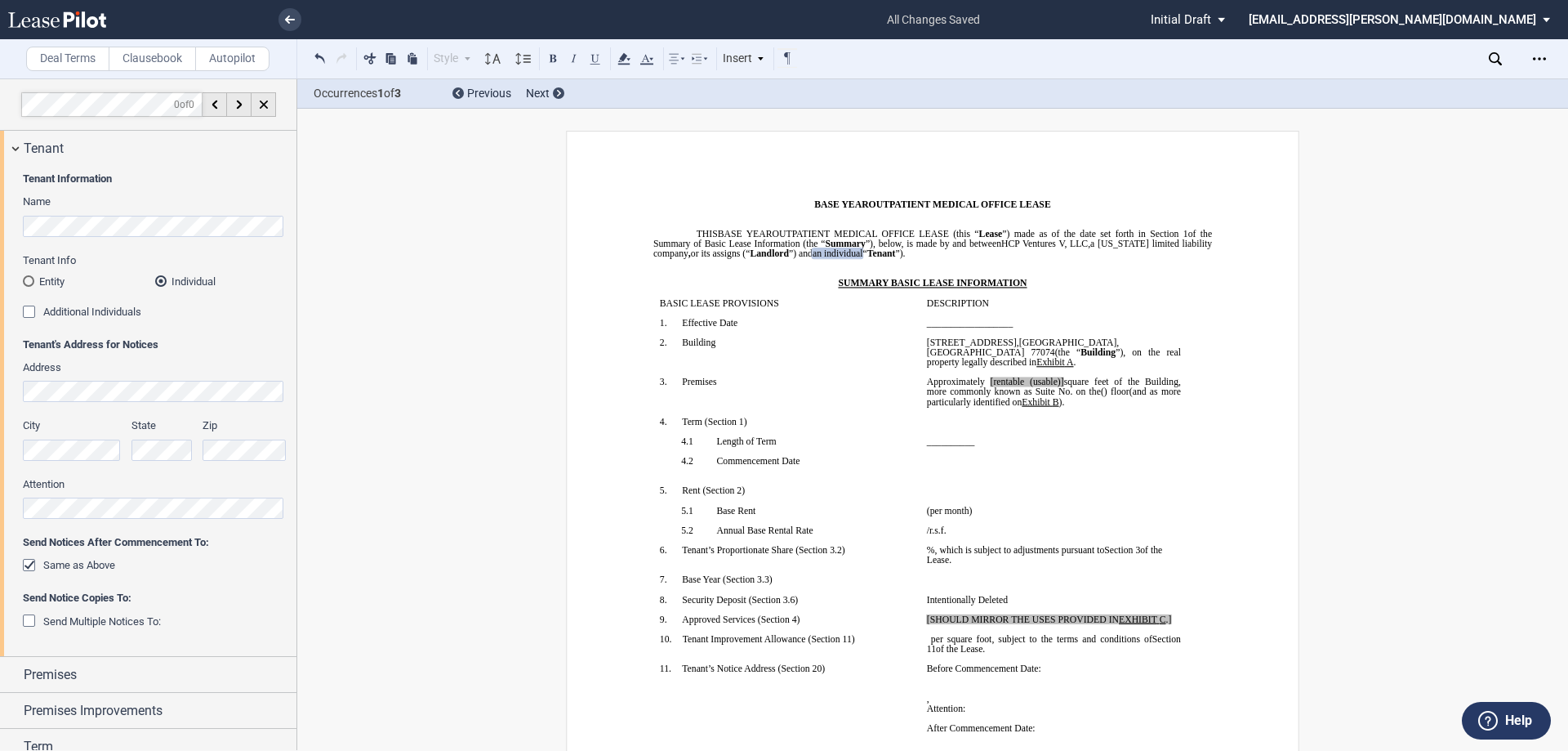 type 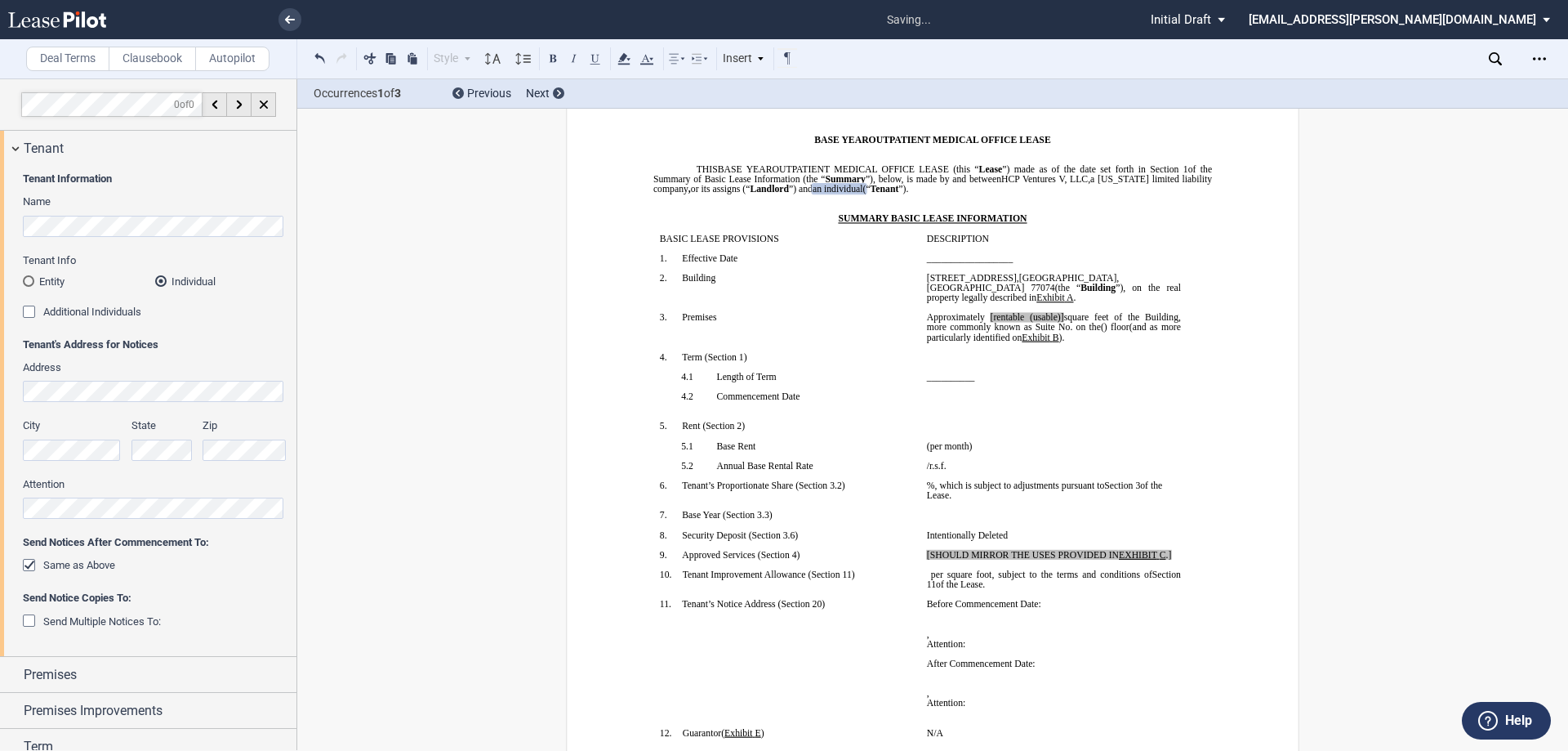 scroll, scrollTop: 82, scrollLeft: 0, axis: vertical 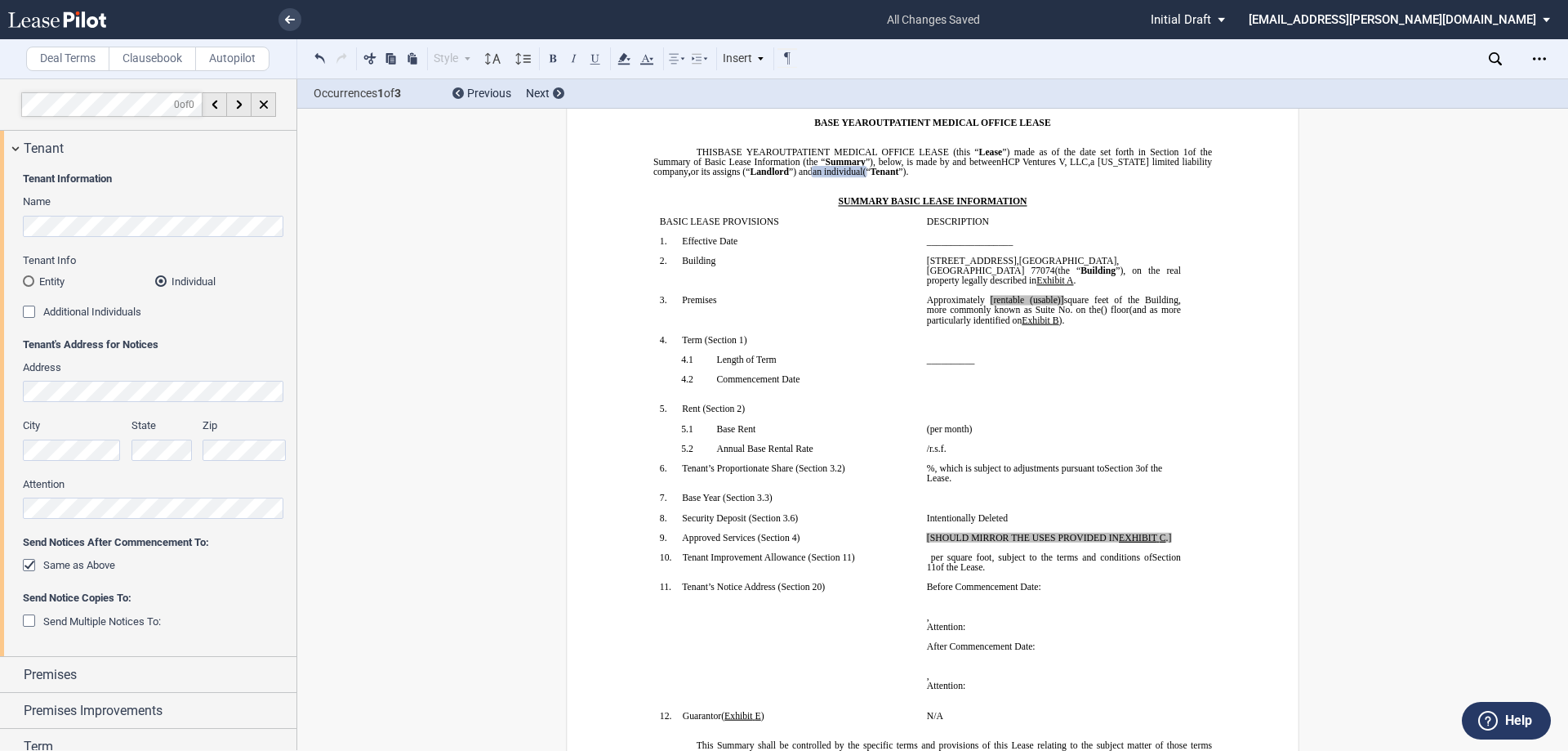 click on "an individual(" 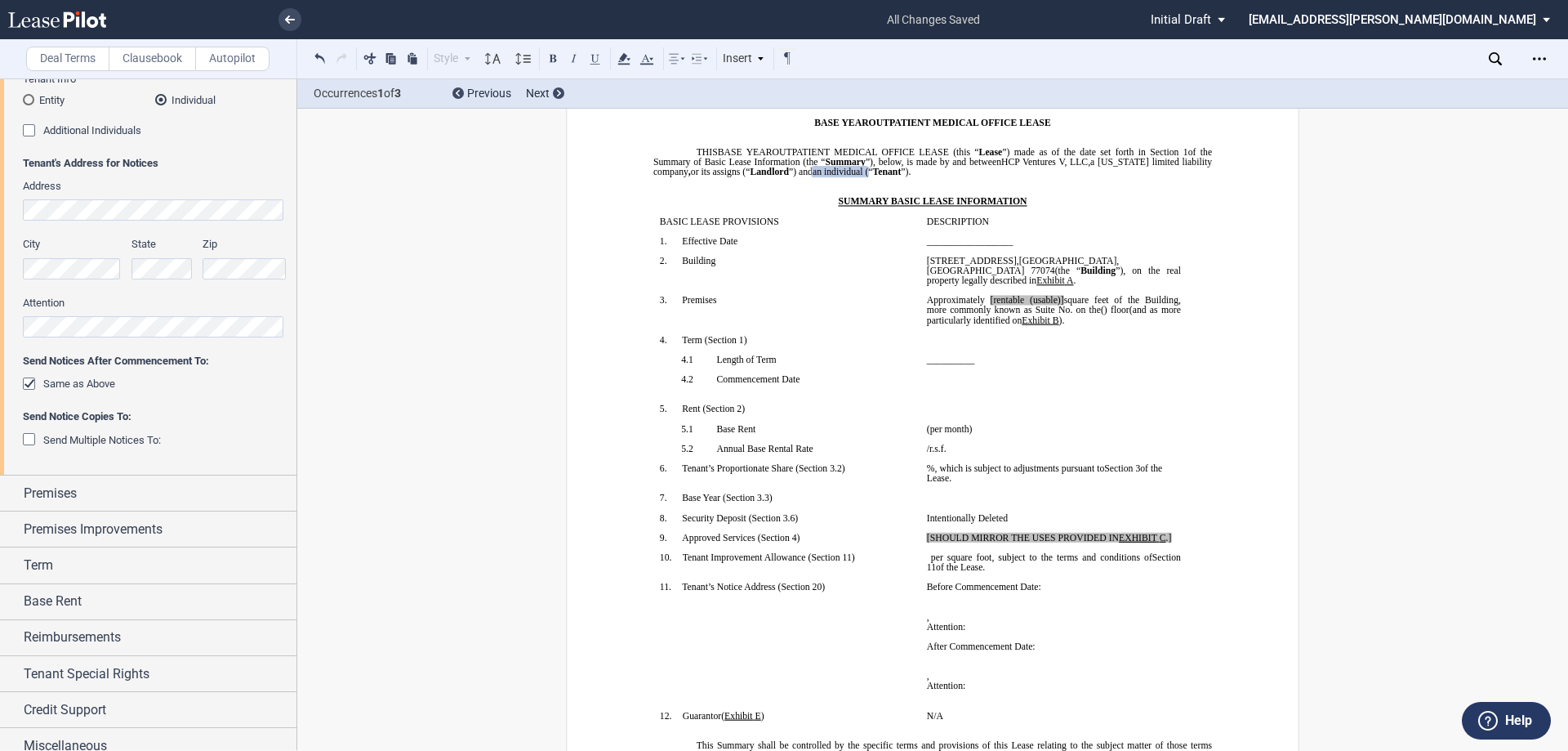 scroll, scrollTop: 196, scrollLeft: 0, axis: vertical 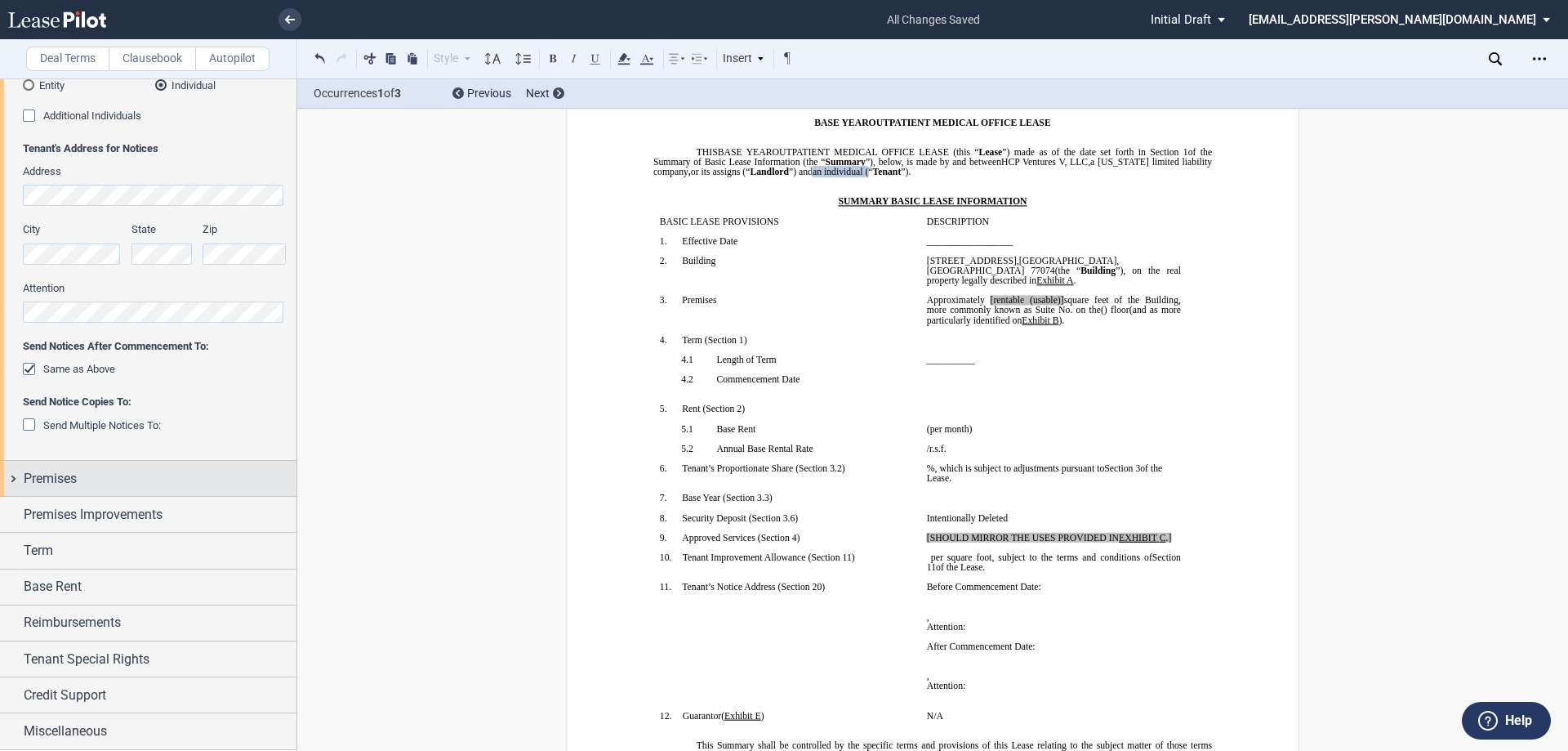 click on "Premises" at bounding box center (50, 479) 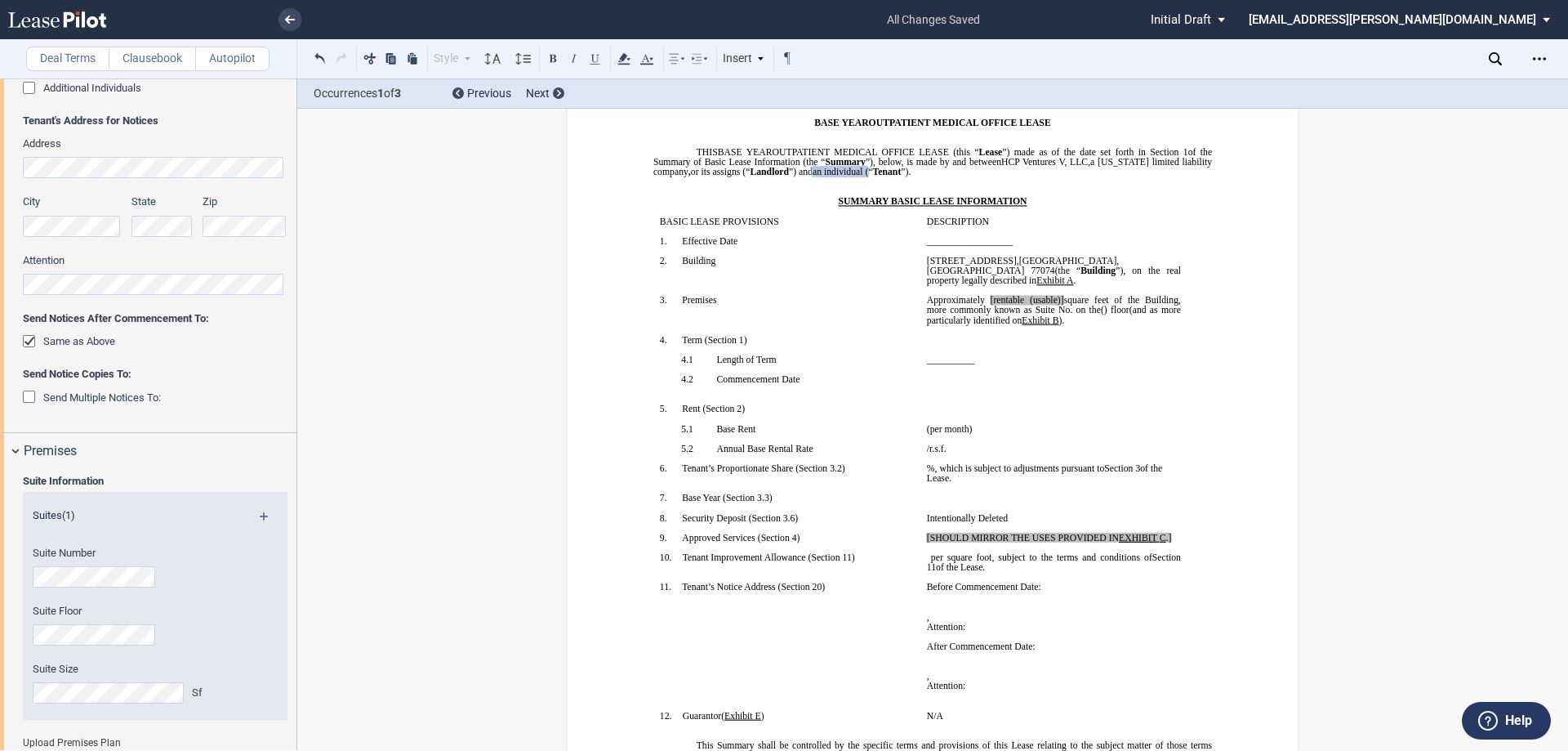 scroll, scrollTop: 245, scrollLeft: 0, axis: vertical 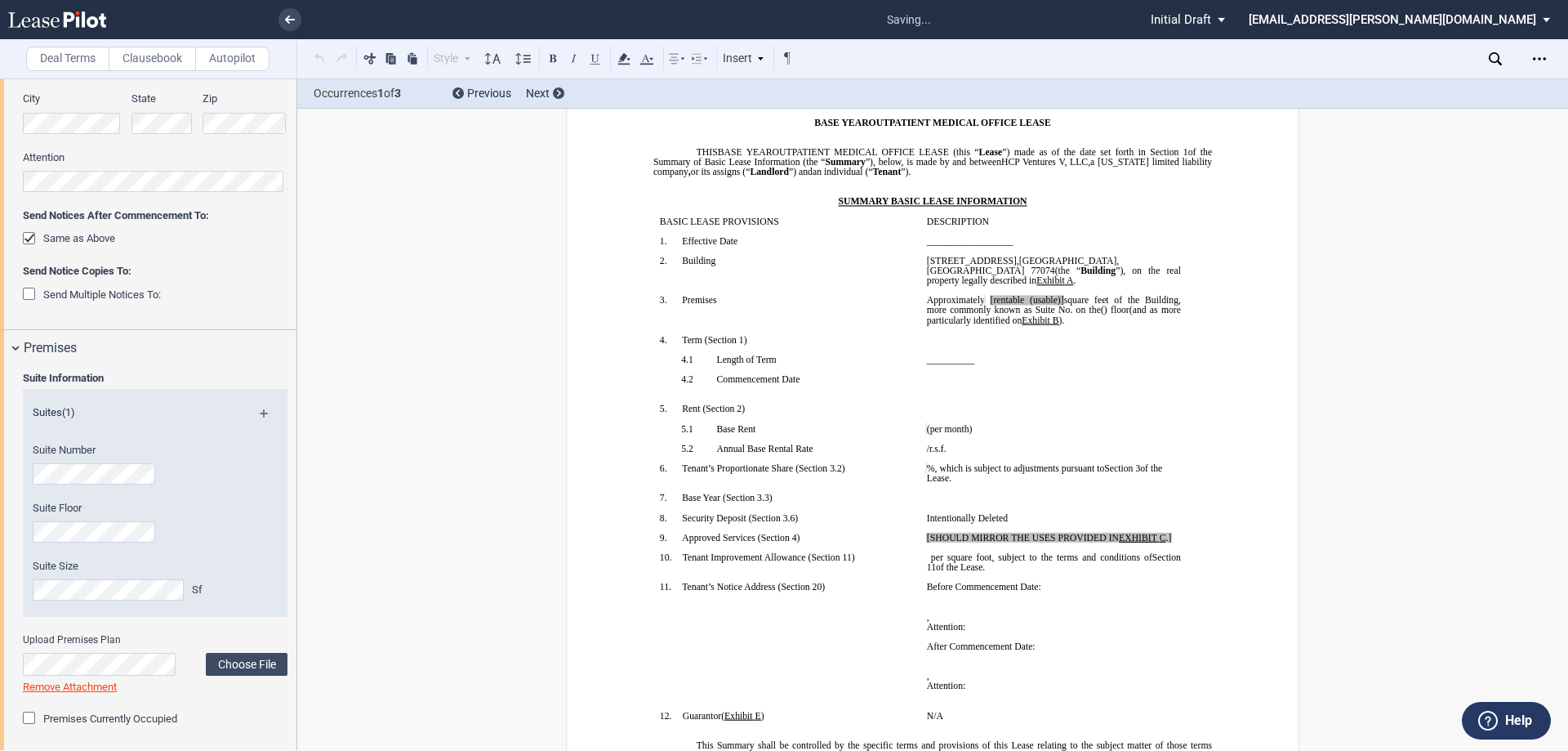 click on "Suite Number" at bounding box center (133, 472) 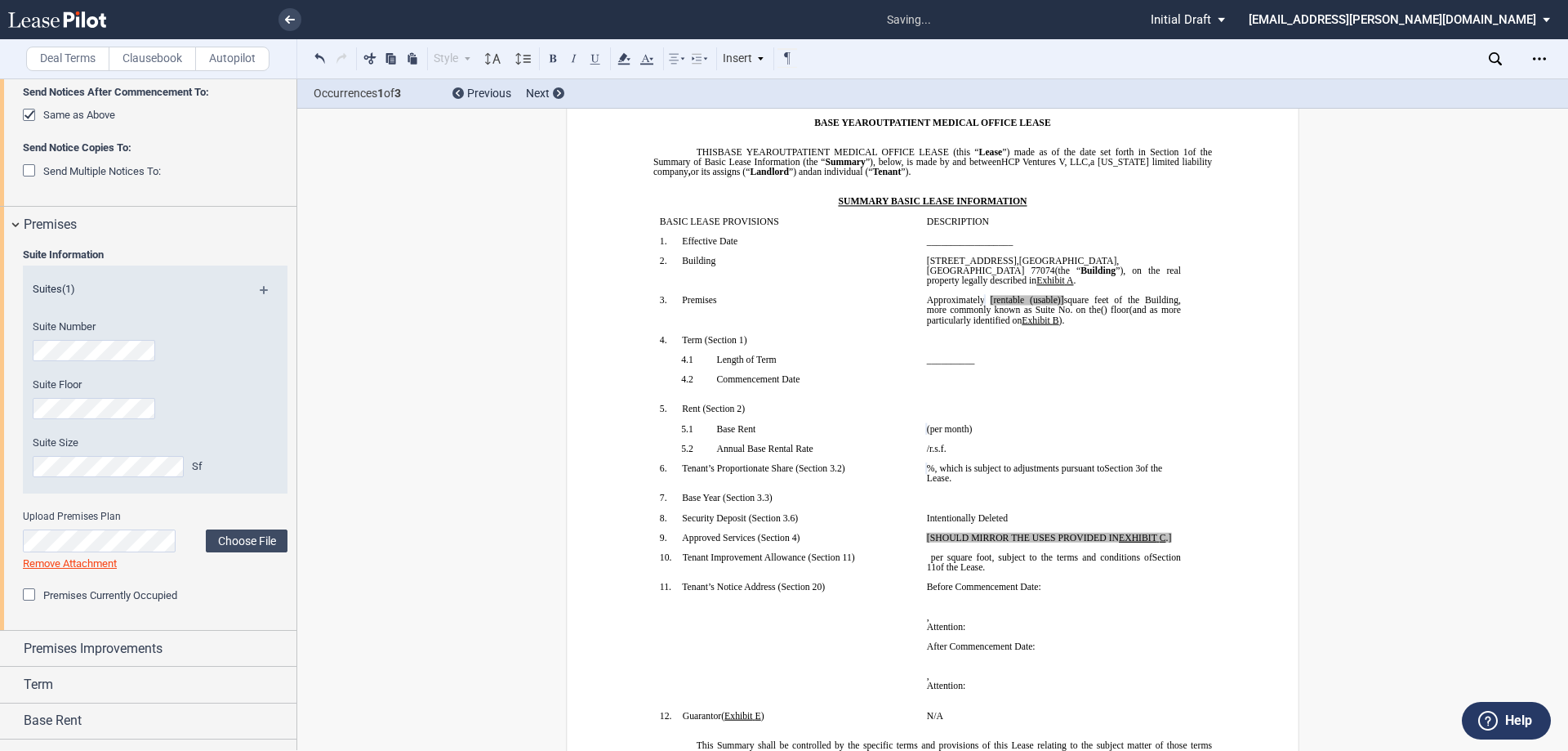 scroll, scrollTop: 490, scrollLeft: 0, axis: vertical 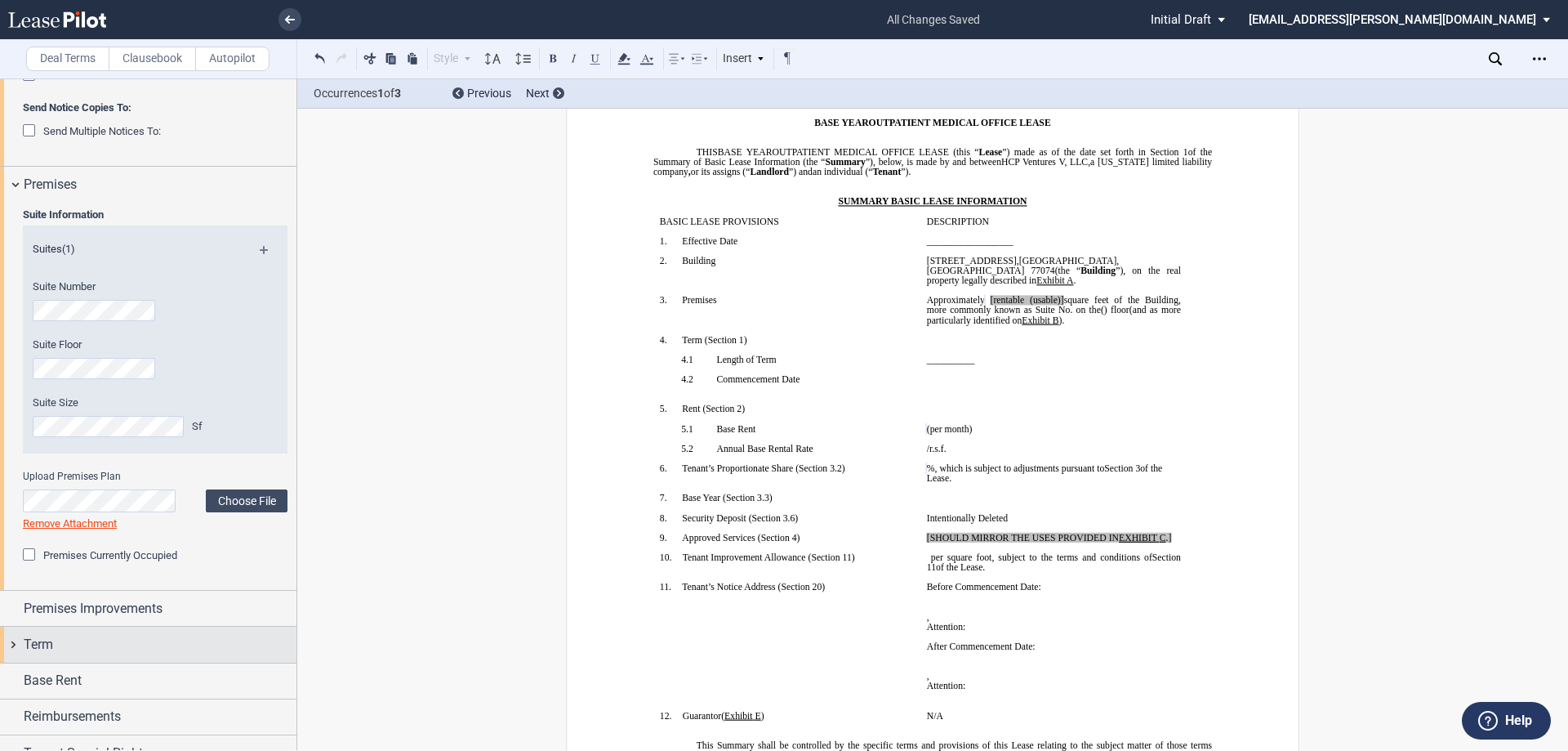 click on "Term" at bounding box center (160, 645) 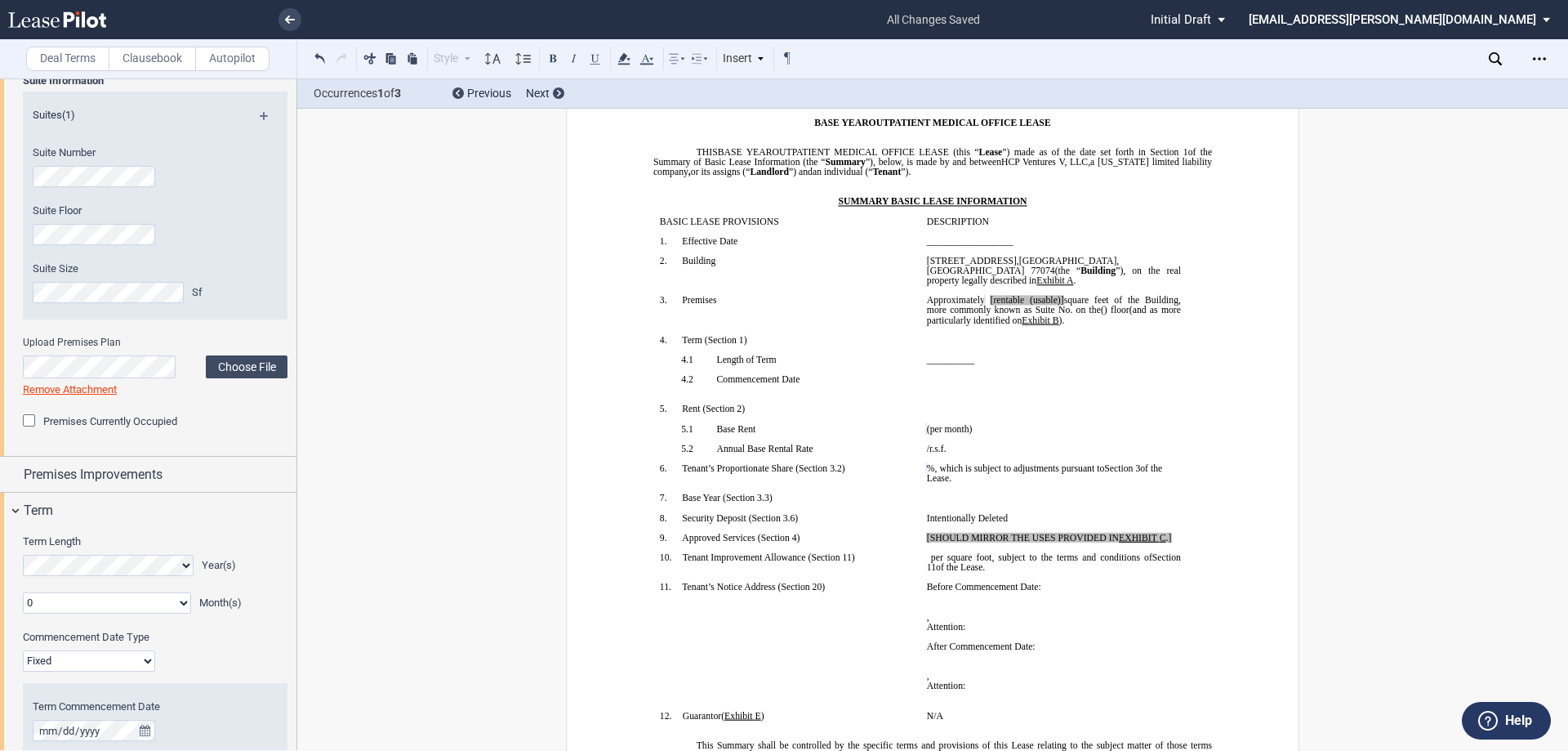 scroll, scrollTop: 654, scrollLeft: 0, axis: vertical 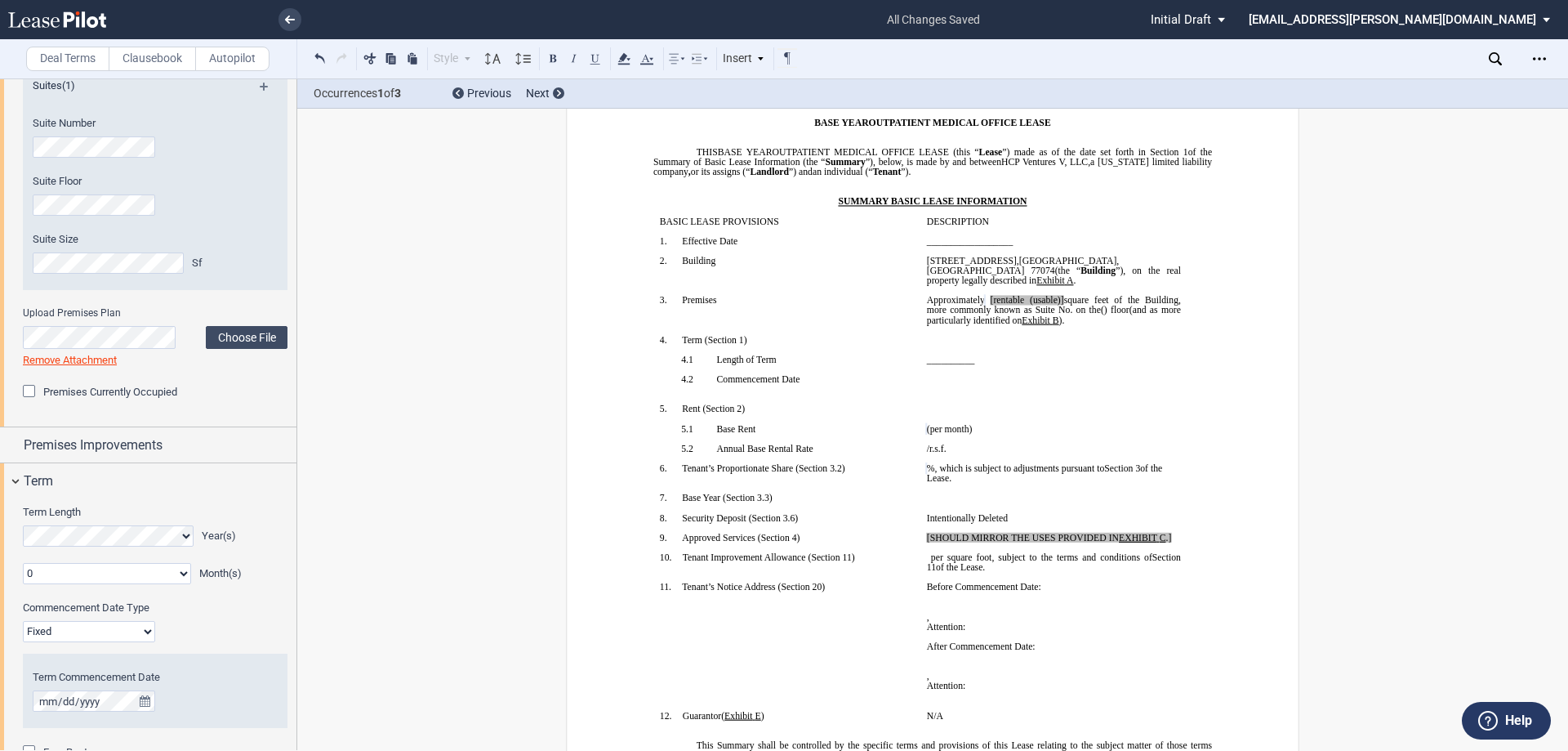 click at bounding box center [31, 393] 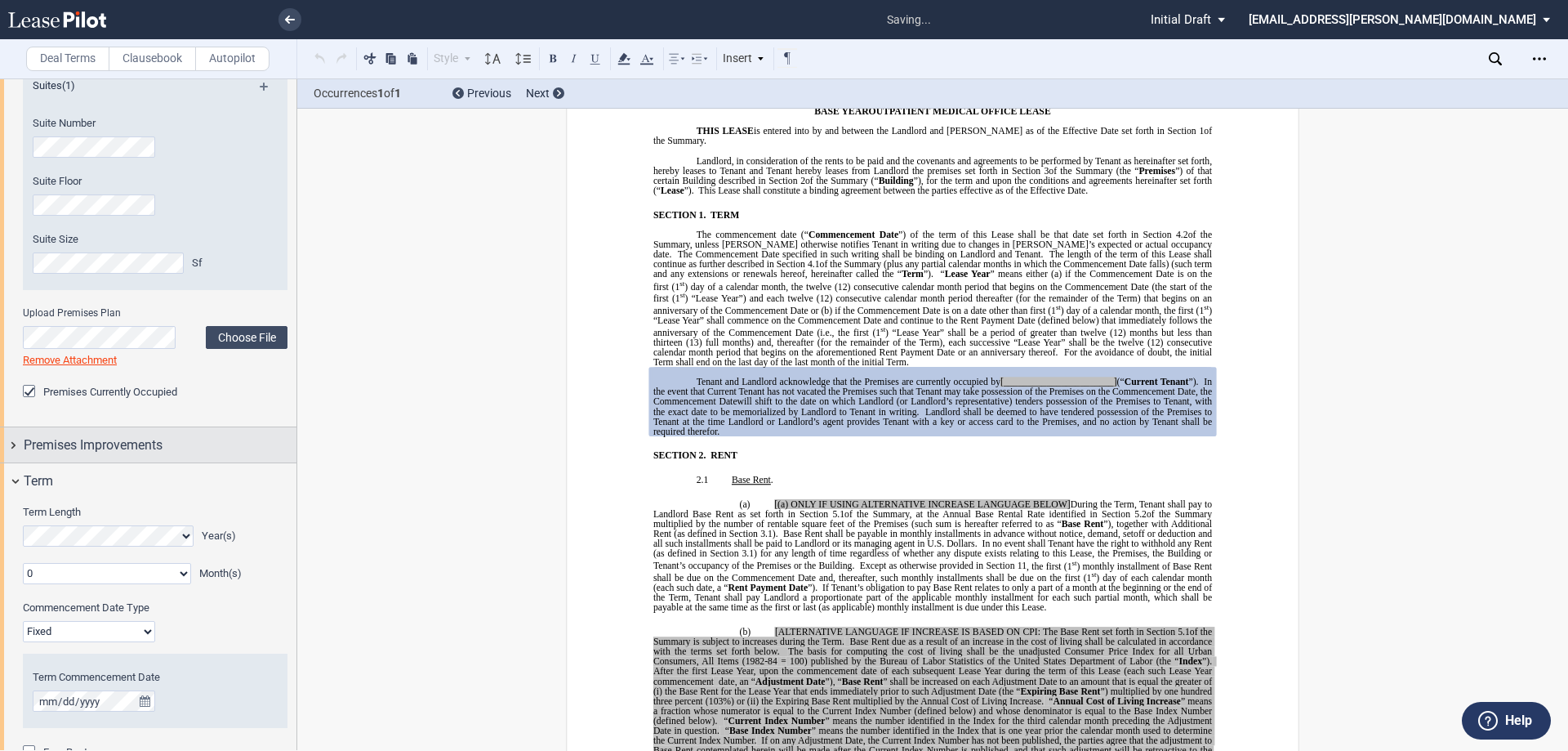 scroll, scrollTop: 843, scrollLeft: 0, axis: vertical 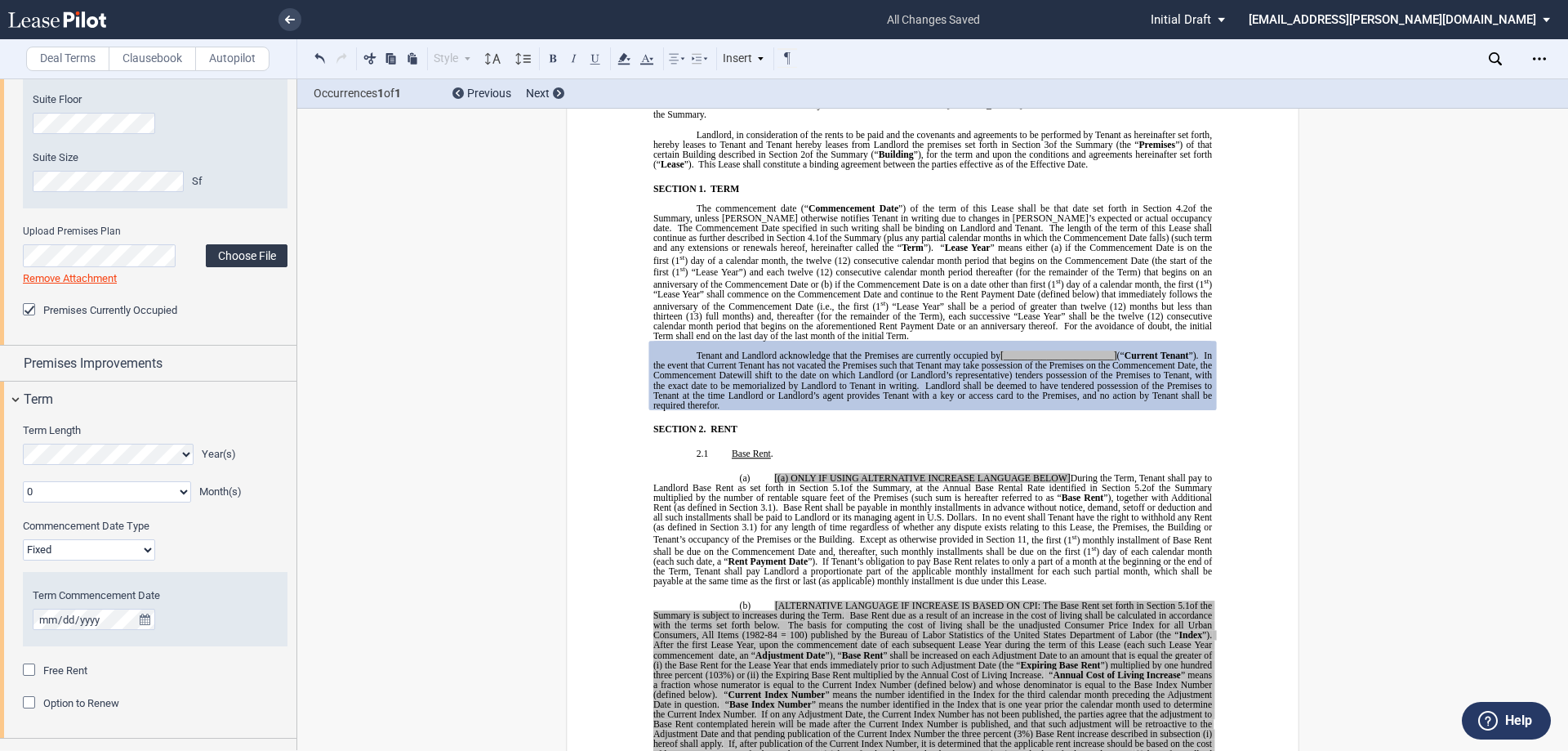 click on "Choose File" 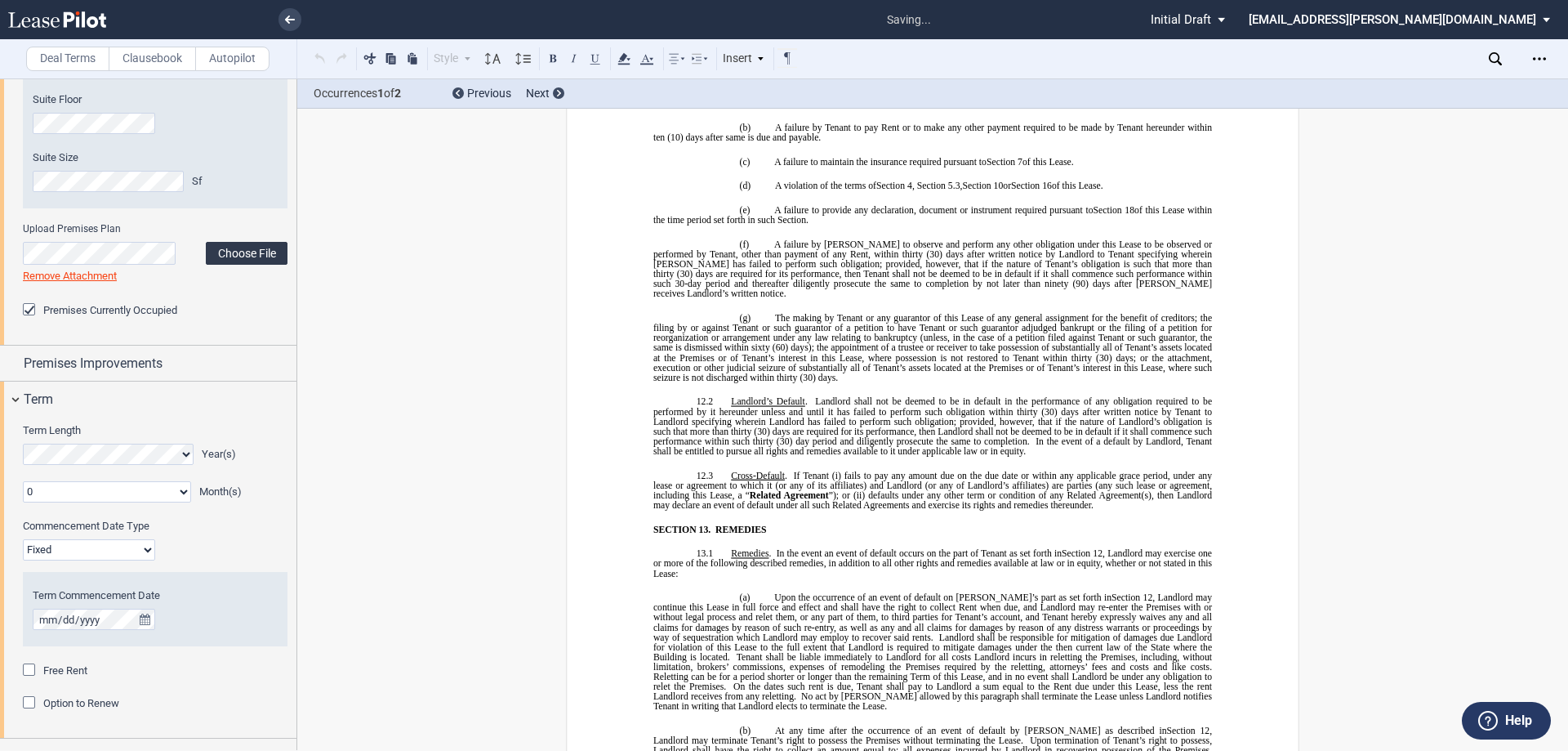scroll, scrollTop: 15239, scrollLeft: 0, axis: vertical 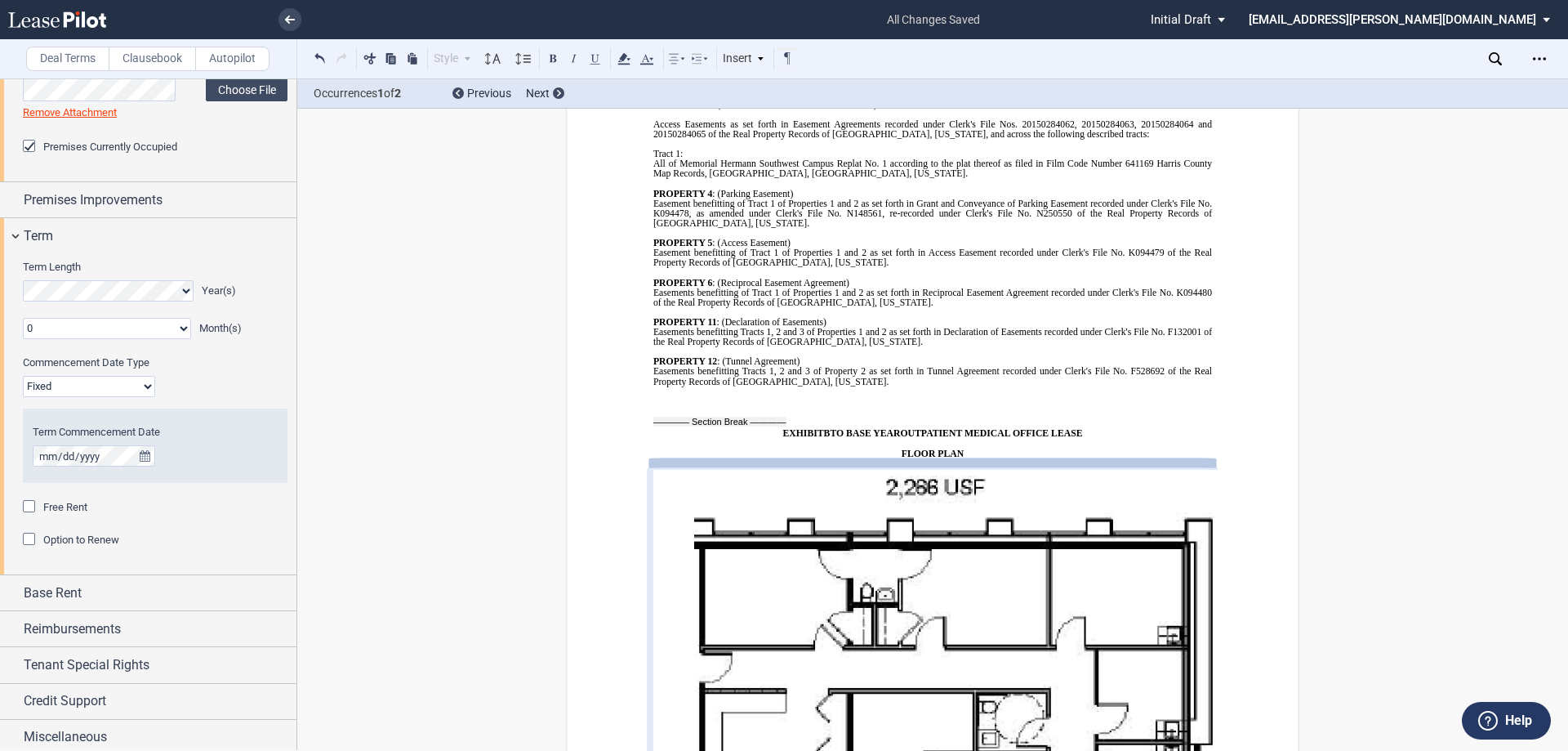 click on "Month(s)" 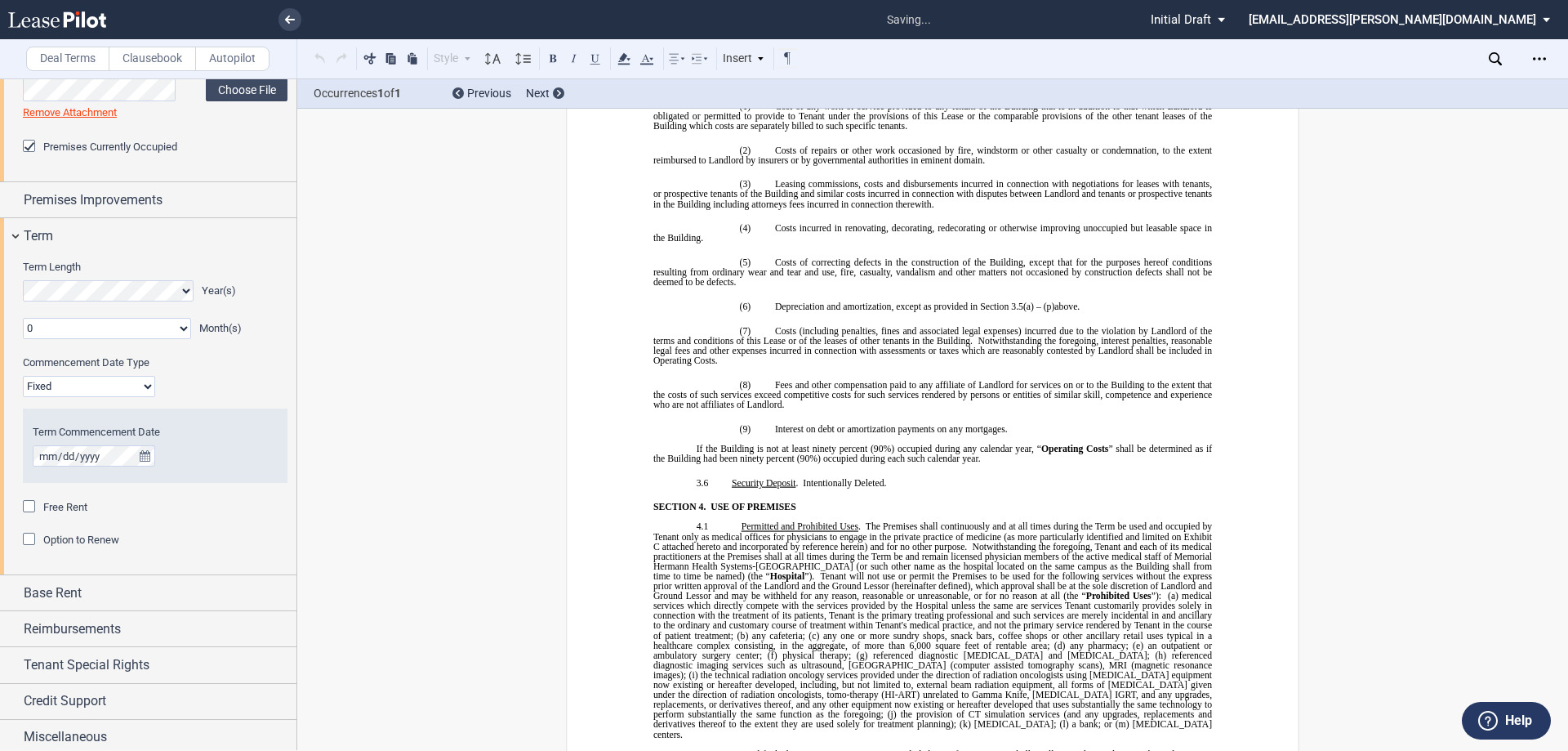 scroll, scrollTop: 78, scrollLeft: 0, axis: vertical 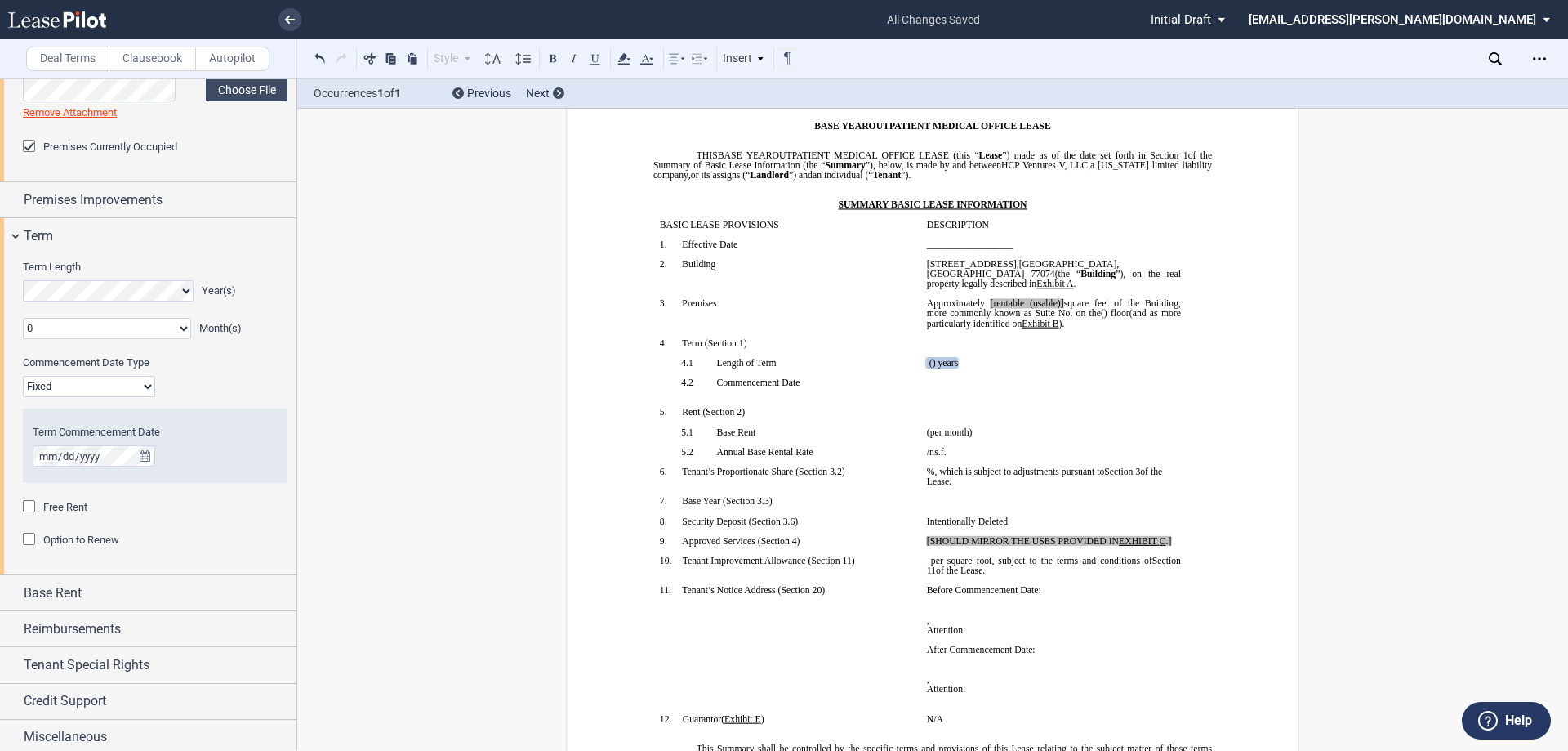 click on "Fixed
Floating" at bounding box center (89, 387) 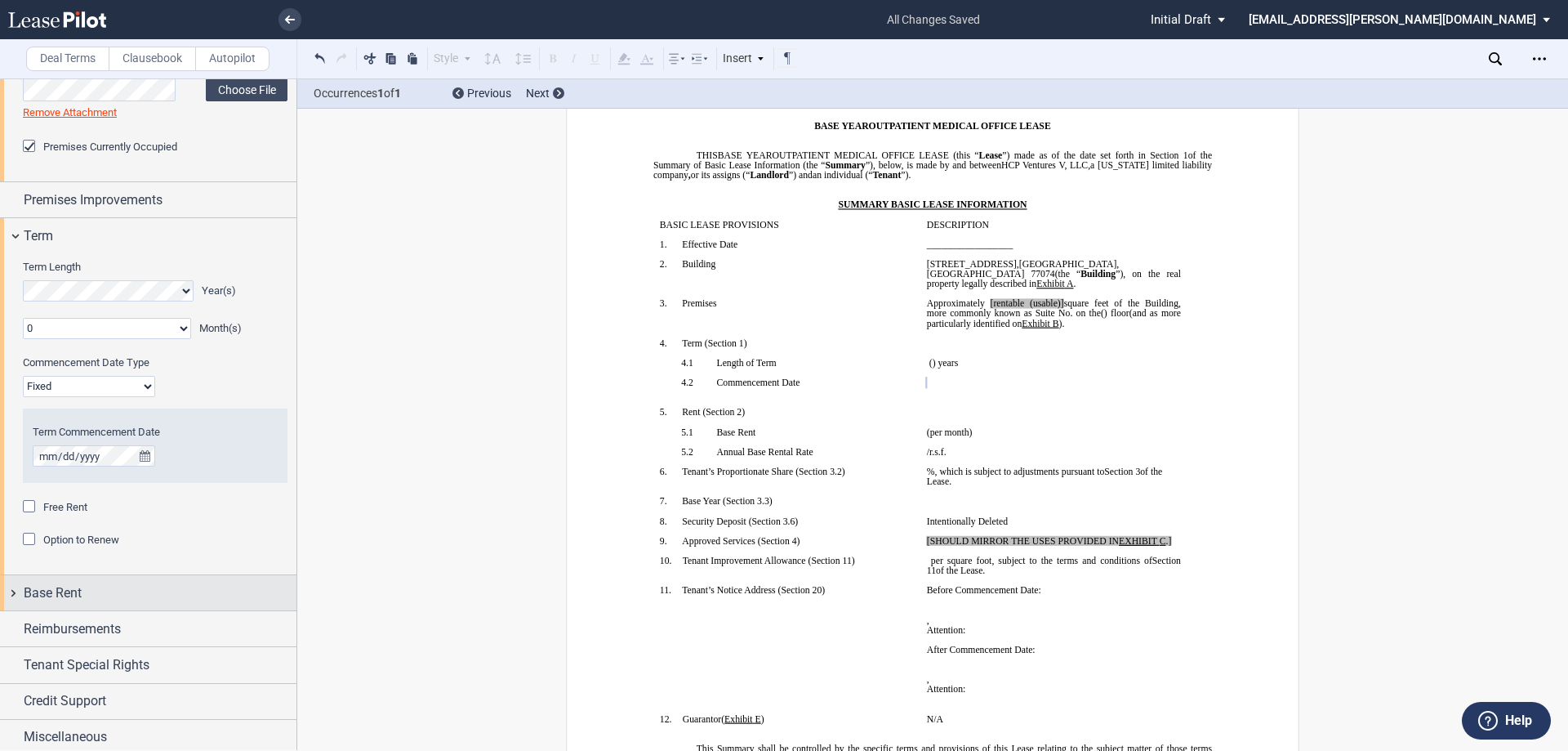 click on "Base Rent" at bounding box center (148, 592) 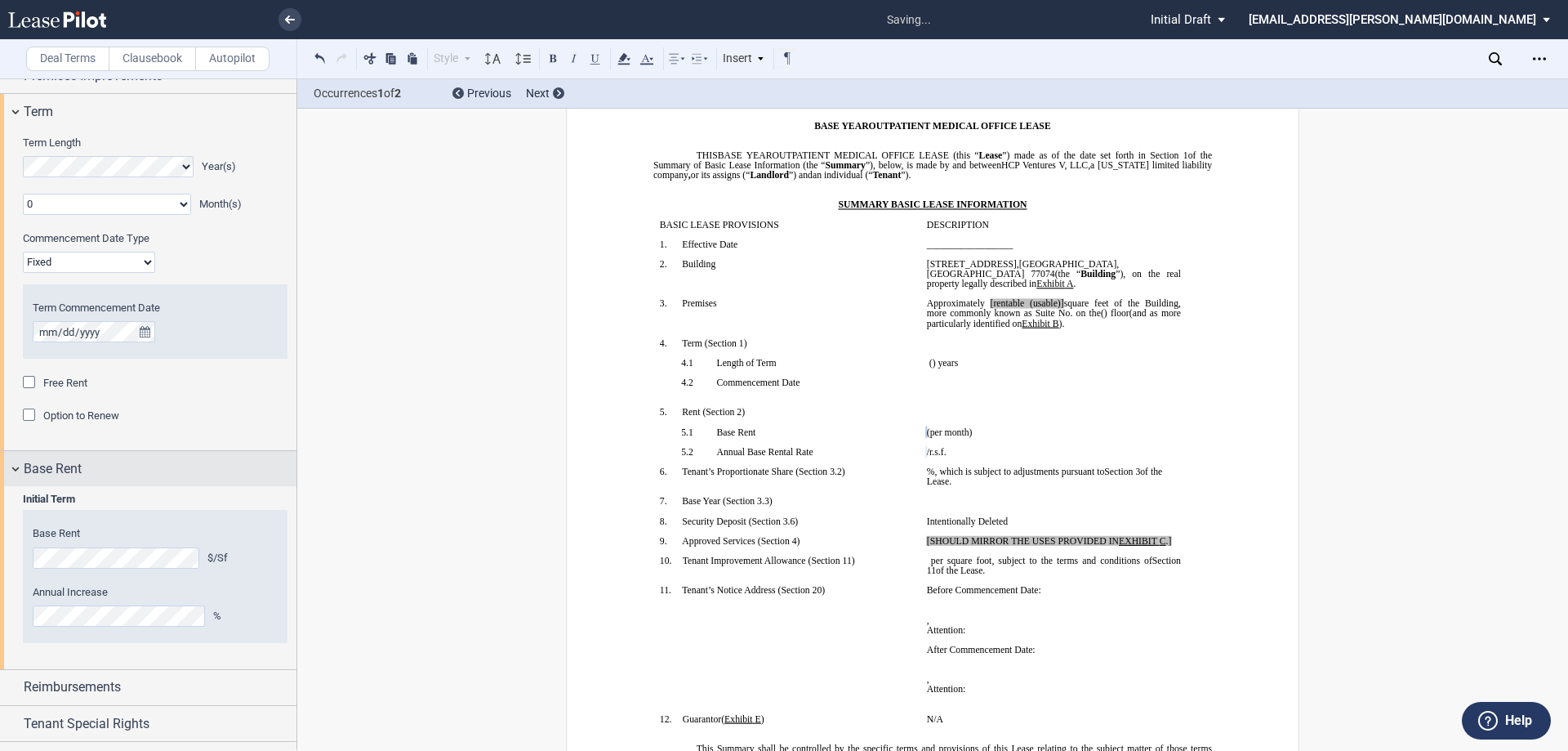 scroll, scrollTop: 1062, scrollLeft: 0, axis: vertical 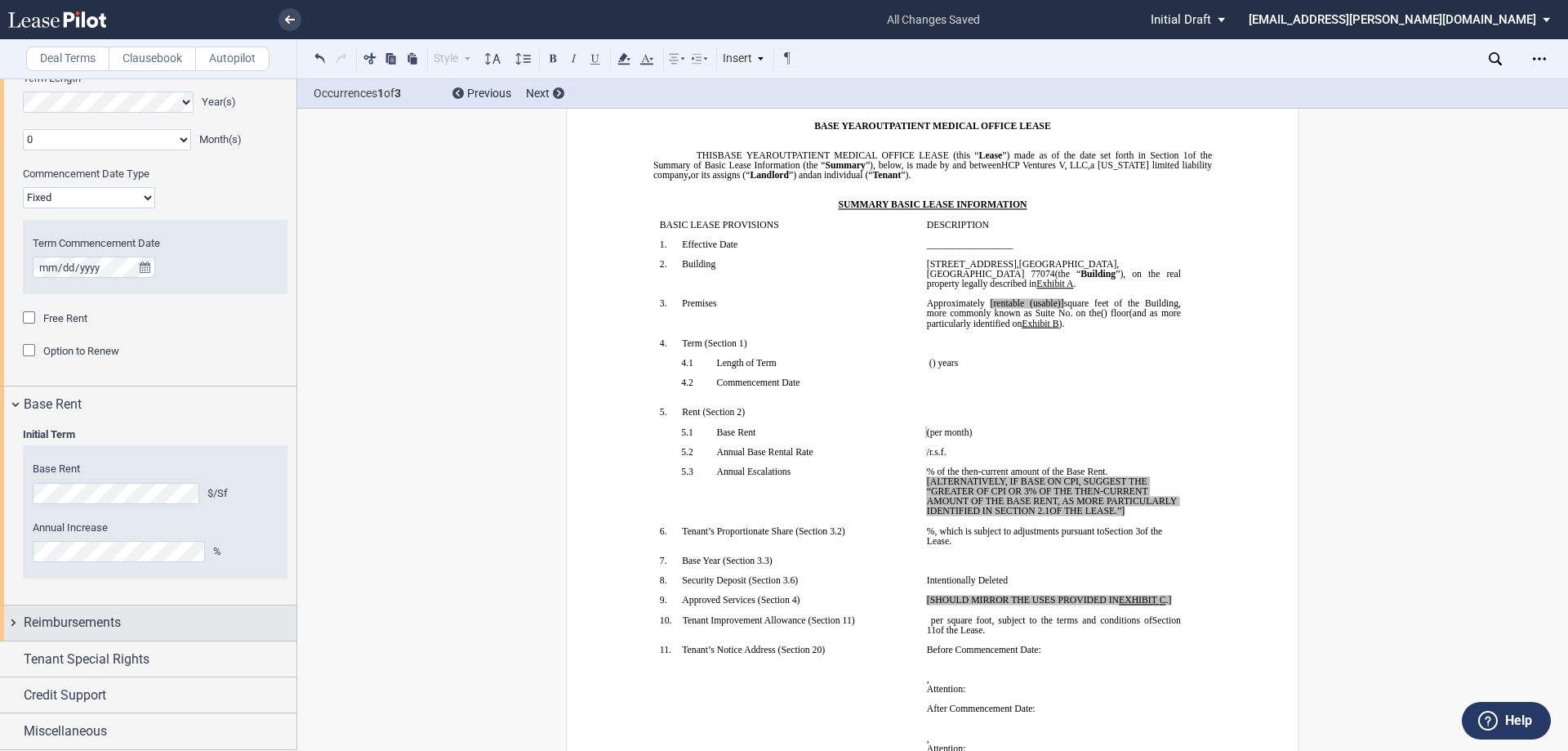 click on "Reimbursements" at bounding box center (72, 623) 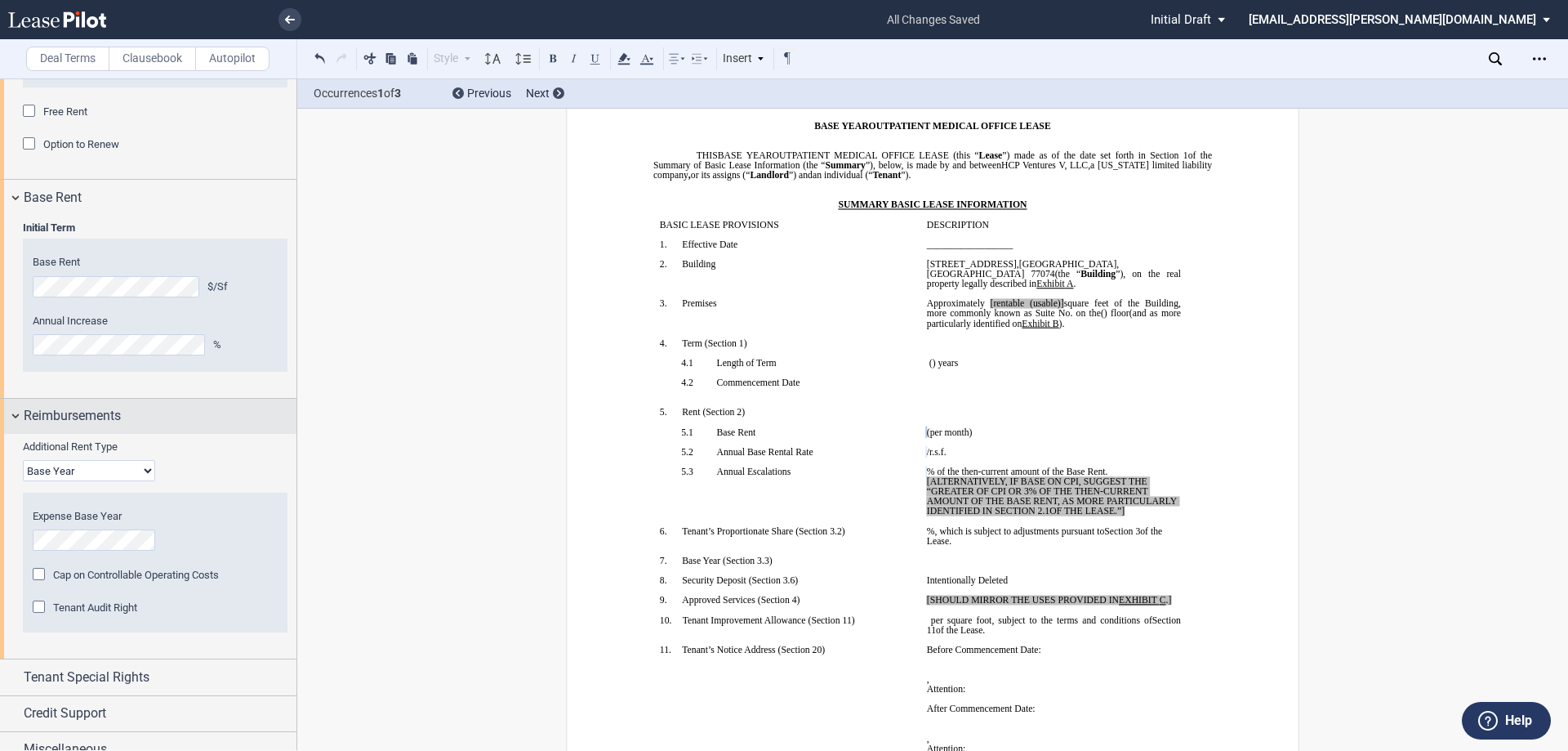 scroll, scrollTop: 1312, scrollLeft: 0, axis: vertical 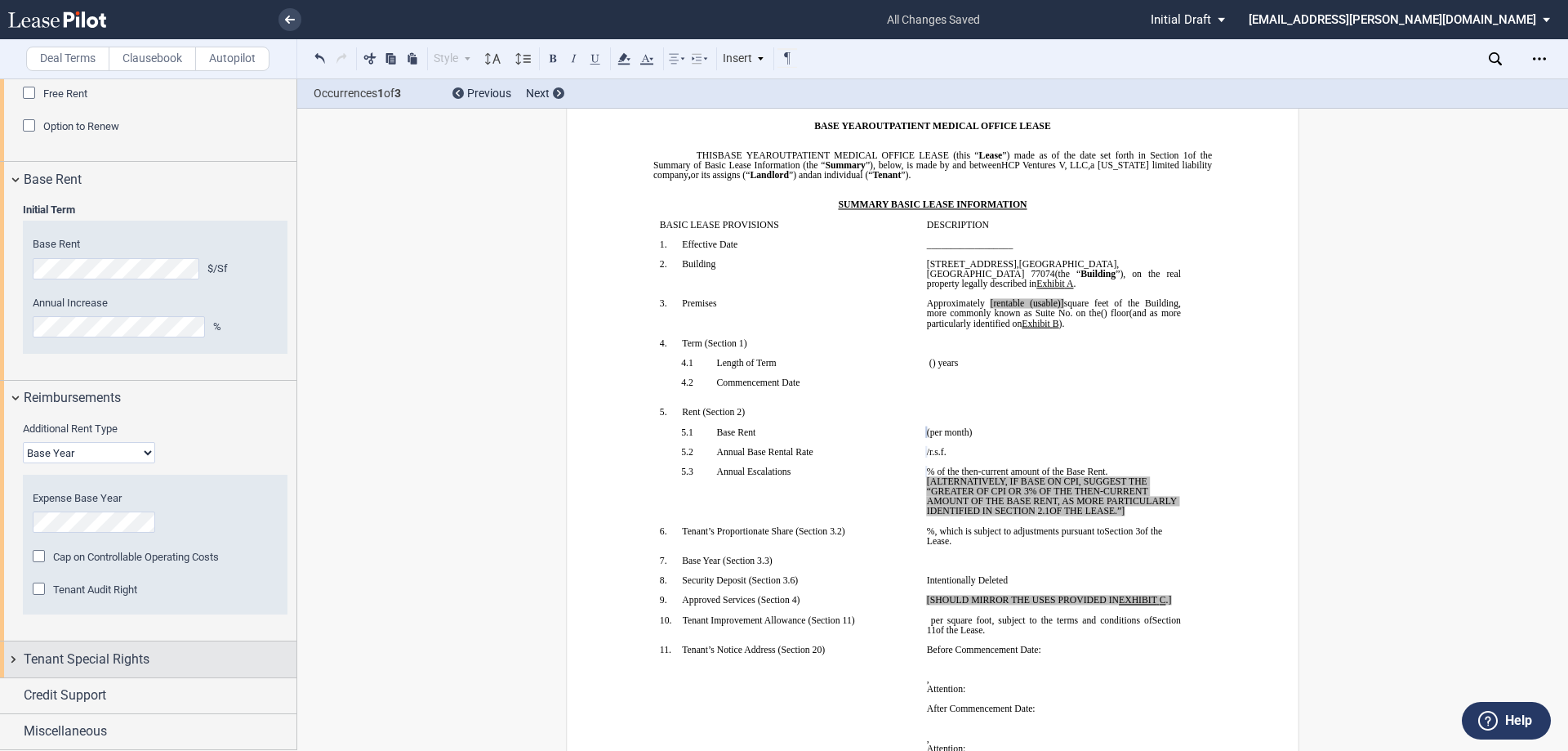 click on "Tenant Special Rights" at bounding box center (87, 659) 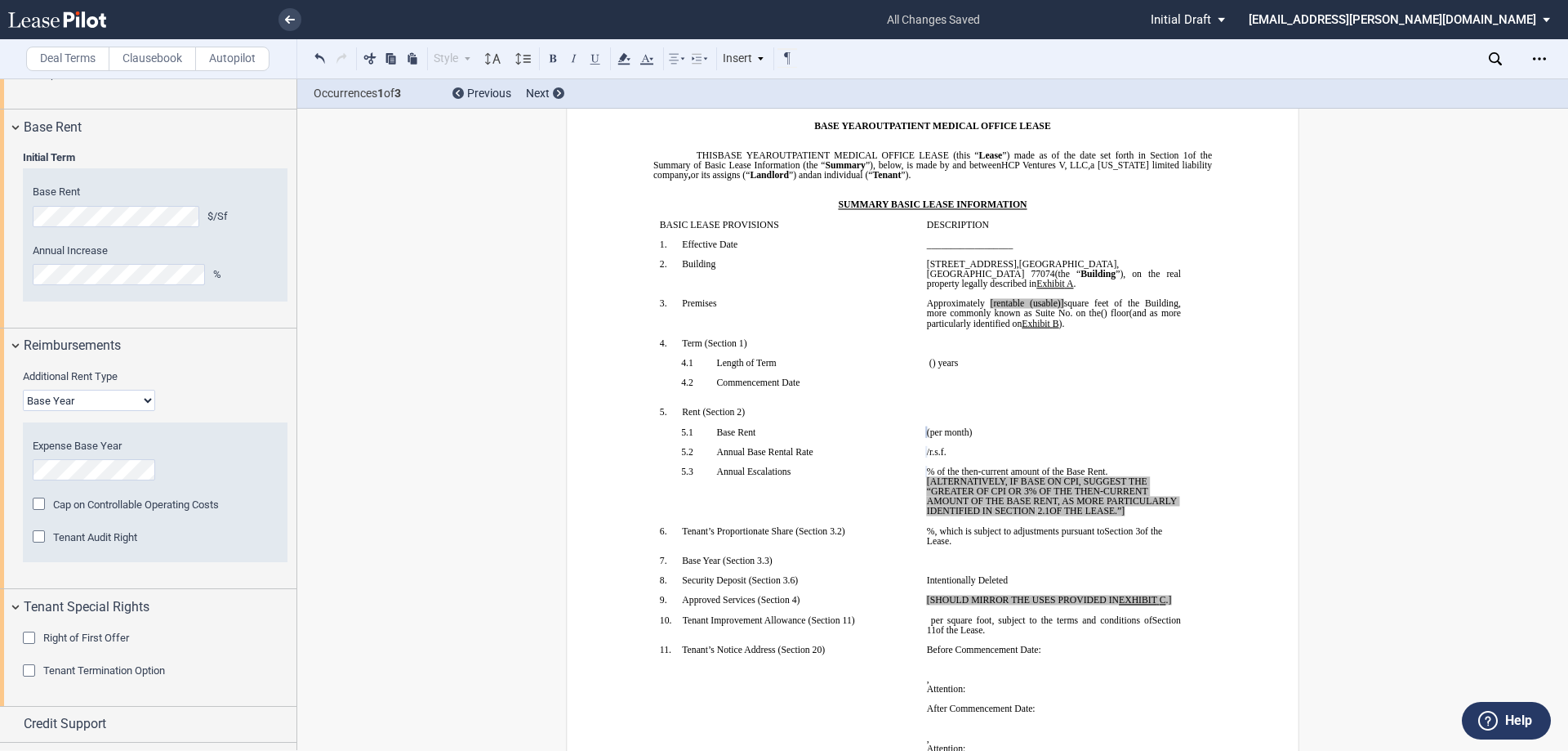 scroll, scrollTop: 1393, scrollLeft: 0, axis: vertical 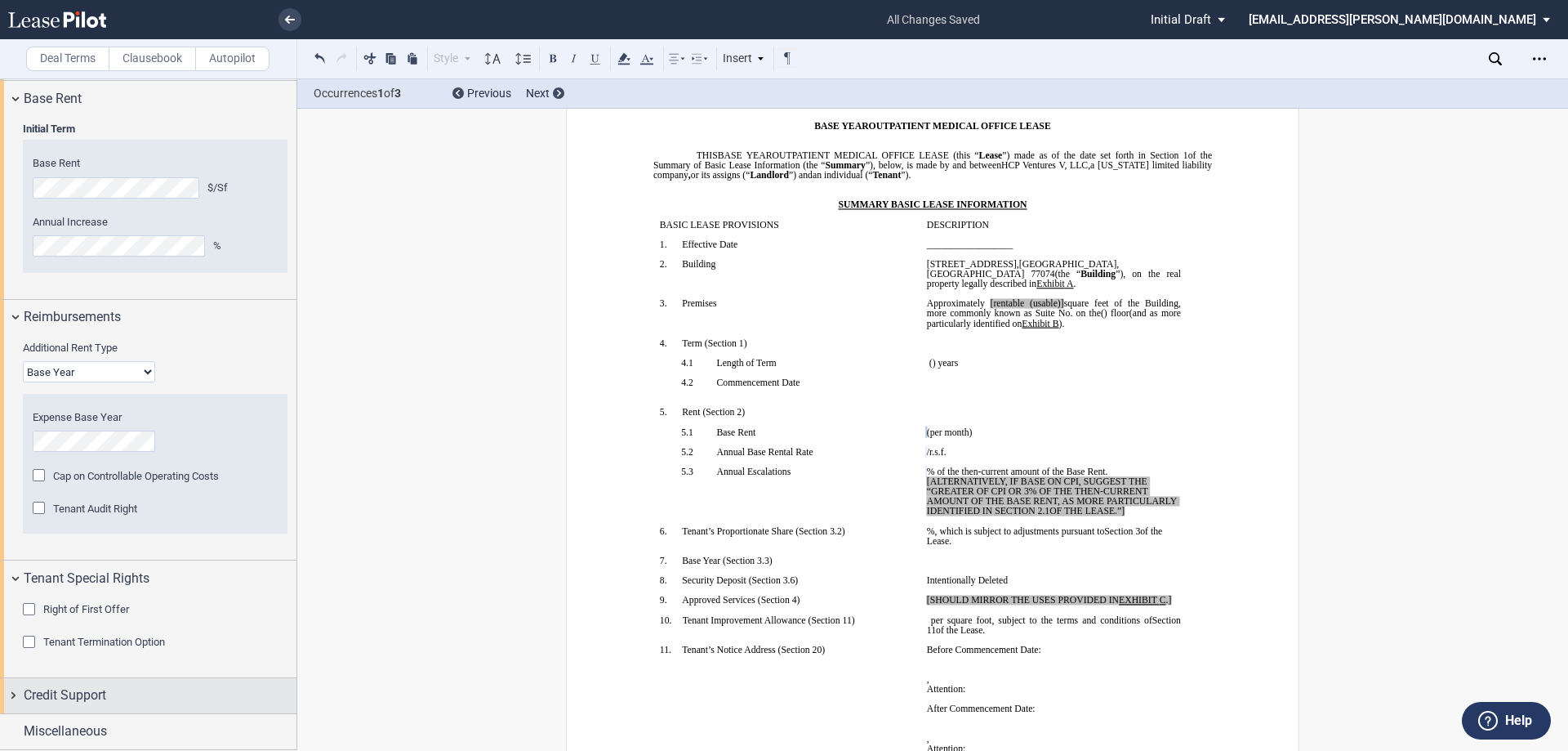 click on "Credit Support" at bounding box center (65, 695) 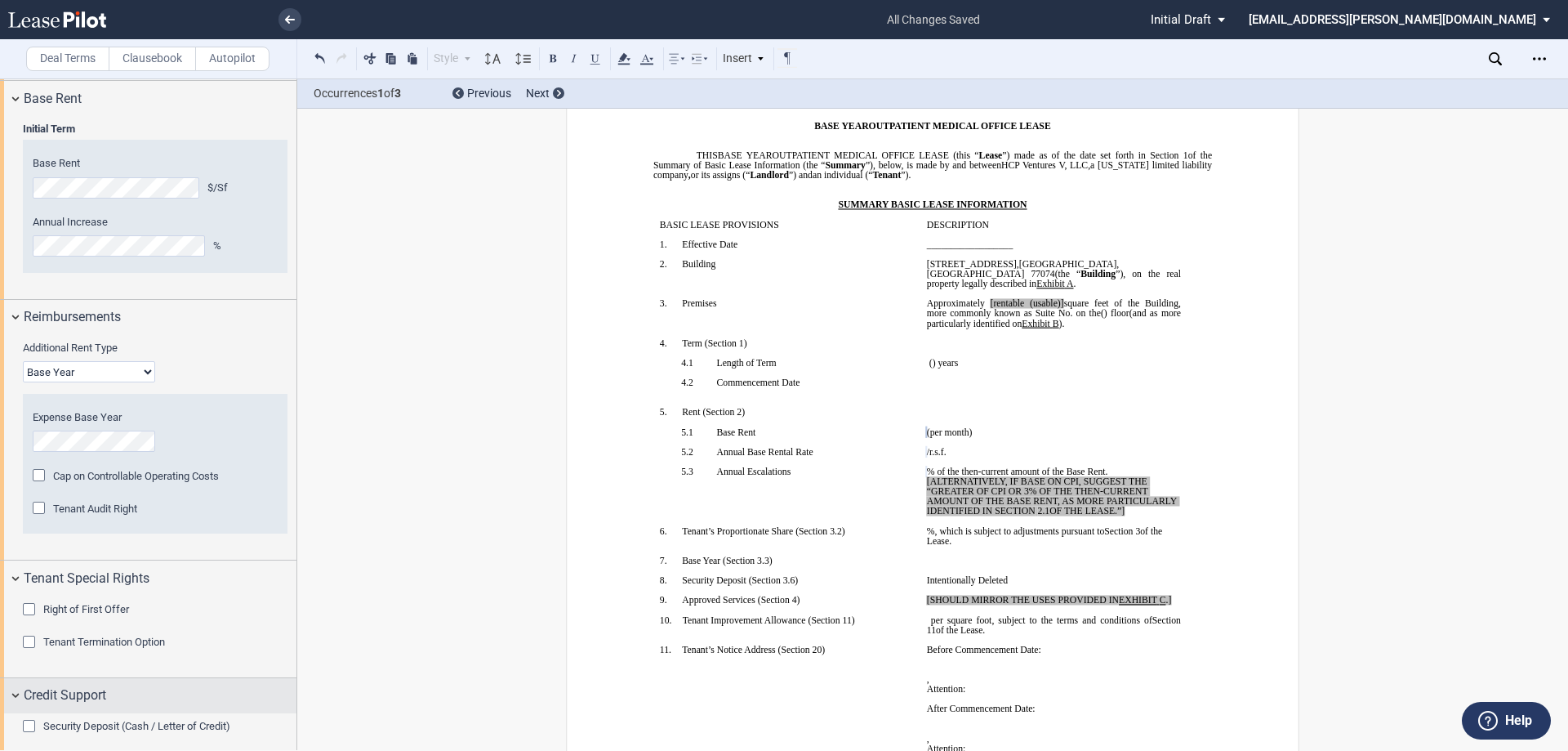 scroll, scrollTop: 1474, scrollLeft: 0, axis: vertical 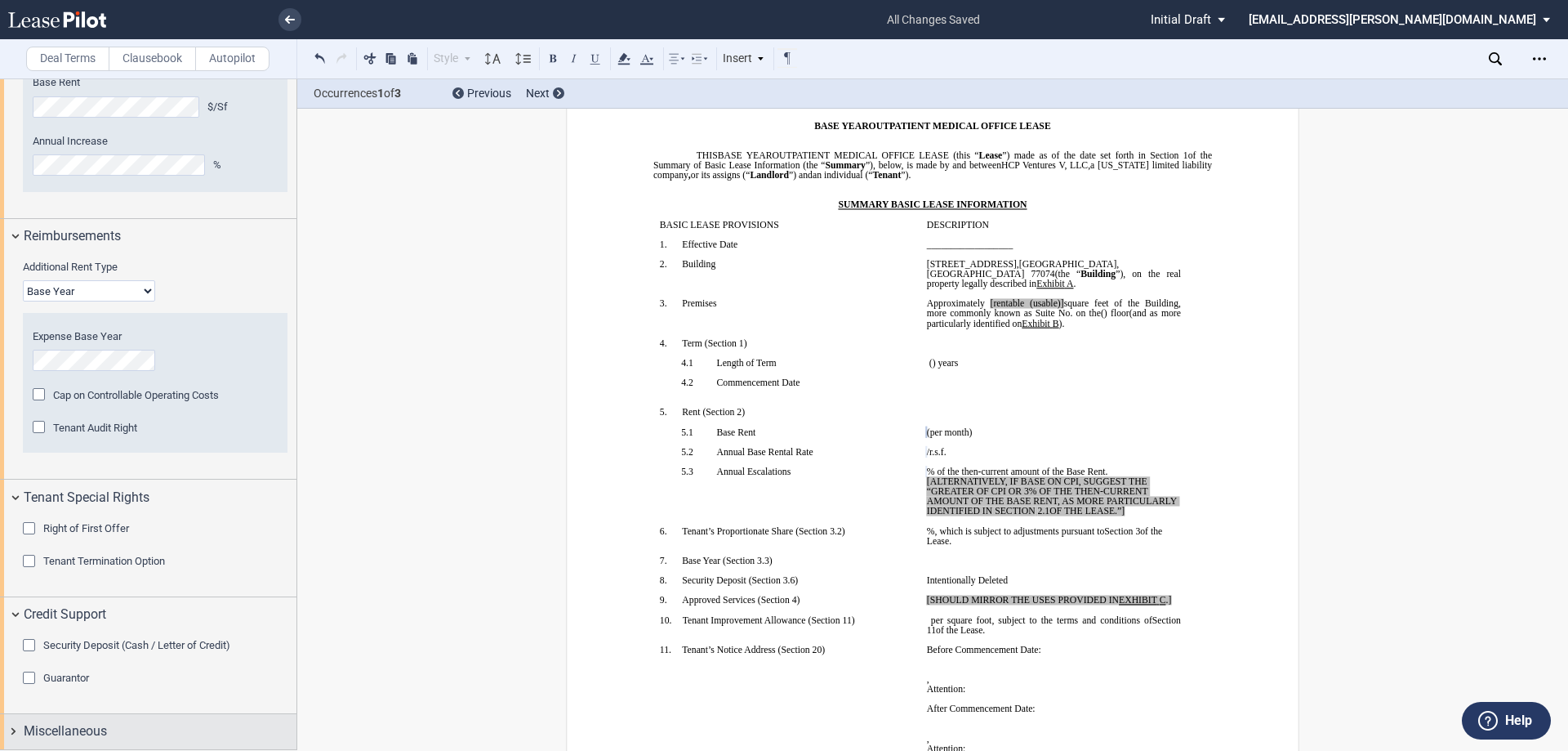 click on "Miscellaneous" at bounding box center (65, 731) 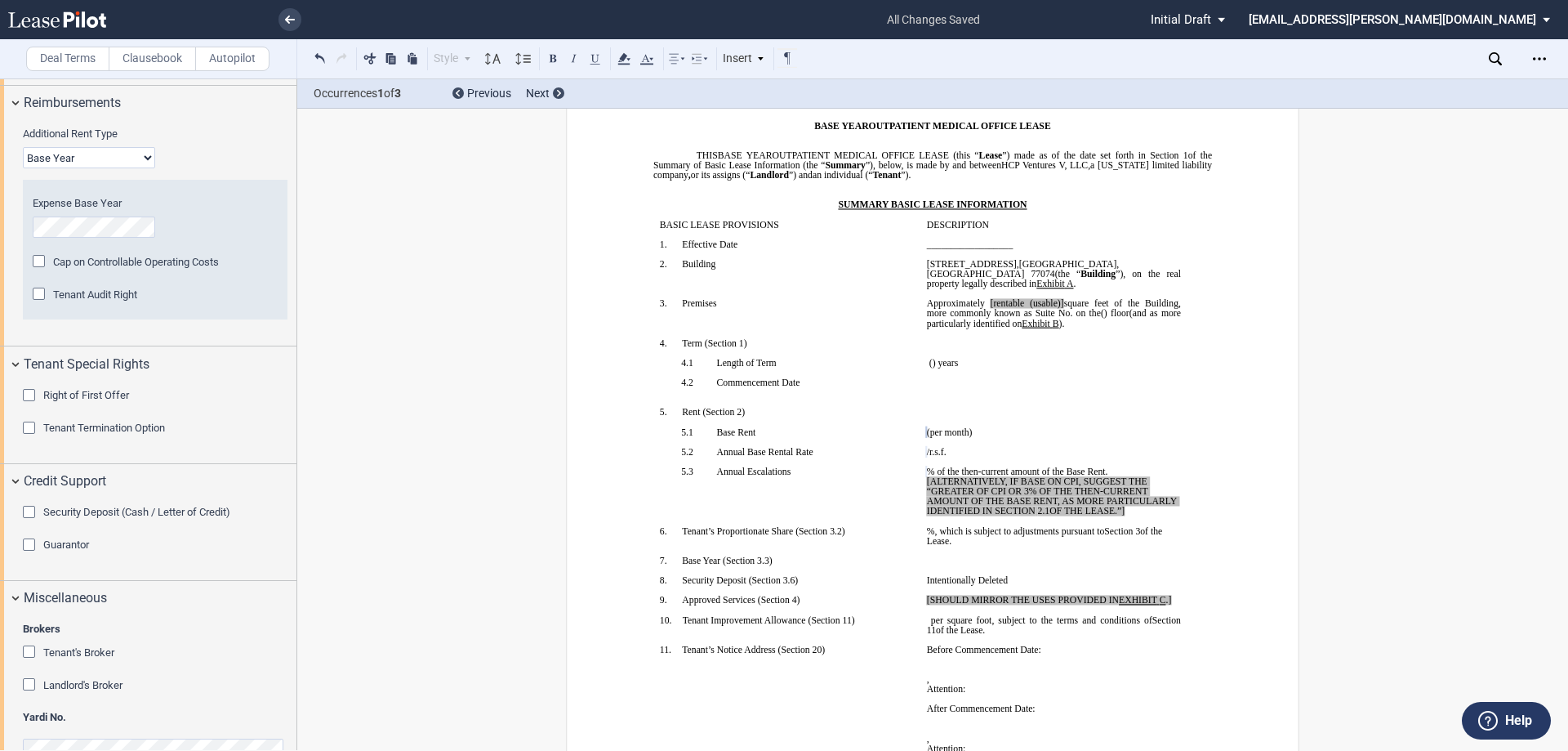 scroll, scrollTop: 1644, scrollLeft: 0, axis: vertical 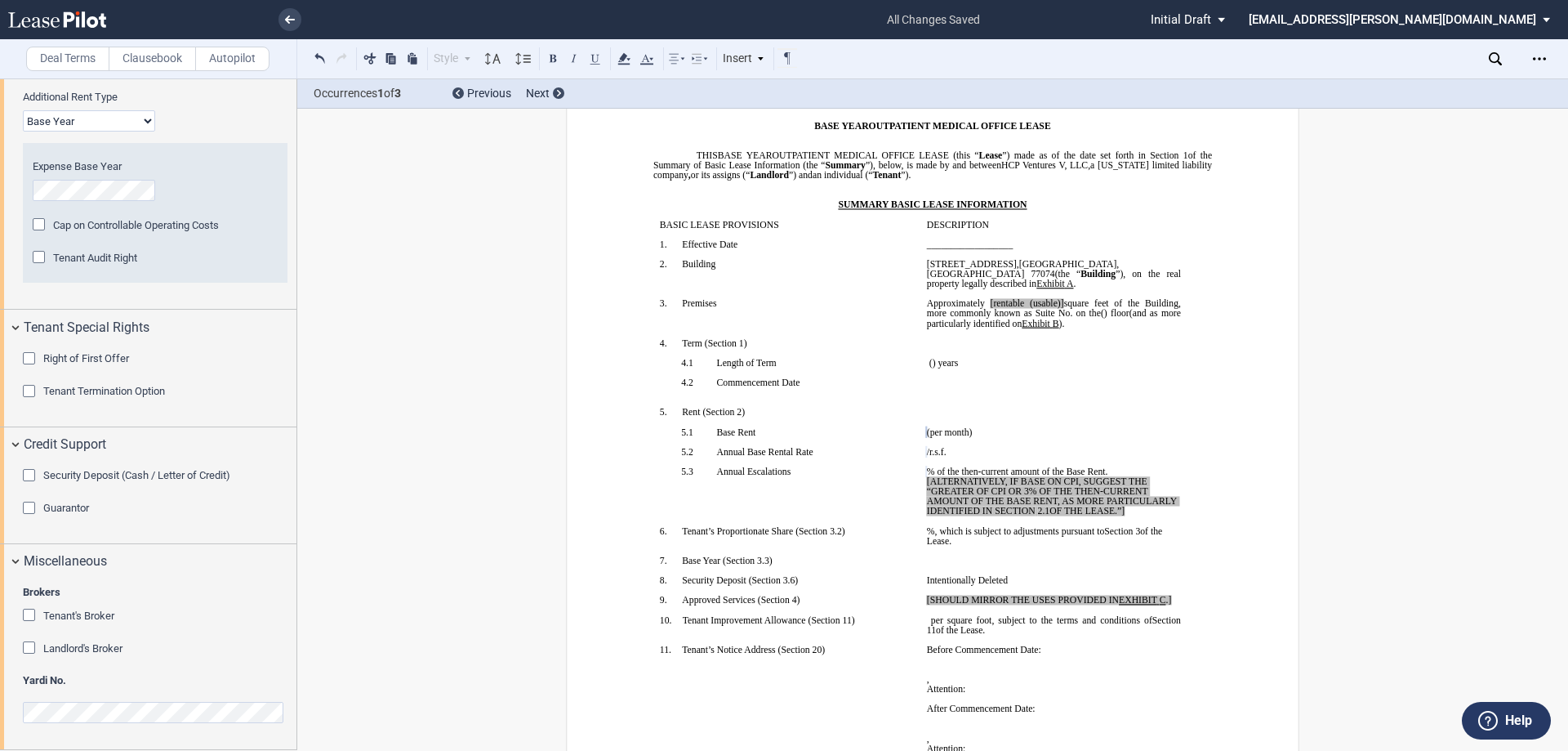 click at bounding box center (31, 650) 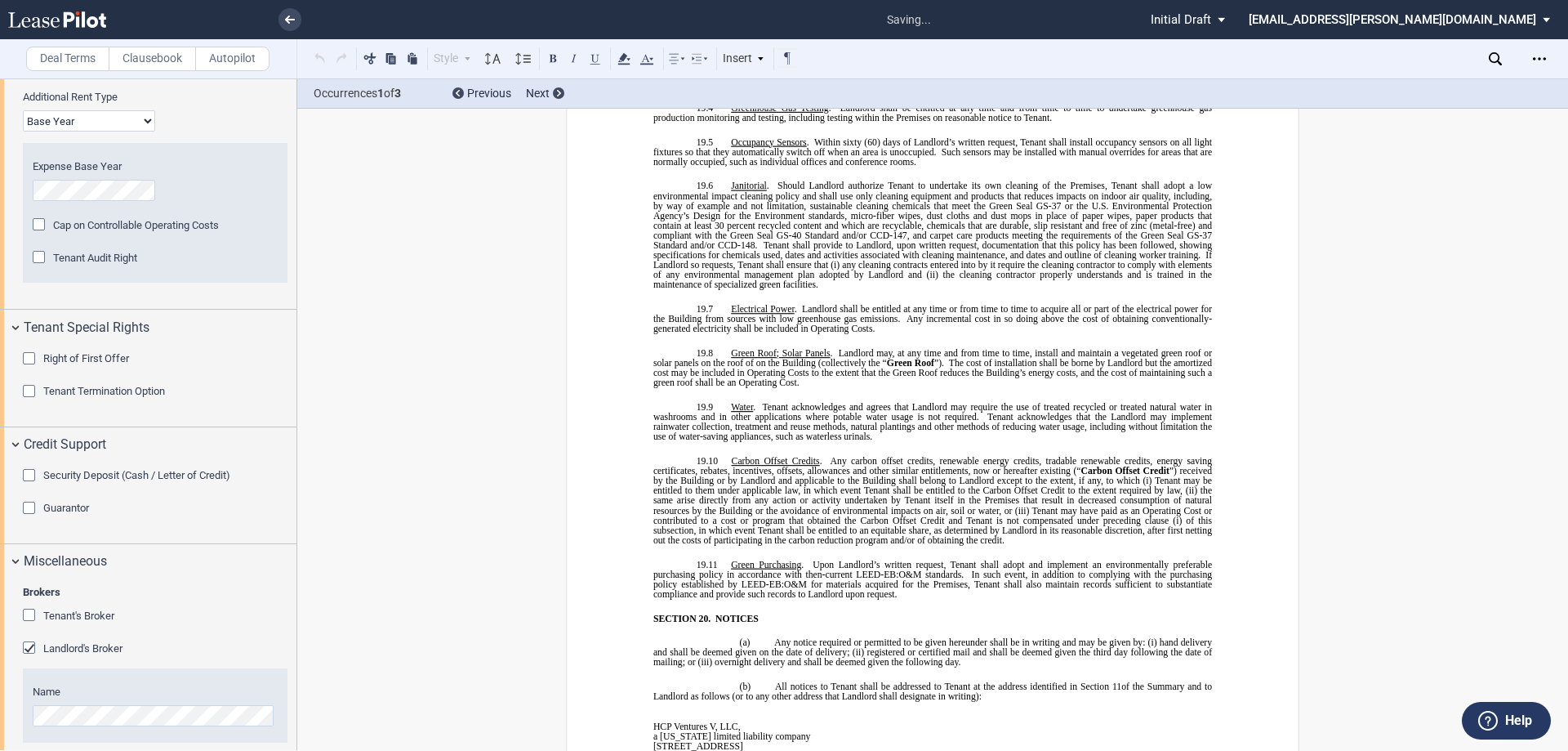 scroll, scrollTop: 13642, scrollLeft: 0, axis: vertical 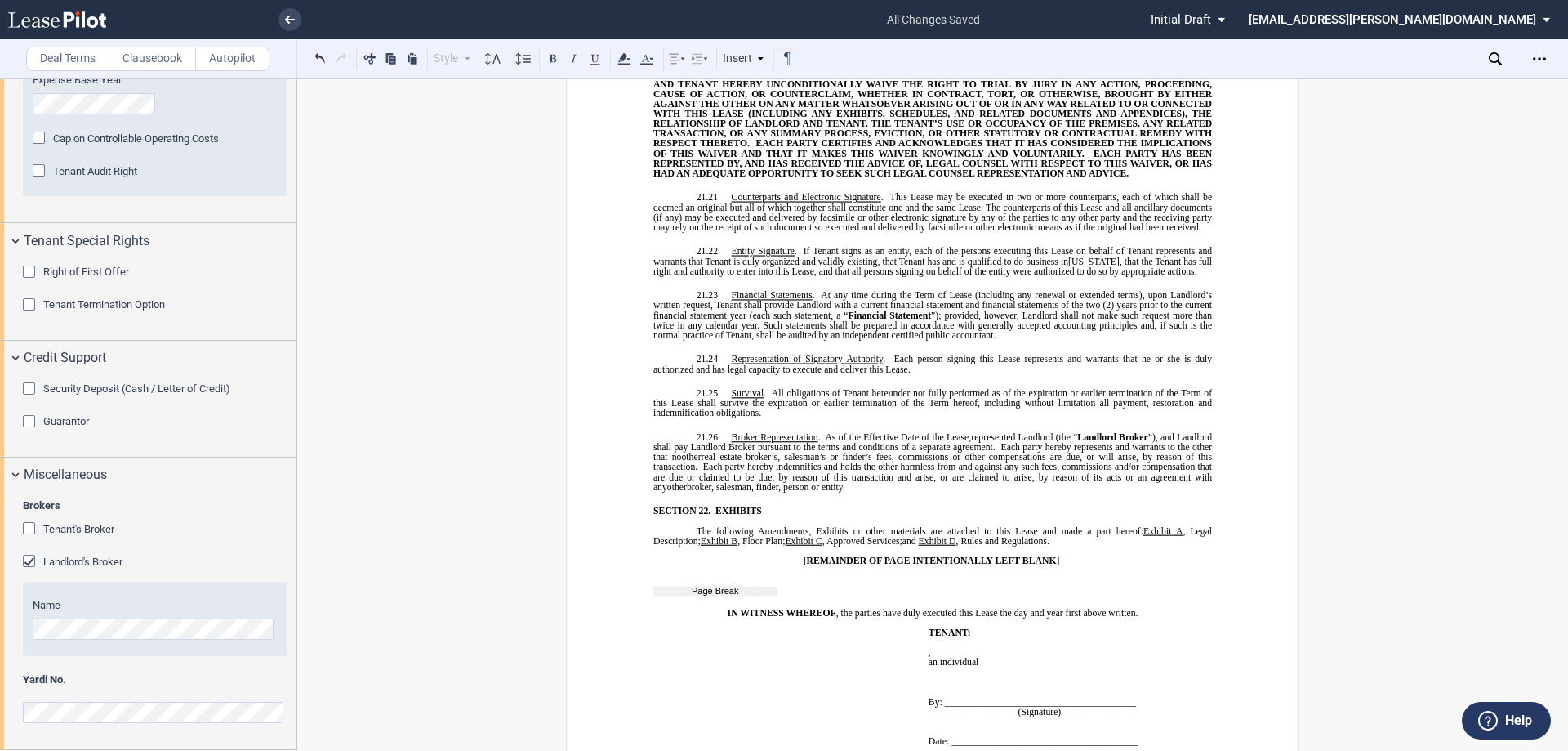 click at bounding box center [31, 530] 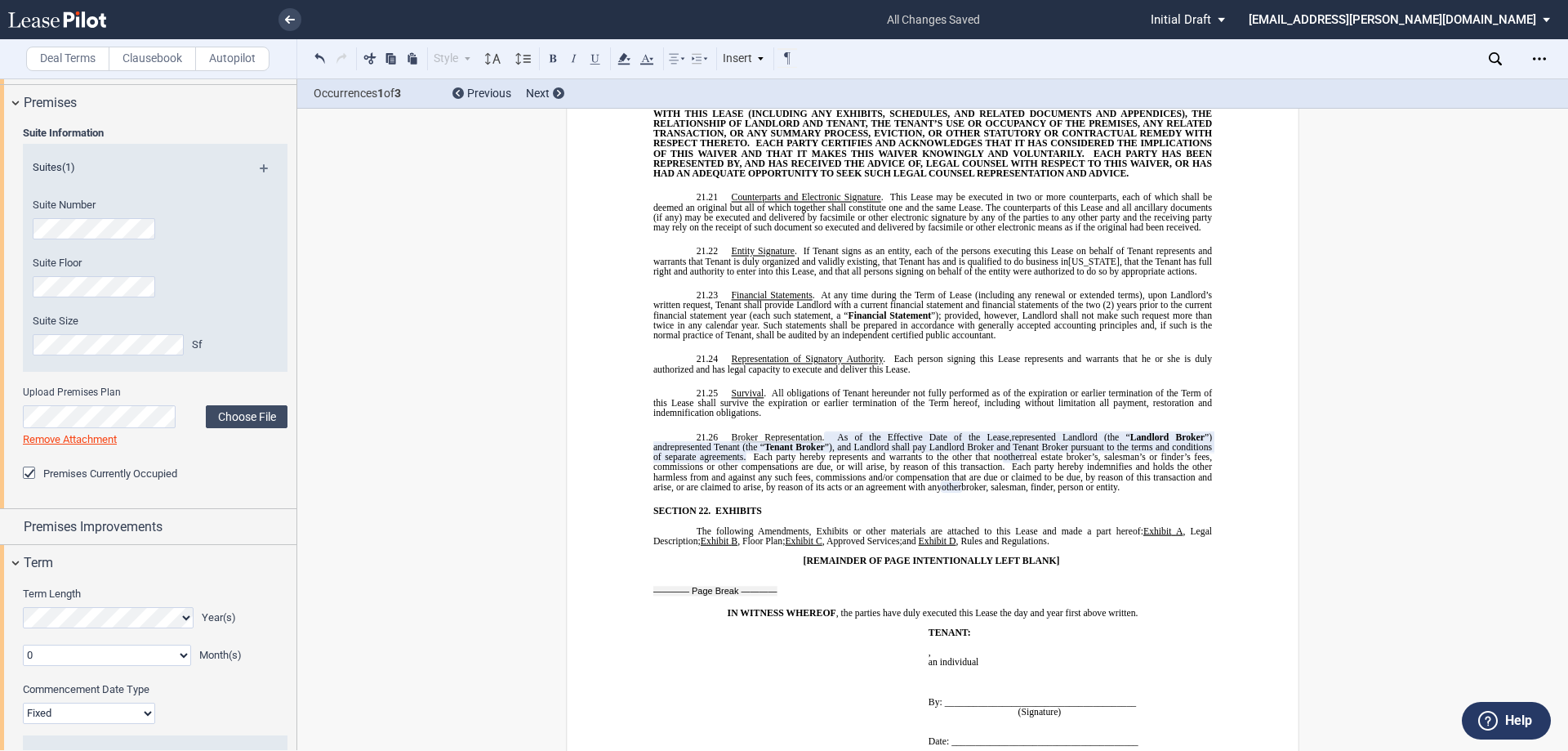 scroll, scrollTop: 654, scrollLeft: 0, axis: vertical 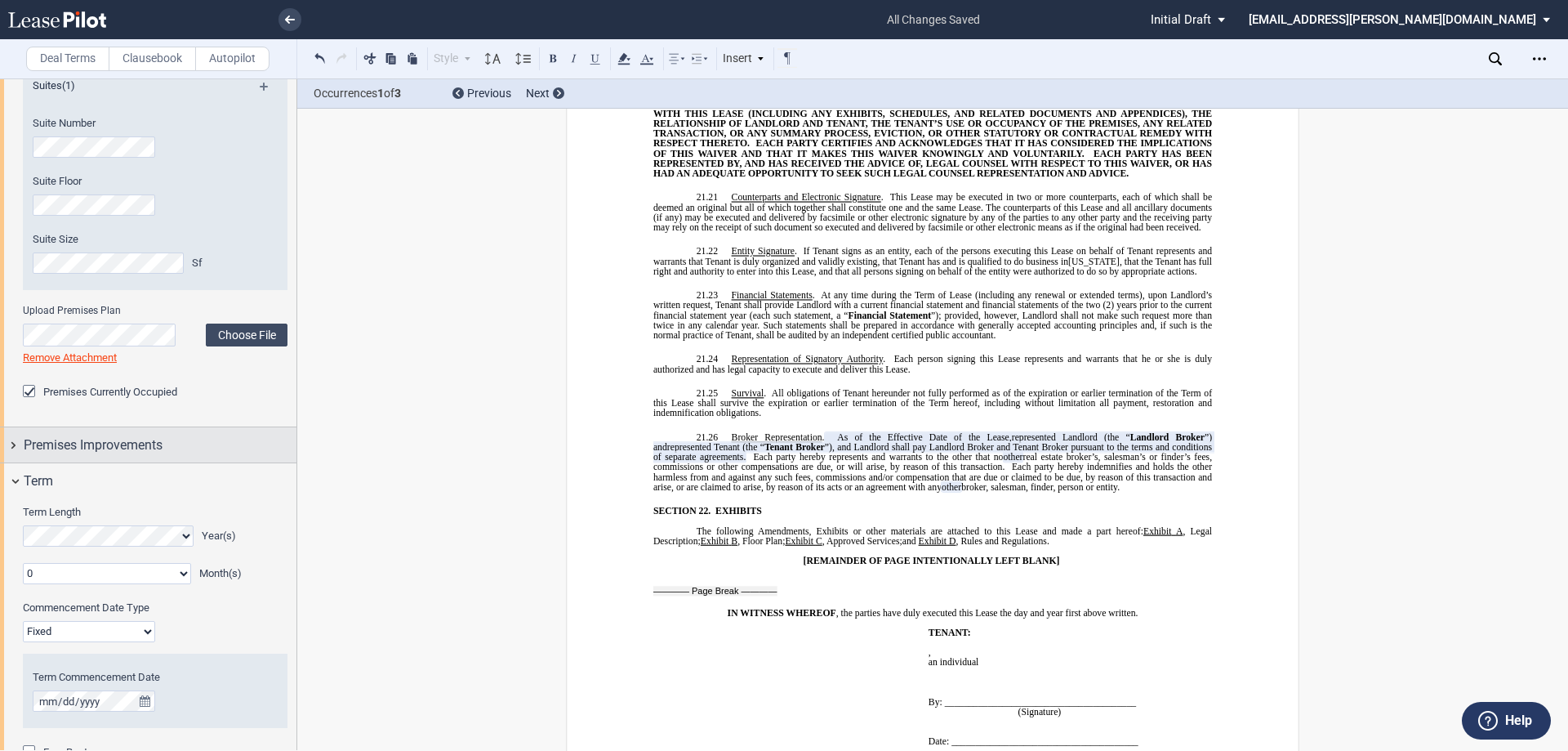 click on "Premises Improvements" at bounding box center [93, 445] 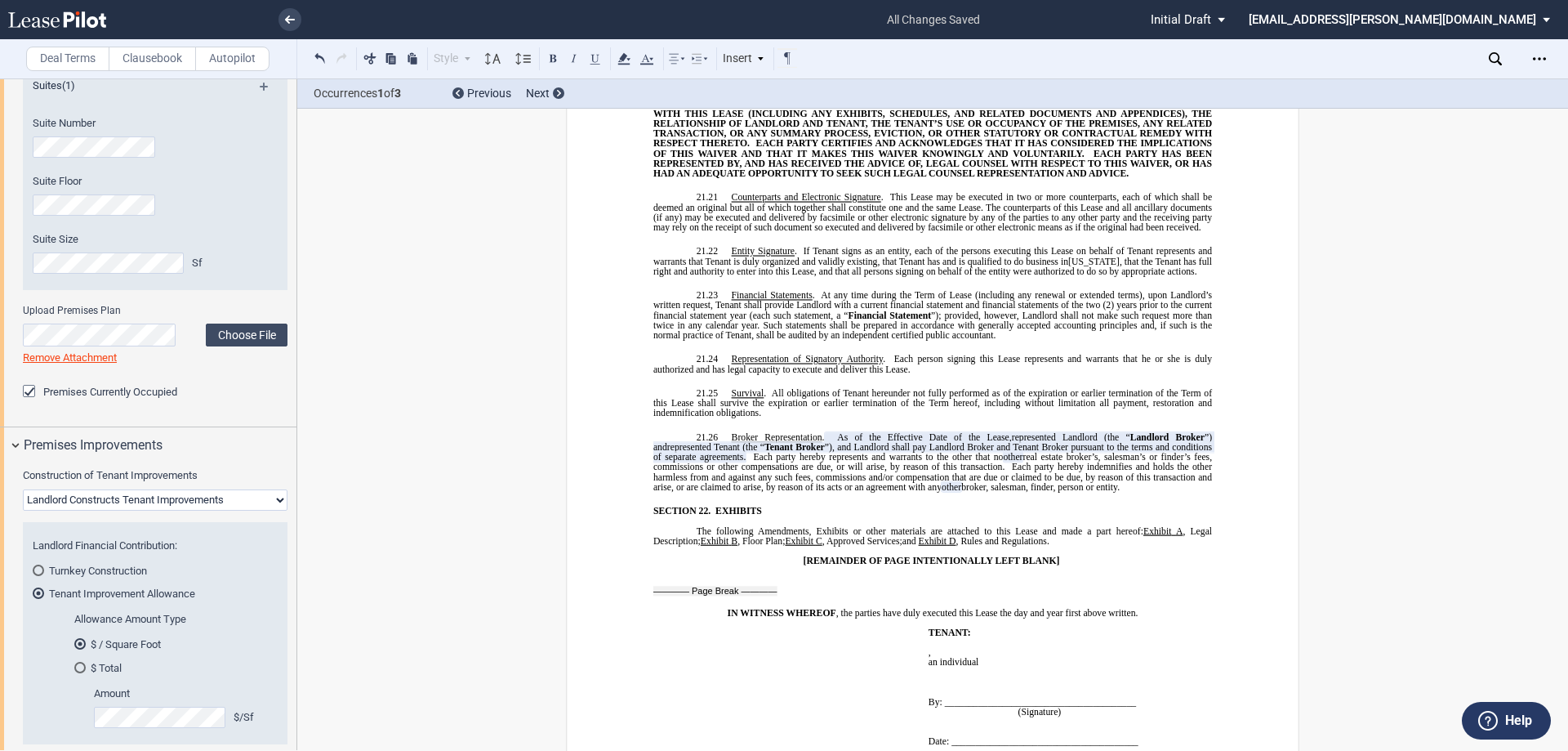 scroll, scrollTop: 735, scrollLeft: 0, axis: vertical 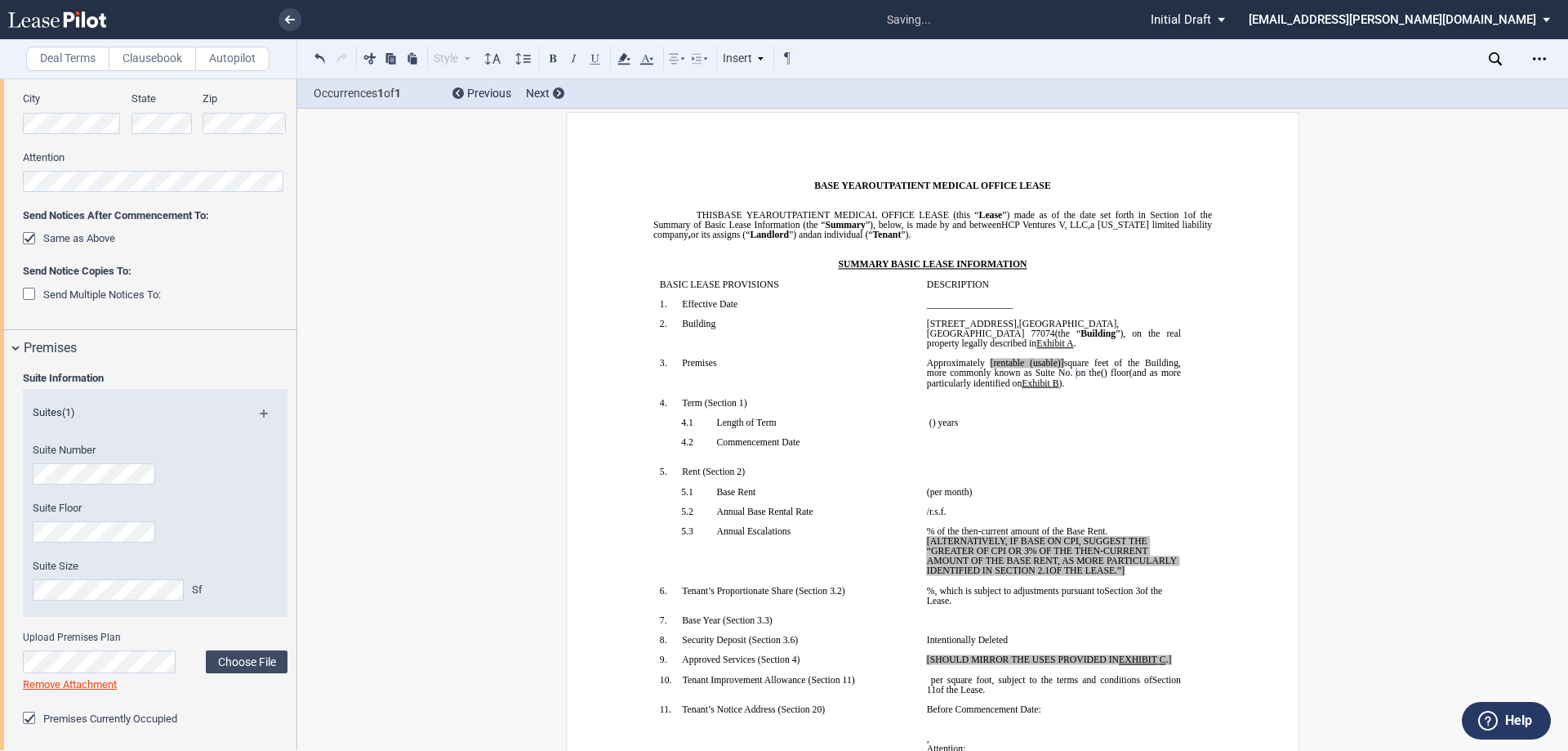 click on "Suite Number
Suite Floor
Suite Size
Sf" at bounding box center [155, 530] 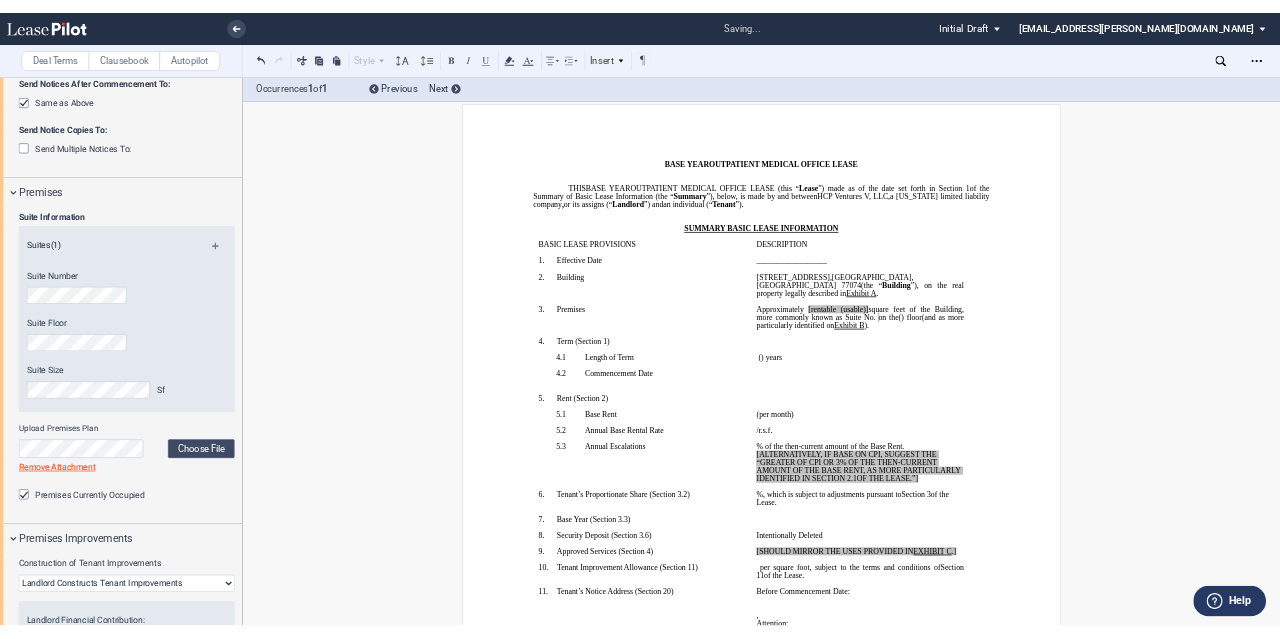 scroll, scrollTop: 600, scrollLeft: 0, axis: vertical 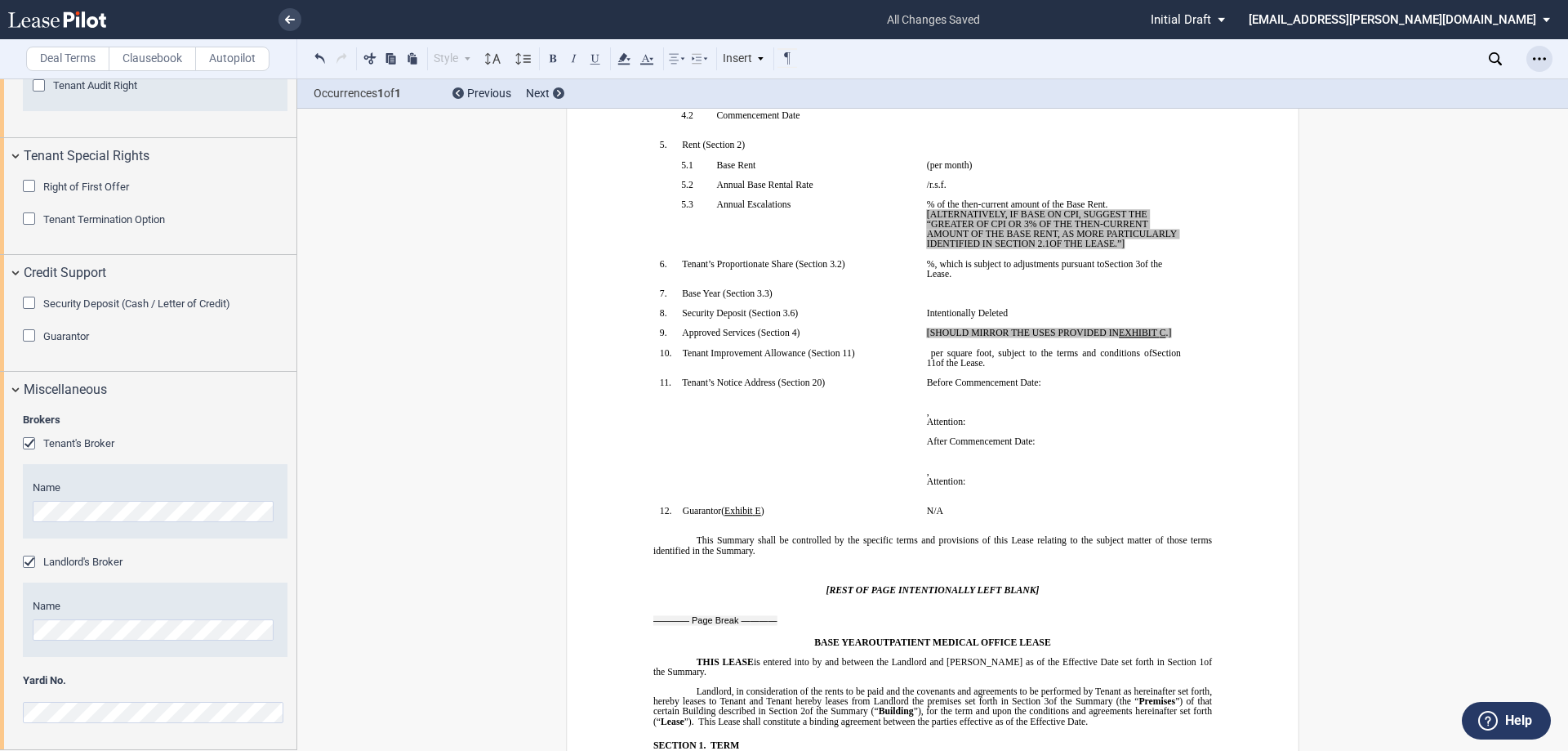 click at bounding box center (1539, 59) 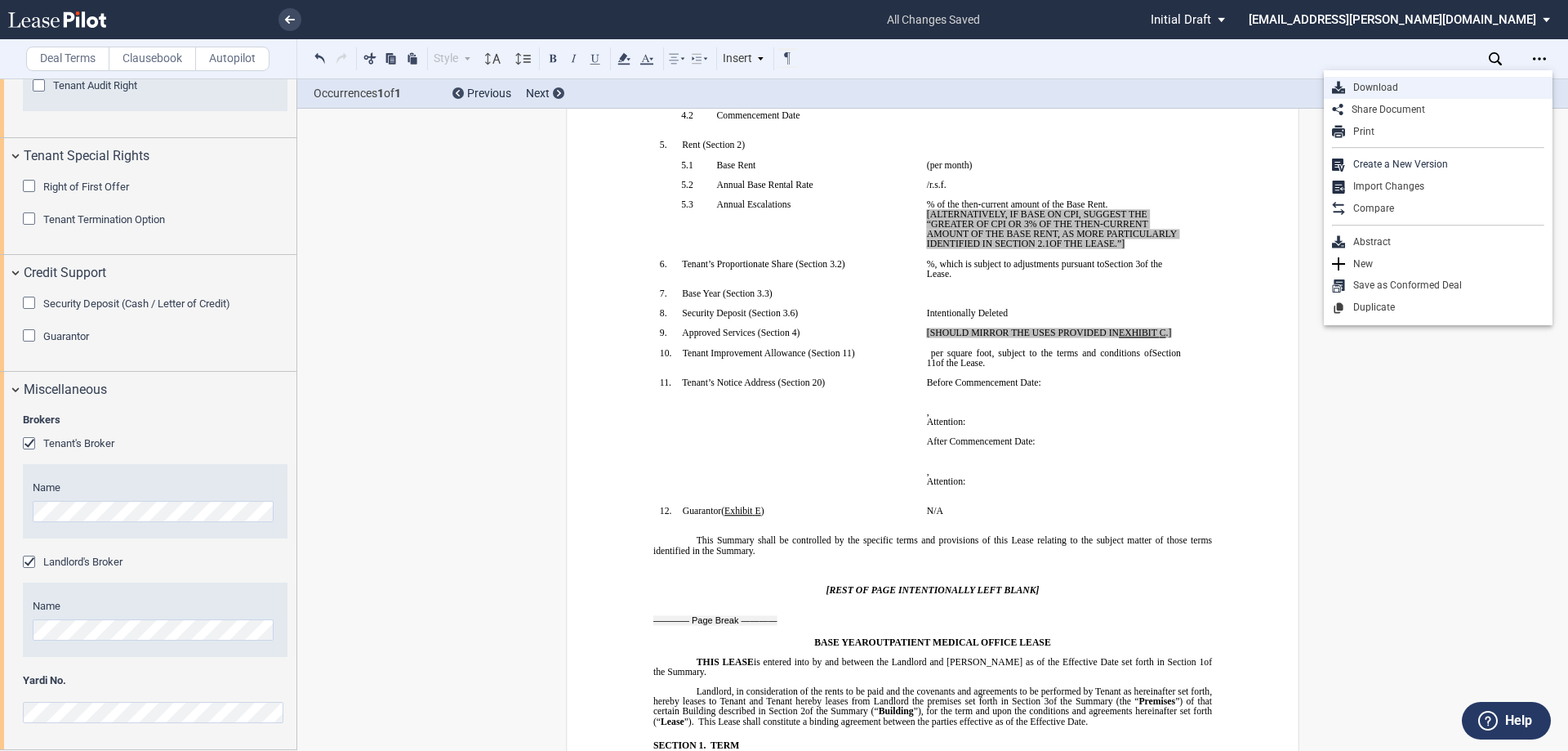 click on "Download" at bounding box center [1445, 87] 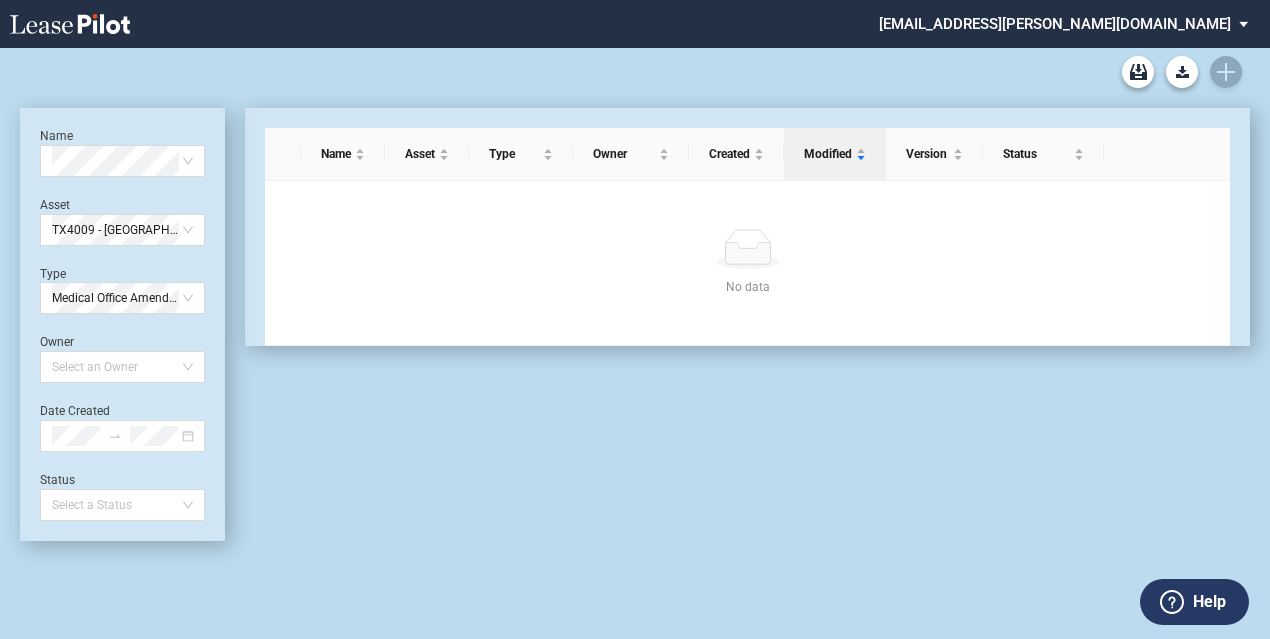 scroll, scrollTop: 0, scrollLeft: 0, axis: both 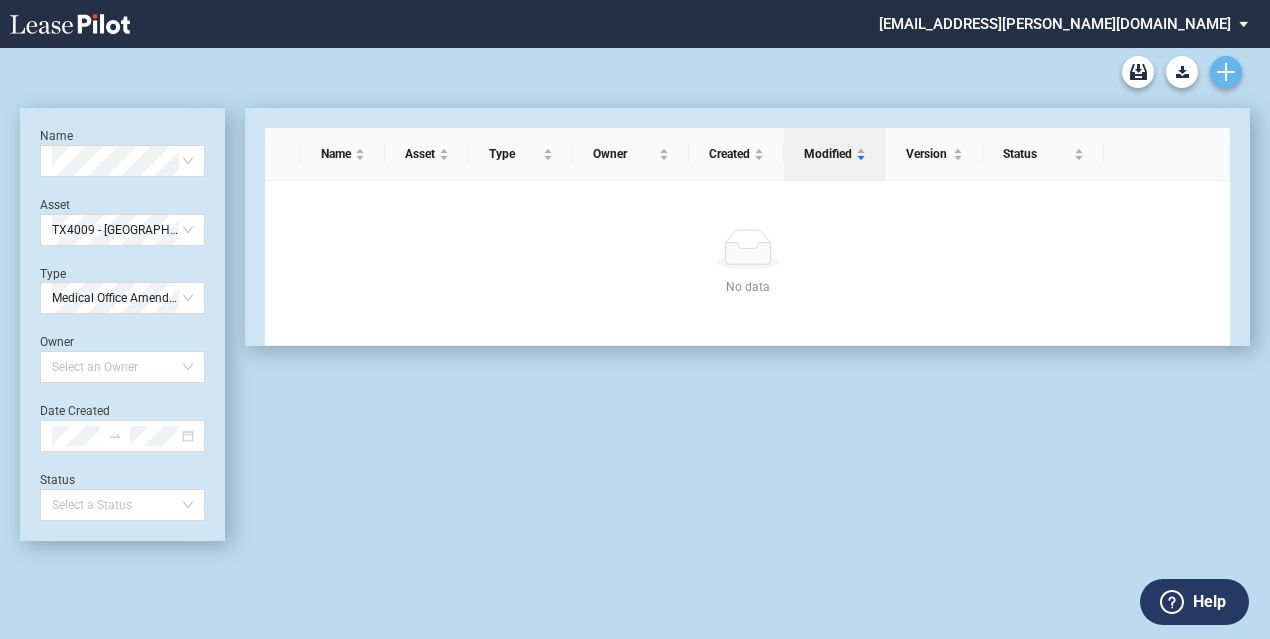 click at bounding box center (1226, 72) 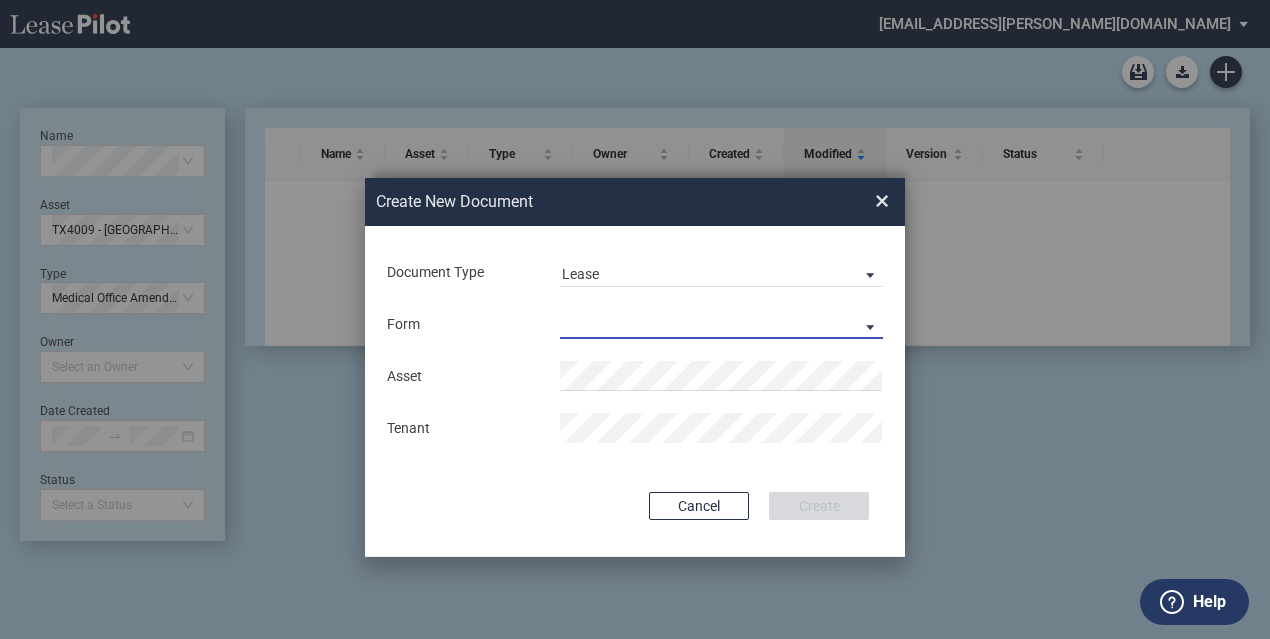 click on "Medical Office Lease
Scottsdale Lease
Louisville Lease
1370 Medical Place Lease
Medical City Lease
HCA Lease
Seattle Lease
Nordstrom Tower Lease" at bounding box center [721, 324] 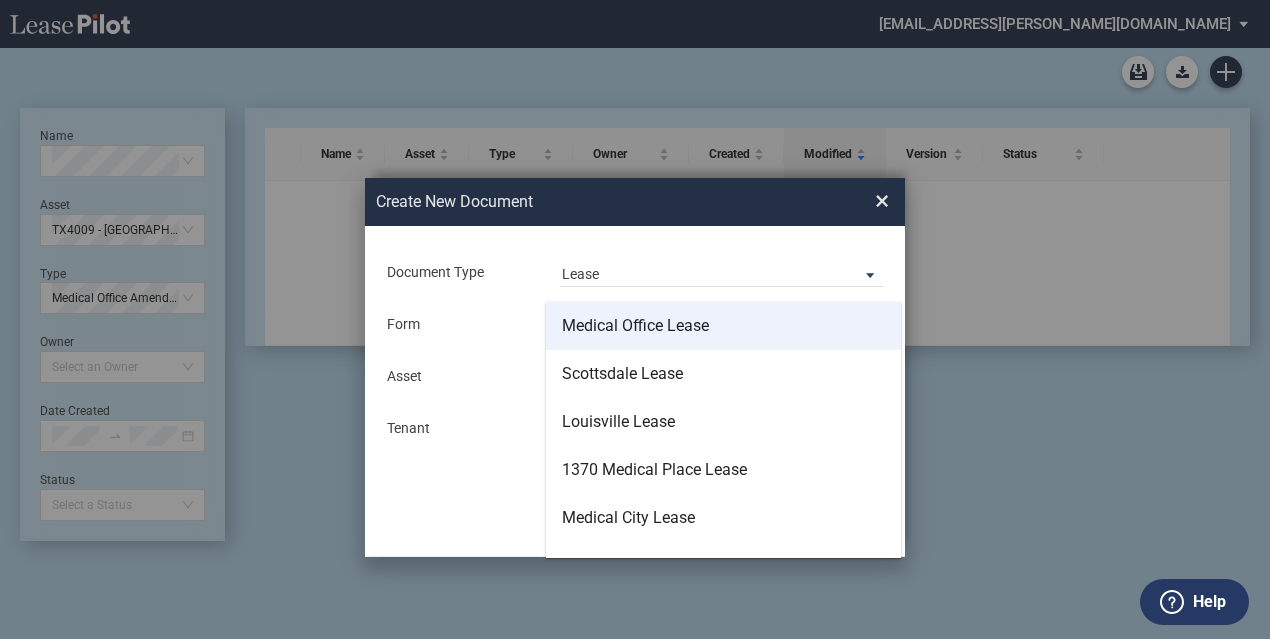 click on "Medical Office Lease" at bounding box center [723, 326] 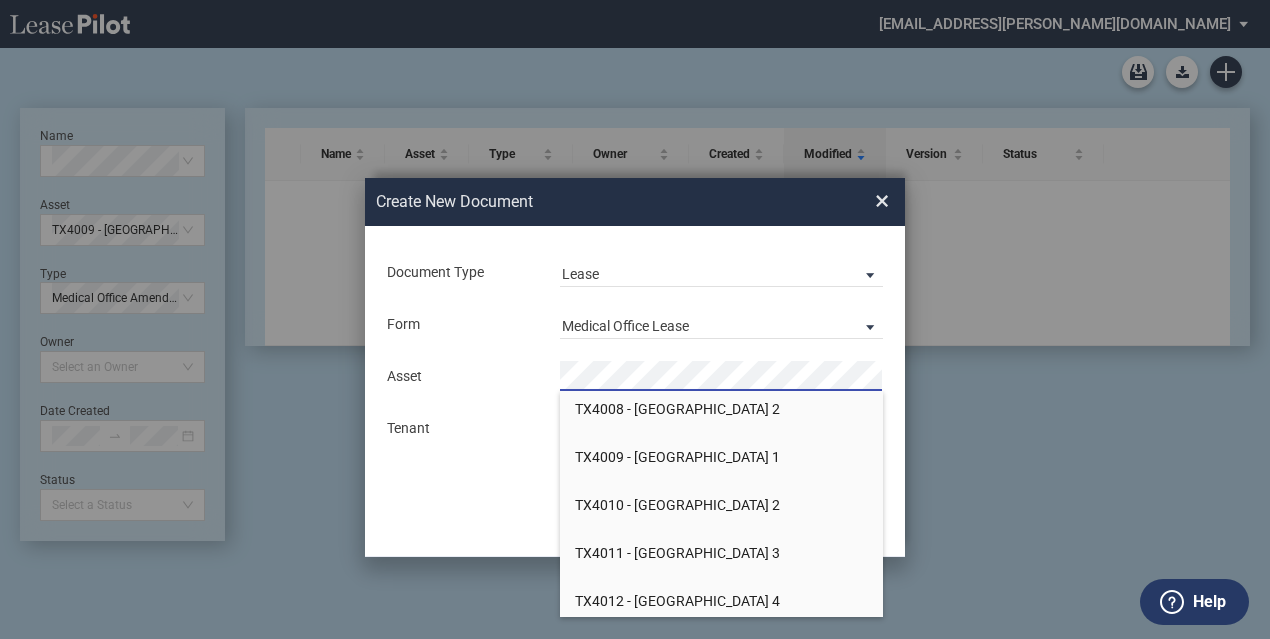 scroll, scrollTop: 24600, scrollLeft: 0, axis: vertical 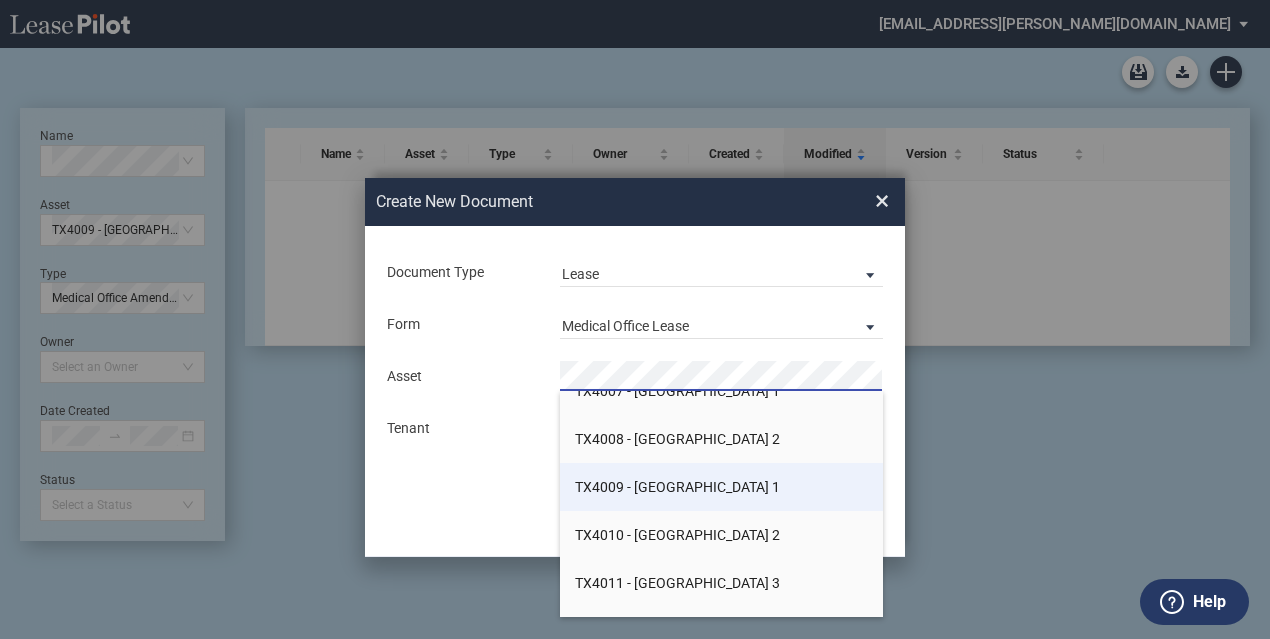 click on "TX4009 - [GEOGRAPHIC_DATA] 1" at bounding box center [677, 487] 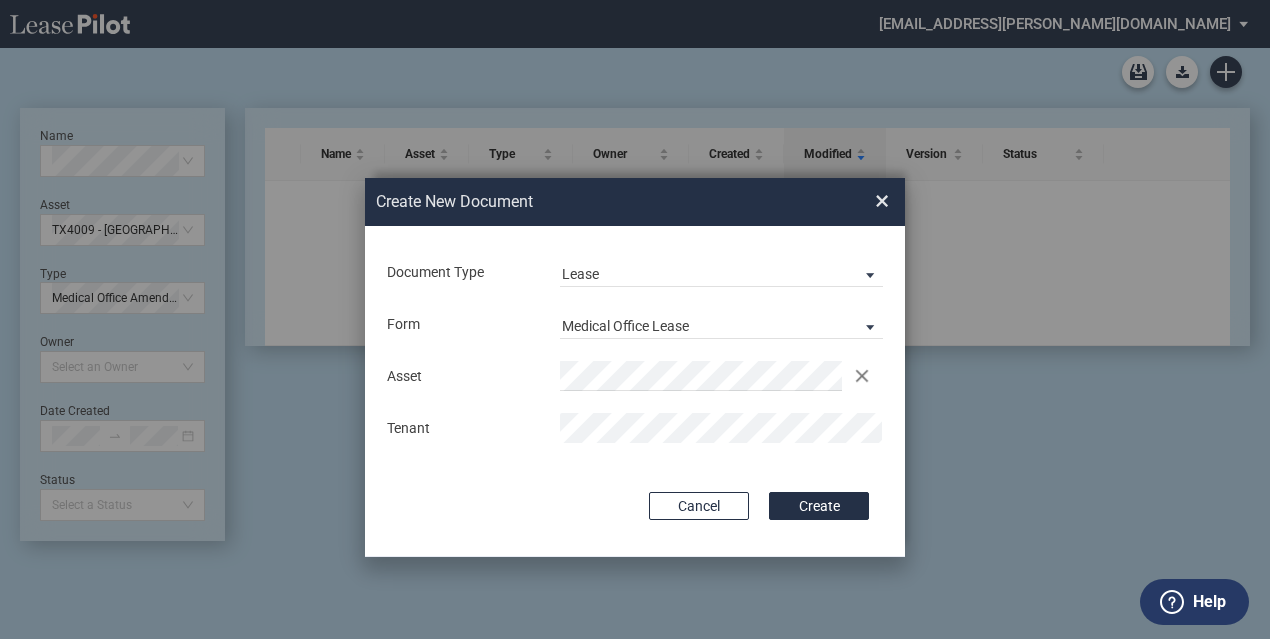 click on "Document Type
Lease
Lease
Amendment
Deal Type
Office
Deal Type
Office
Form
Medical Office Lease
Asset
Clear
Tenant
Use Conformed Deal
The selected building was not in your LeasePilot platform when this conformed deal was created. Please recreate the conformed deal if you want to use it for this building.
Copy Deal Terms from
Cancel
Create
Creating..." at bounding box center [635, 391] 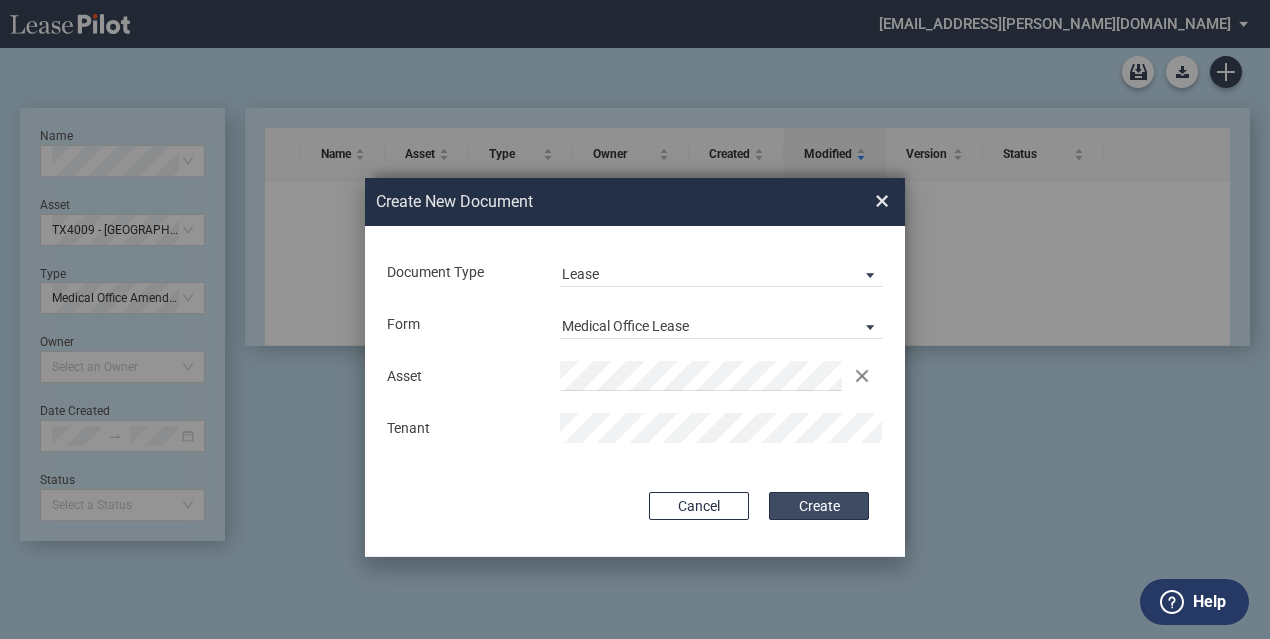click on "Create" at bounding box center (819, 506) 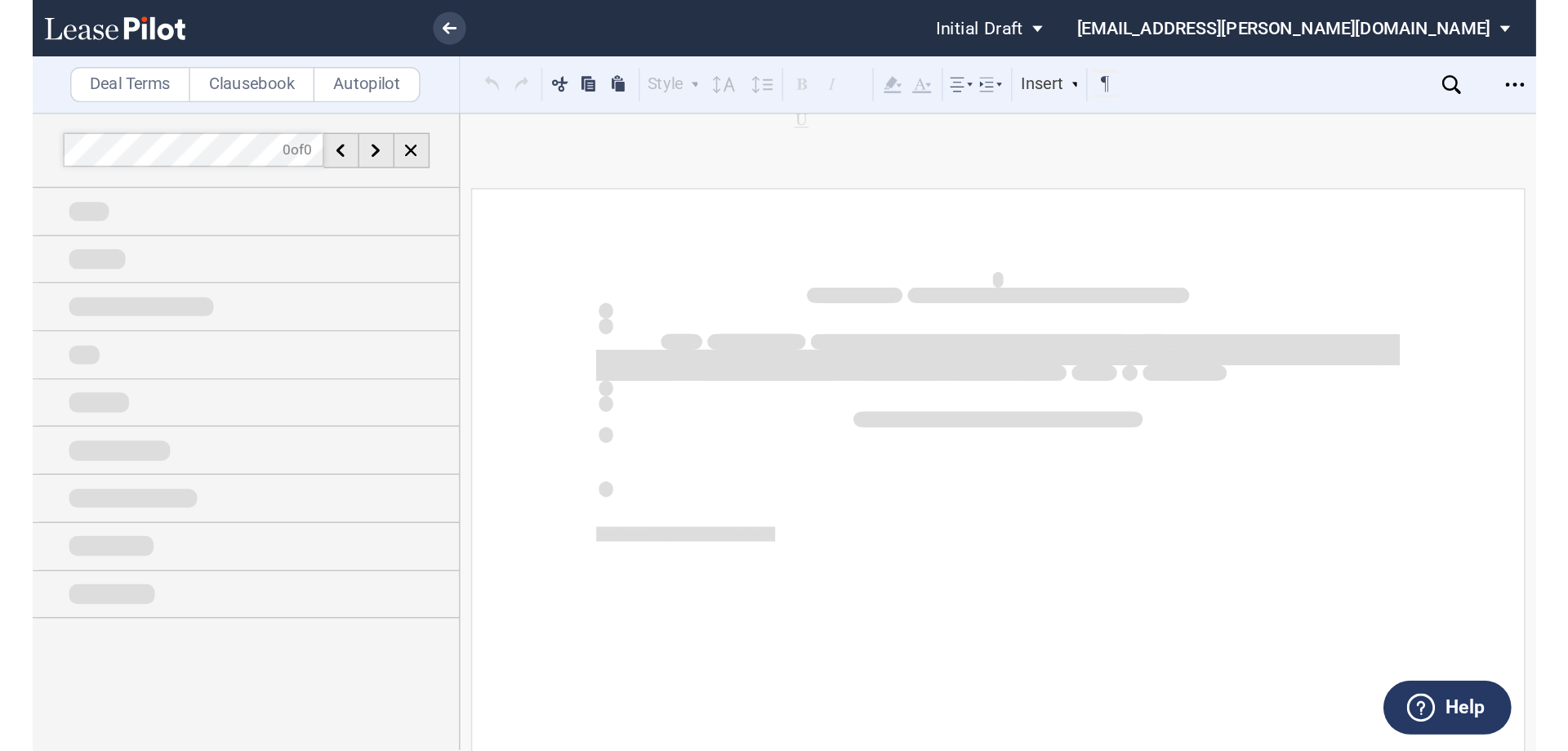 scroll, scrollTop: 0, scrollLeft: 0, axis: both 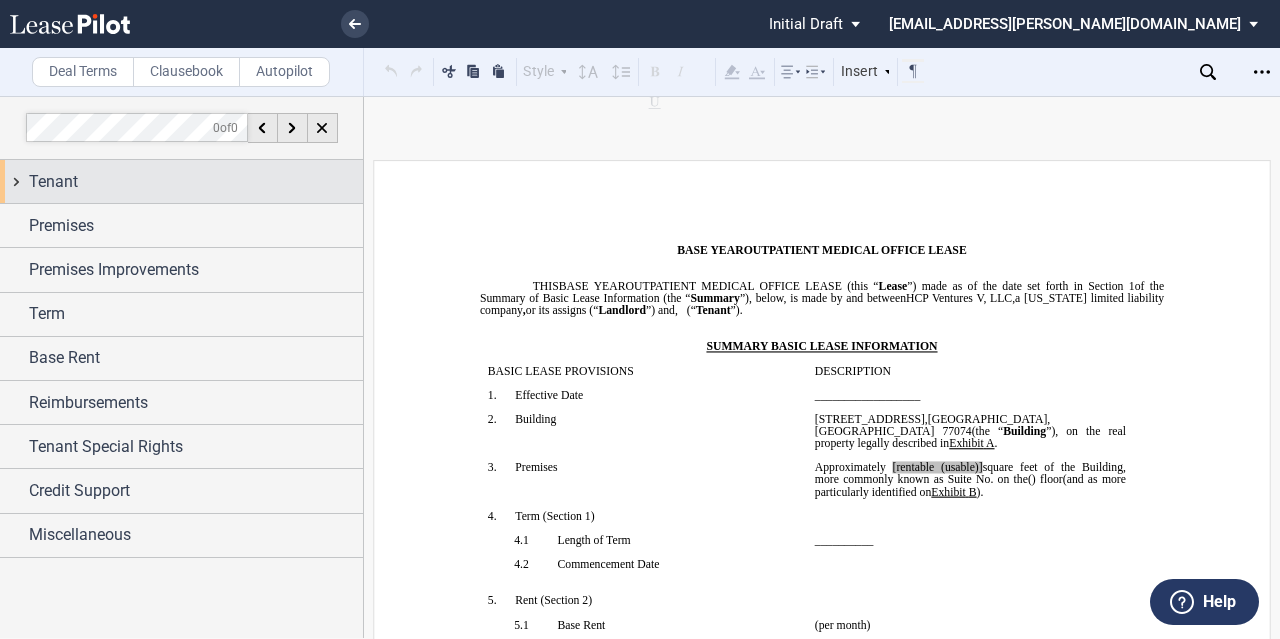 click on "Tenant" at bounding box center [196, 182] 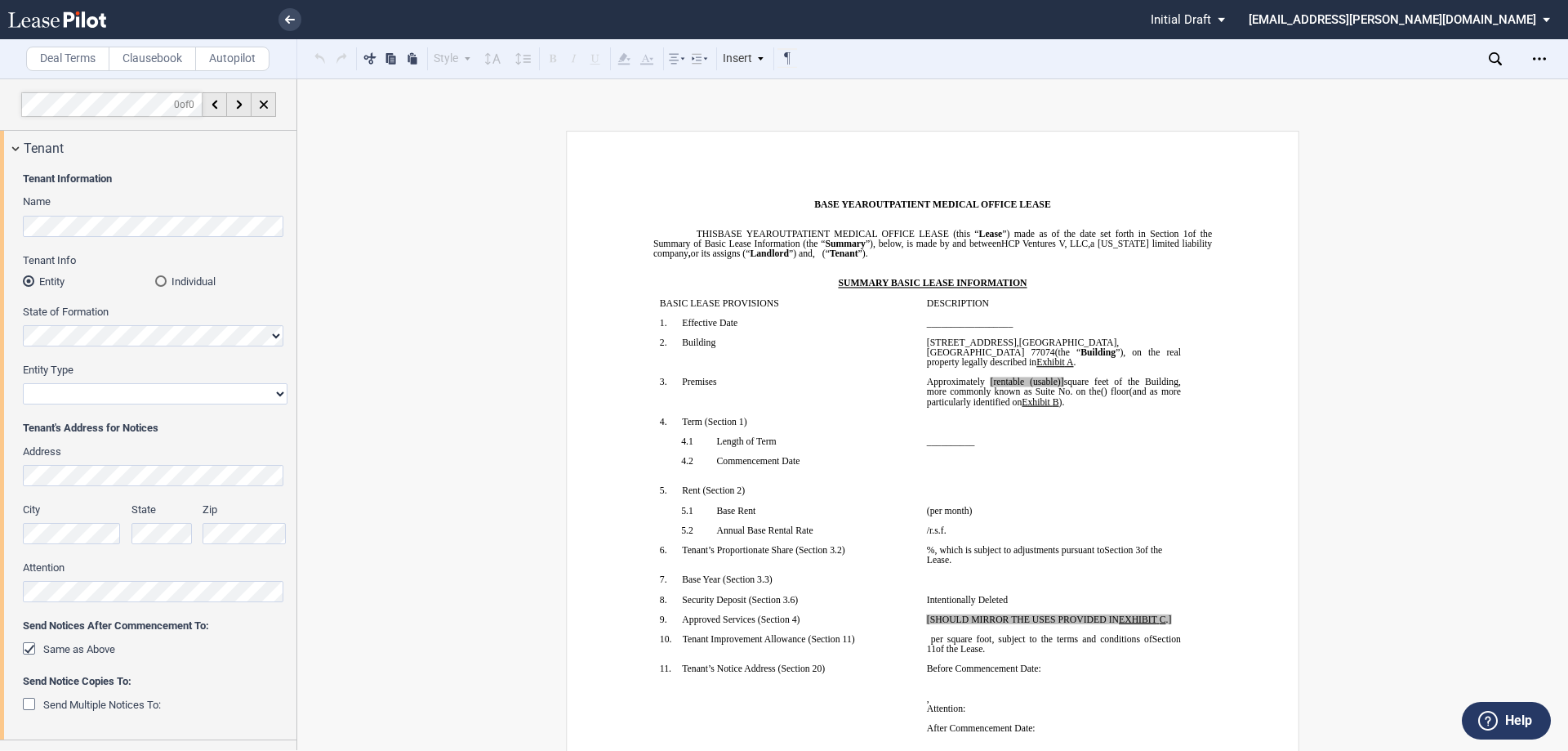 click at bounding box center [161, 281] 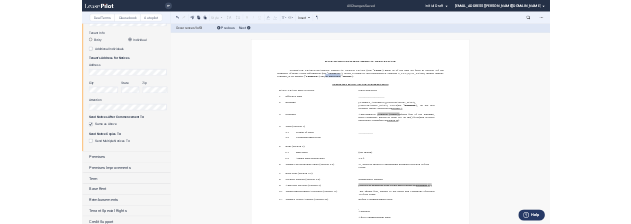 scroll, scrollTop: 240, scrollLeft: 0, axis: vertical 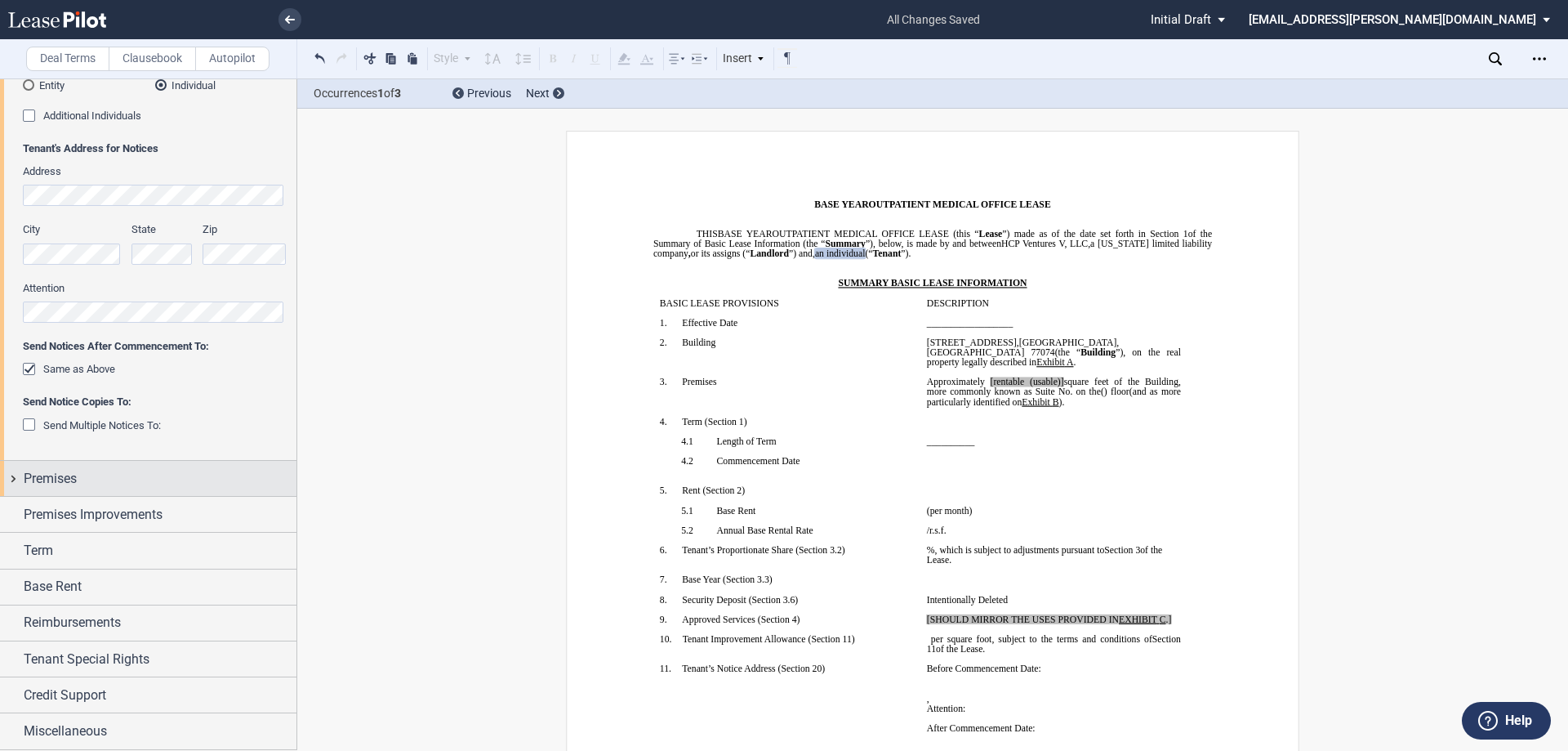 click on "Premises" at bounding box center (50, 479) 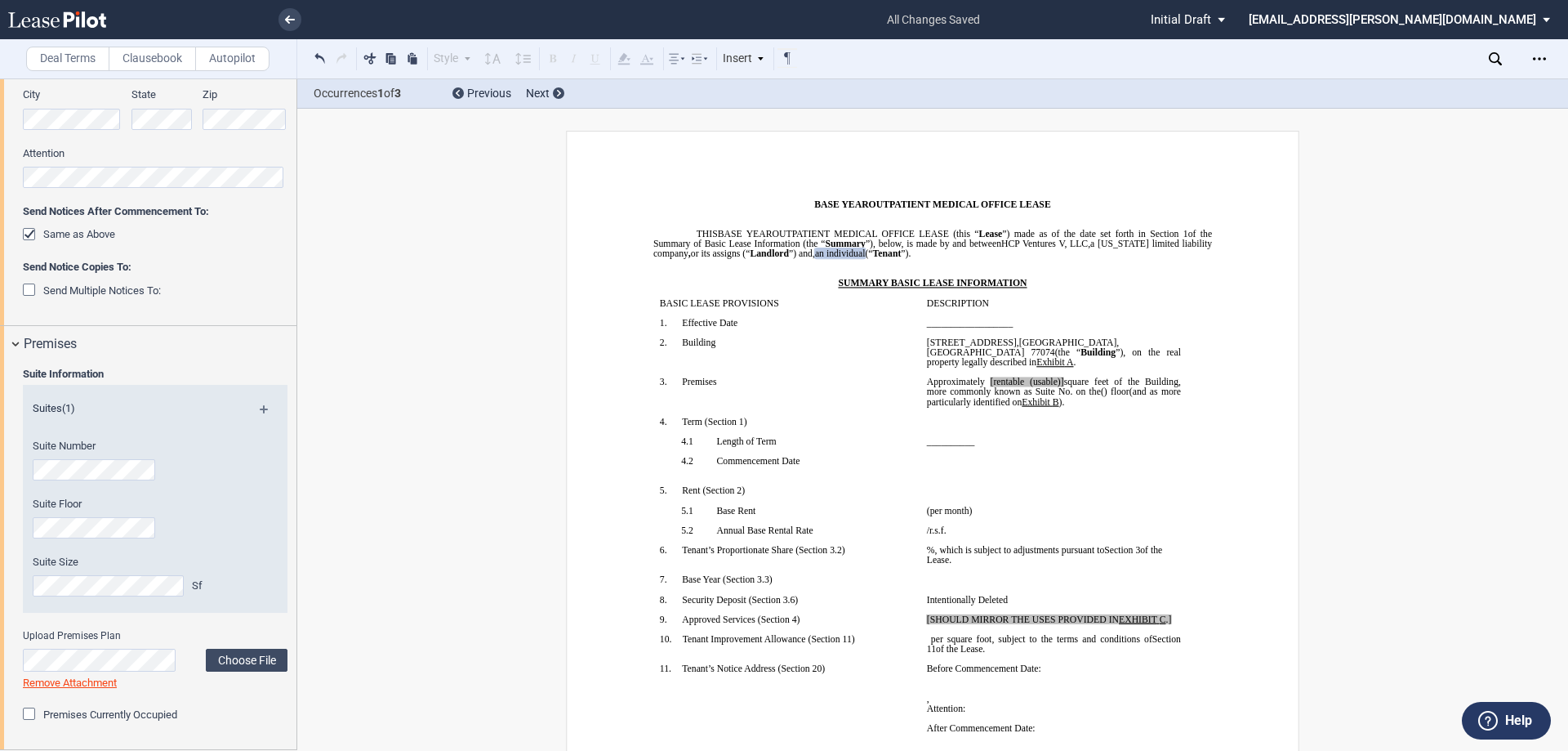 scroll, scrollTop: 360, scrollLeft: 0, axis: vertical 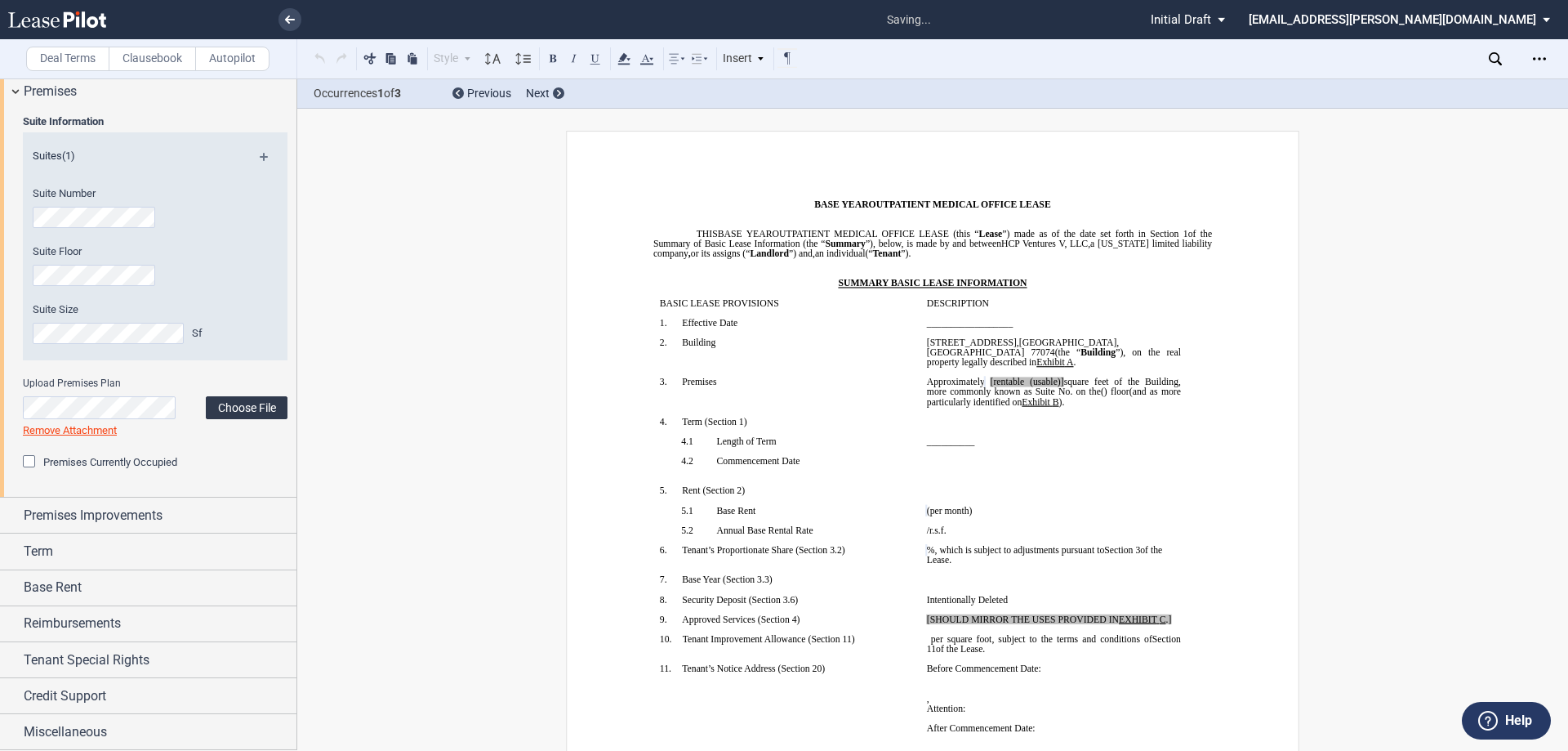 click on "Choose File" 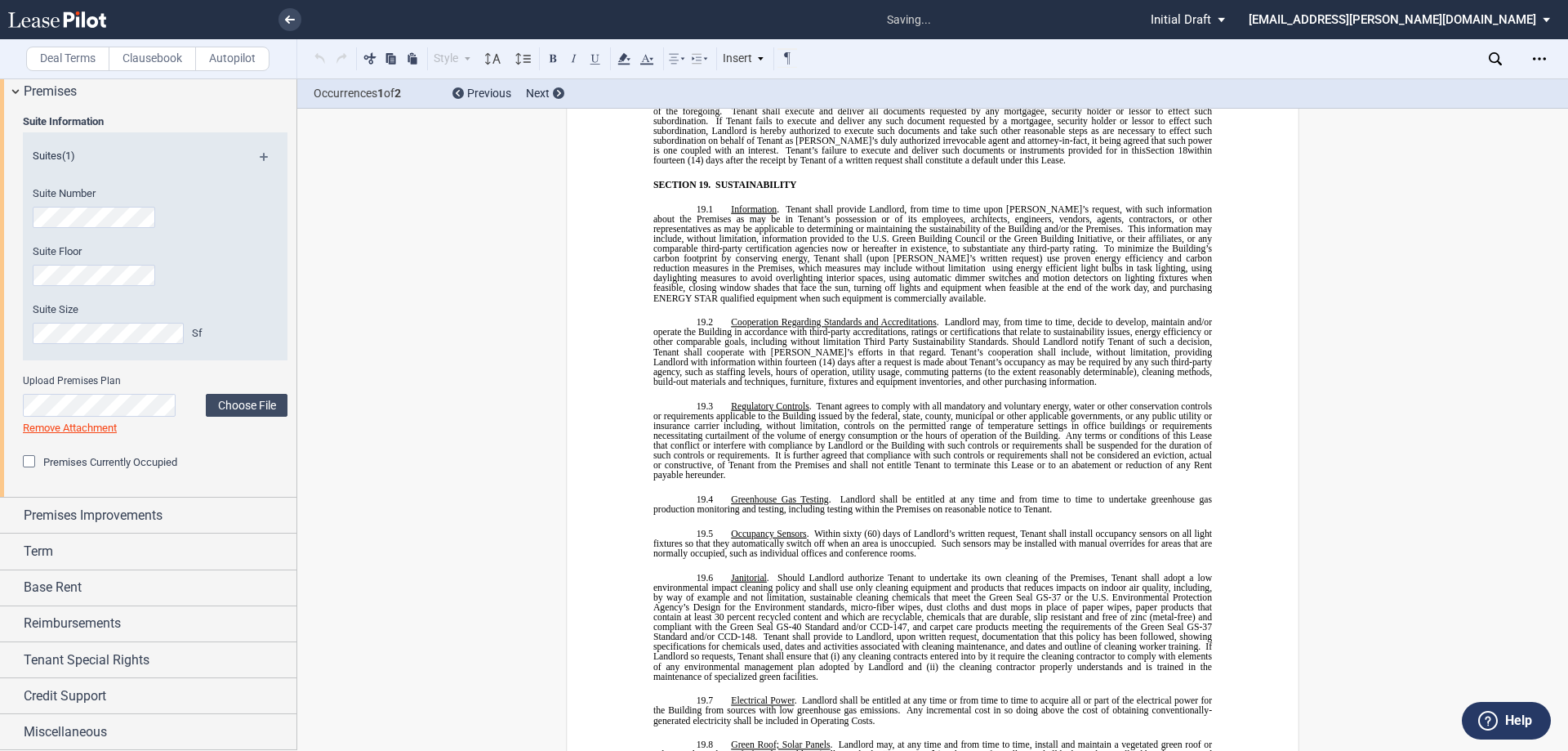 scroll, scrollTop: 15170, scrollLeft: 0, axis: vertical 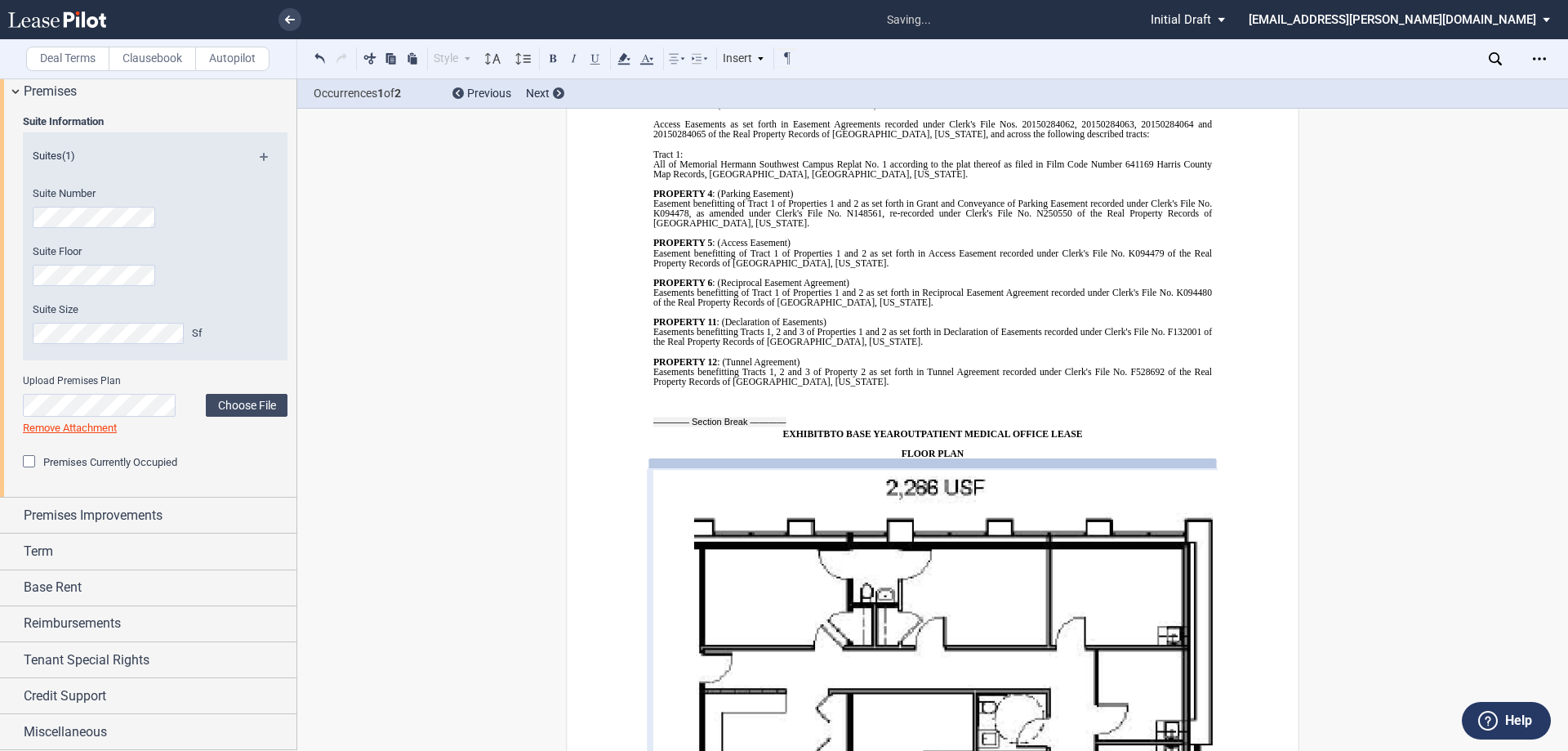 click at bounding box center [31, 463] 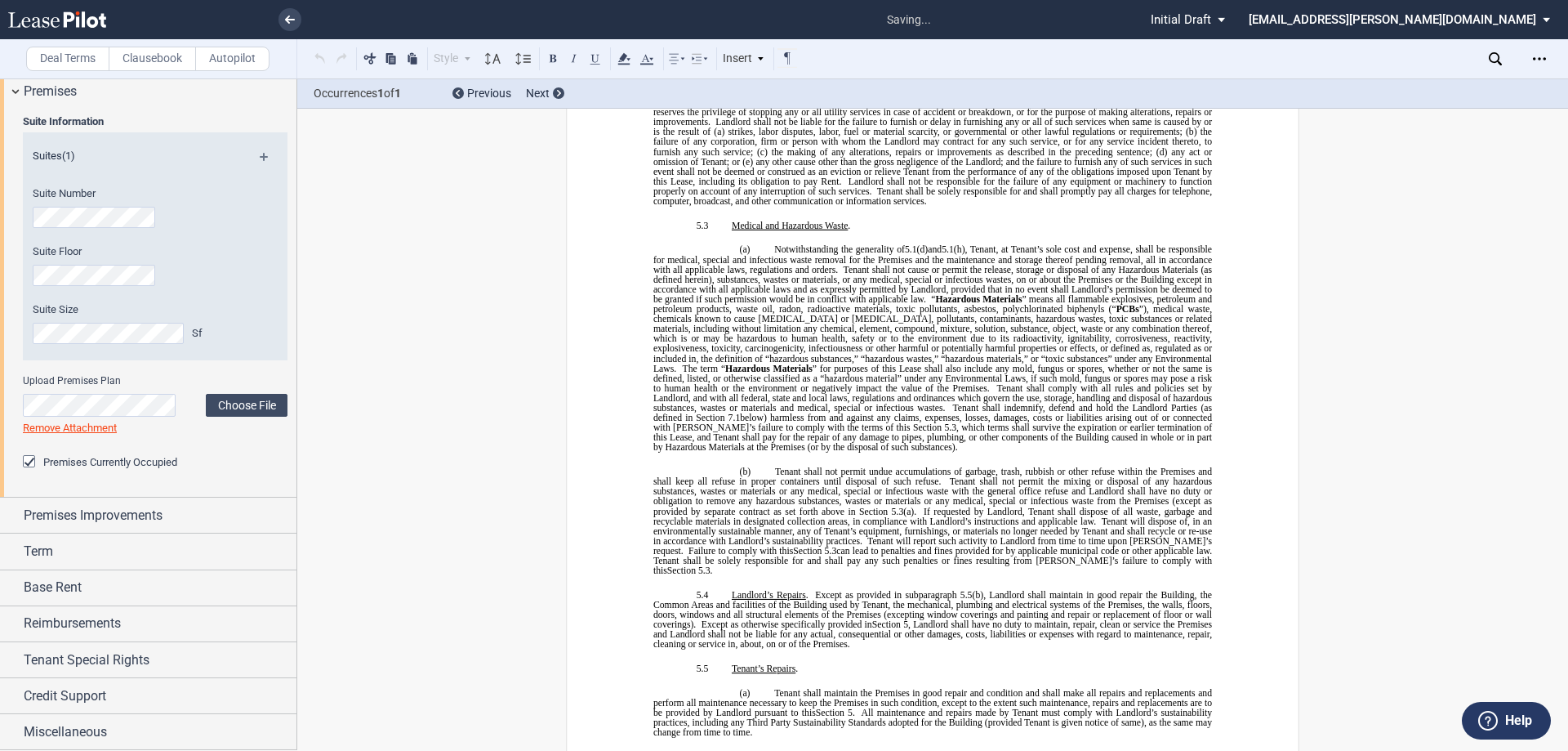 scroll, scrollTop: 843, scrollLeft: 0, axis: vertical 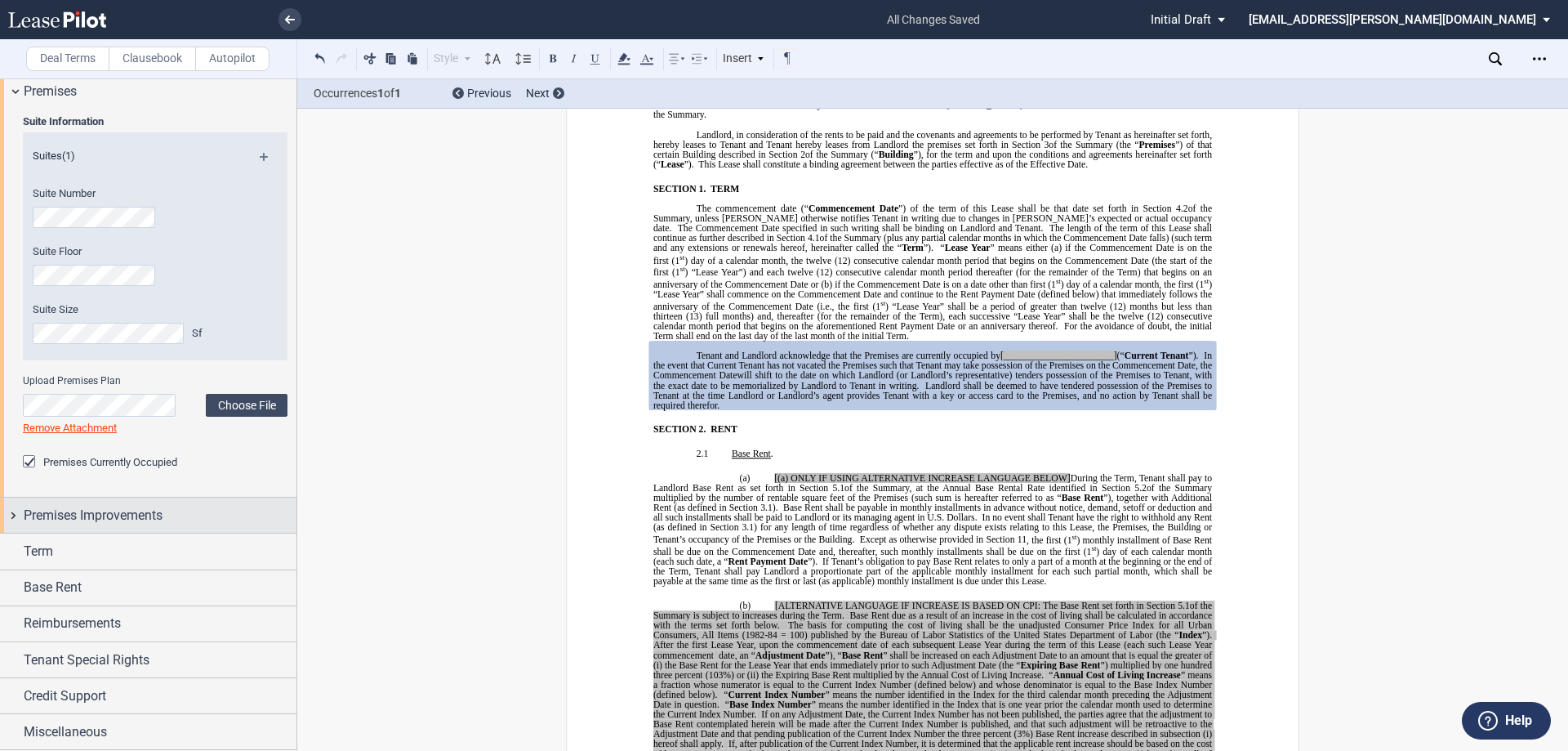 click on "Premises Improvements" at bounding box center (160, 516) 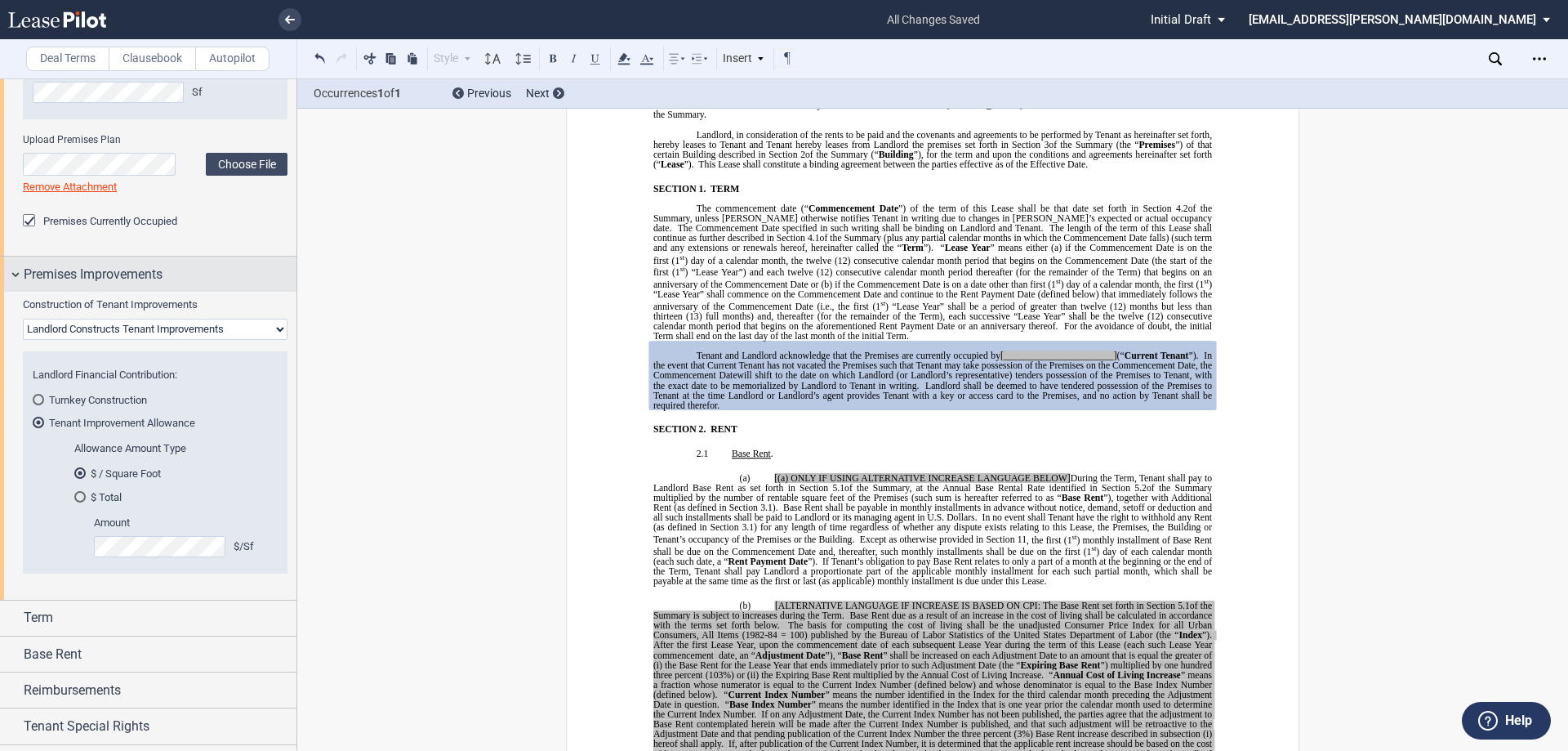 scroll, scrollTop: 829, scrollLeft: 0, axis: vertical 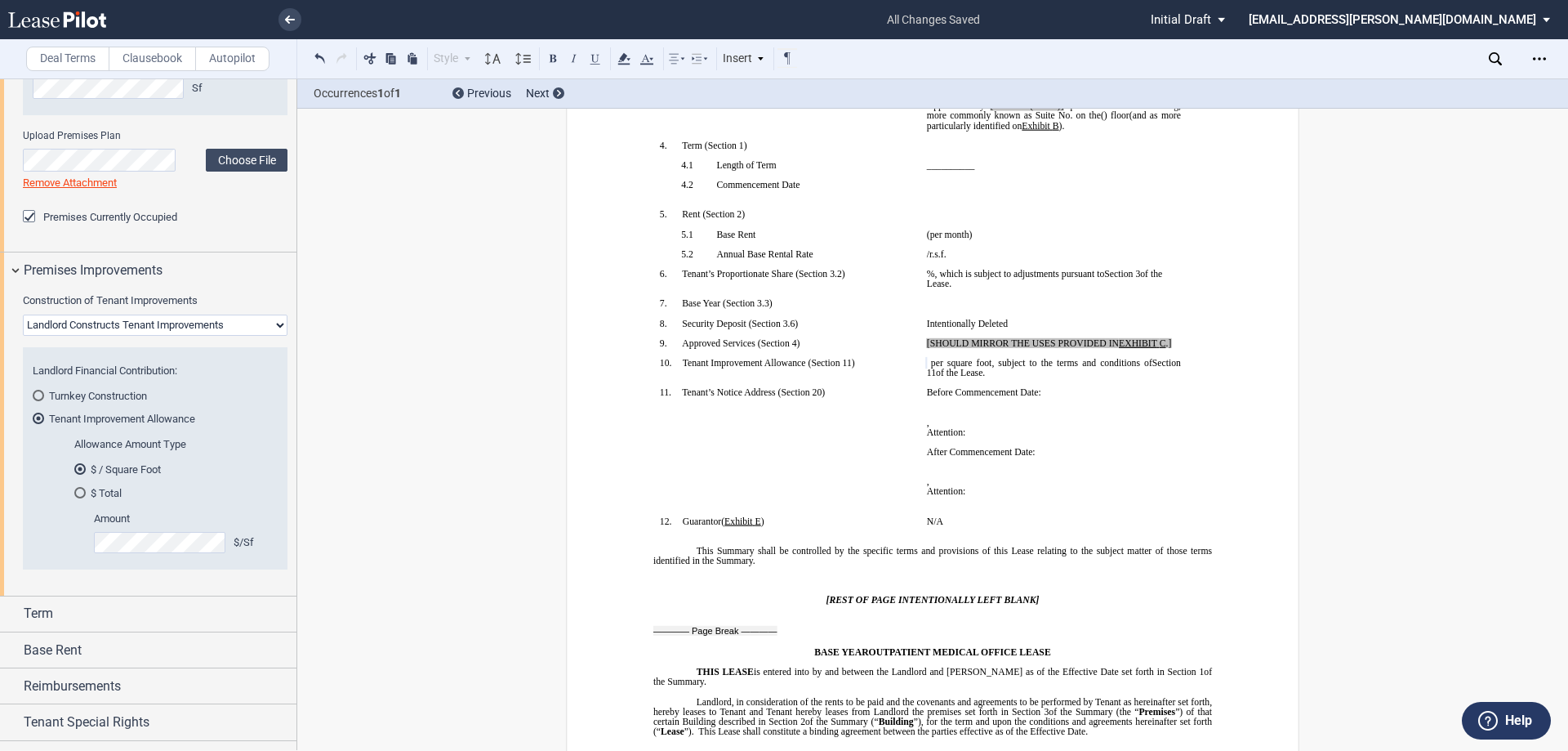click on "Construction of Tenant Improvements
Landlord Constructs Tenant Improvements
Tenant Constructs Tenant Improvements
"As Is" - No Tenant Improvements
Landlord Financial Contribution:
Turnkey Construction
Tenant Improvement Allowance
Allowance Amount Type $ / Square Foot" at bounding box center (155, 440) 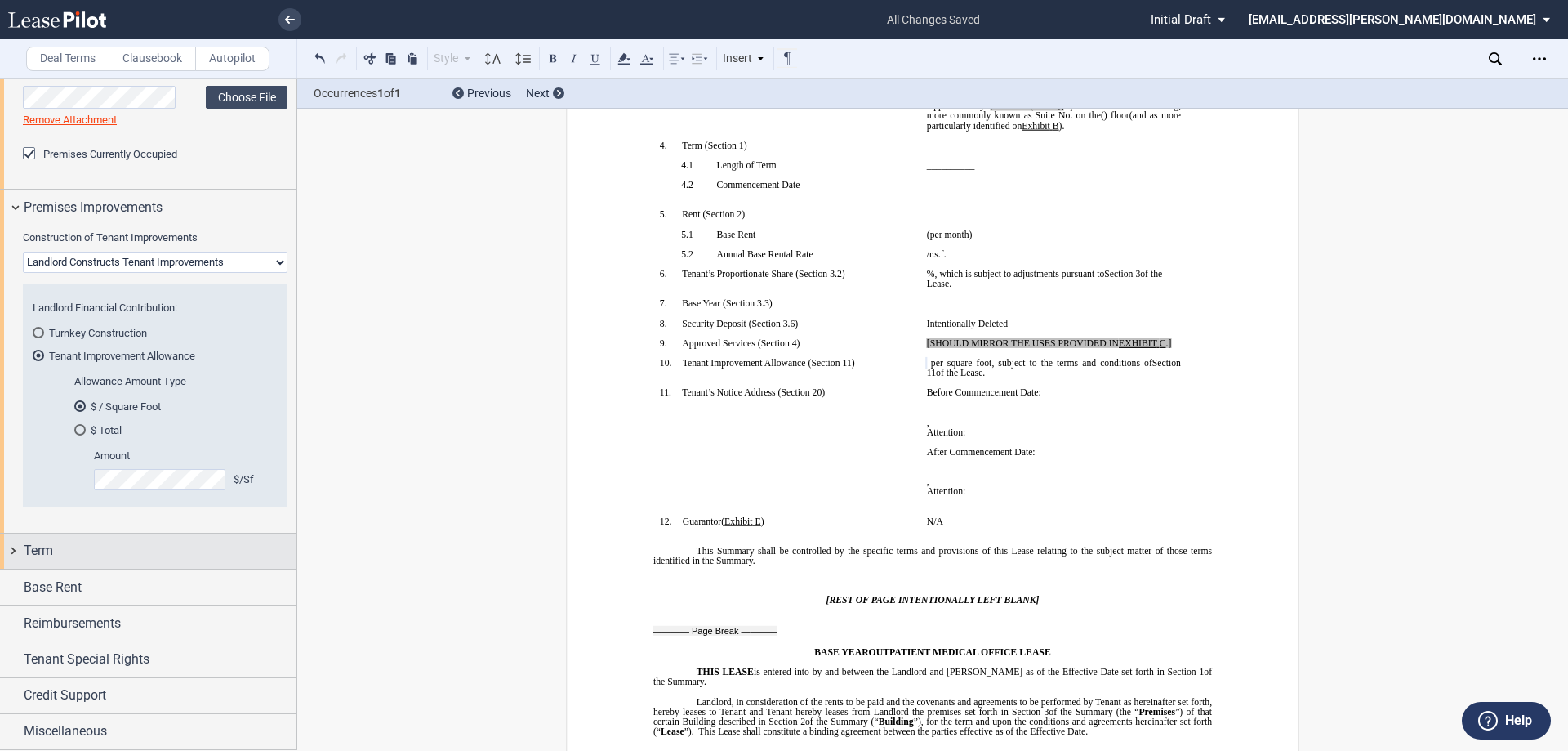 click on "Term" at bounding box center (160, 551) 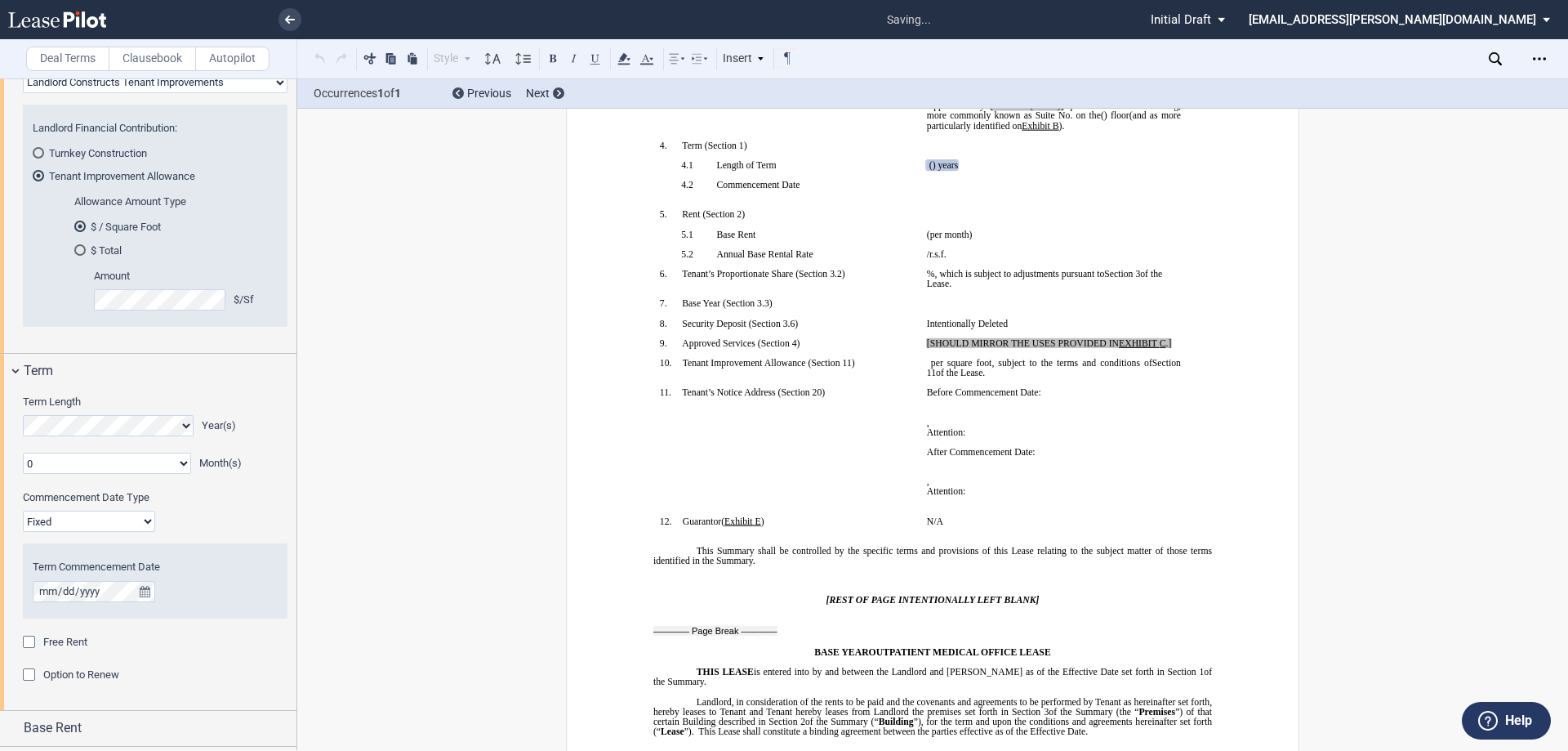 scroll, scrollTop: 1137, scrollLeft: 0, axis: vertical 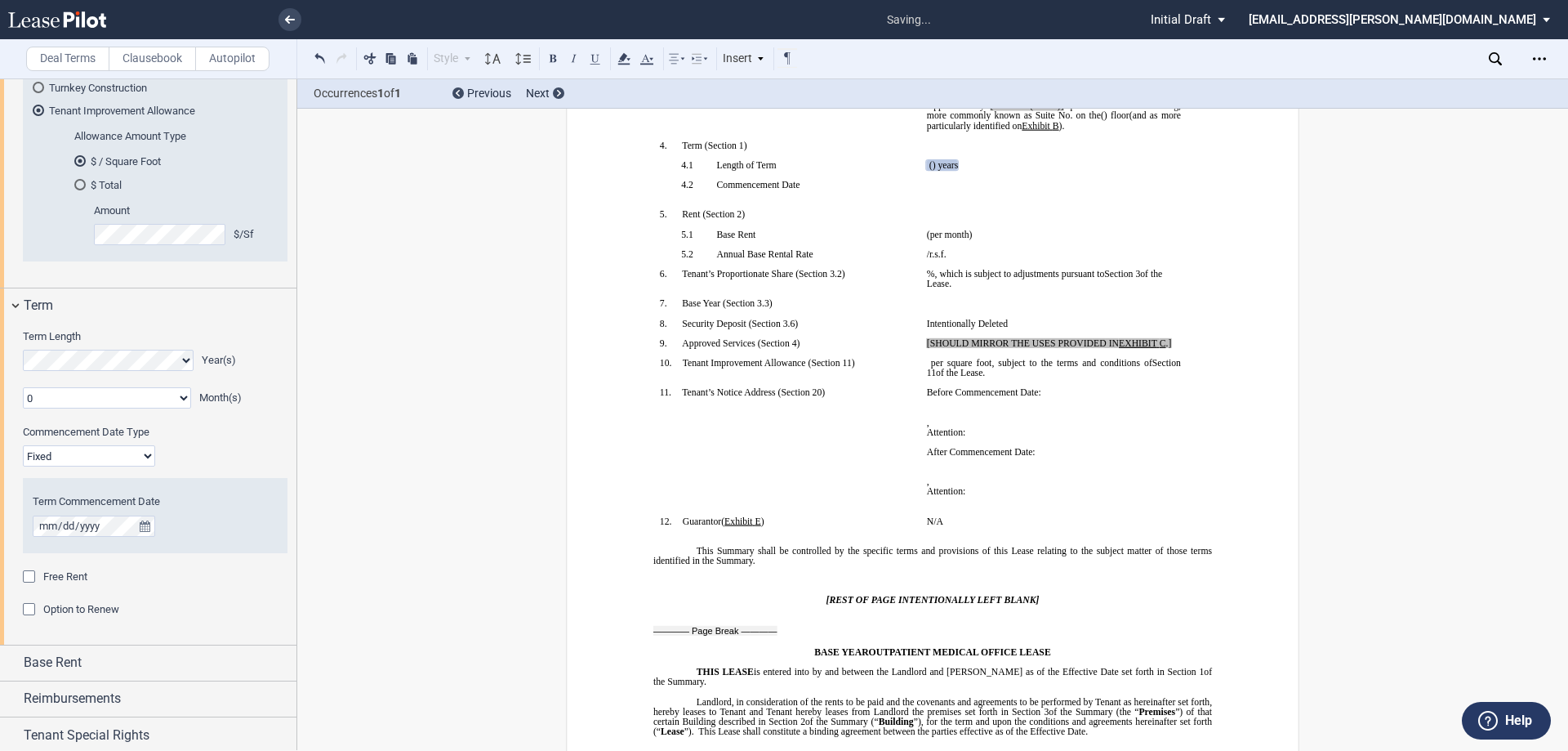 click on "Fixed
Floating" at bounding box center [89, 456] 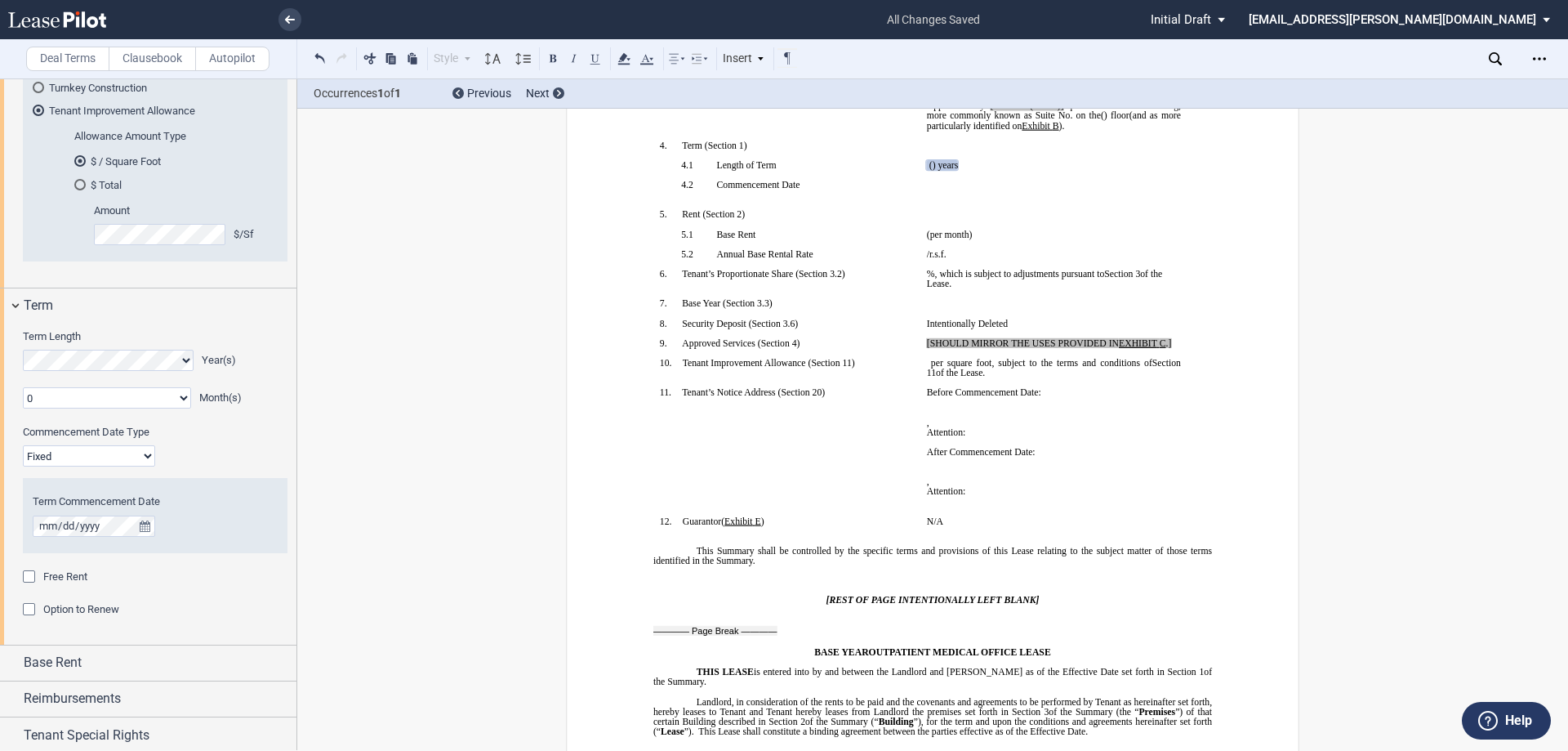 click on "Fixed
Floating" at bounding box center [89, 456] 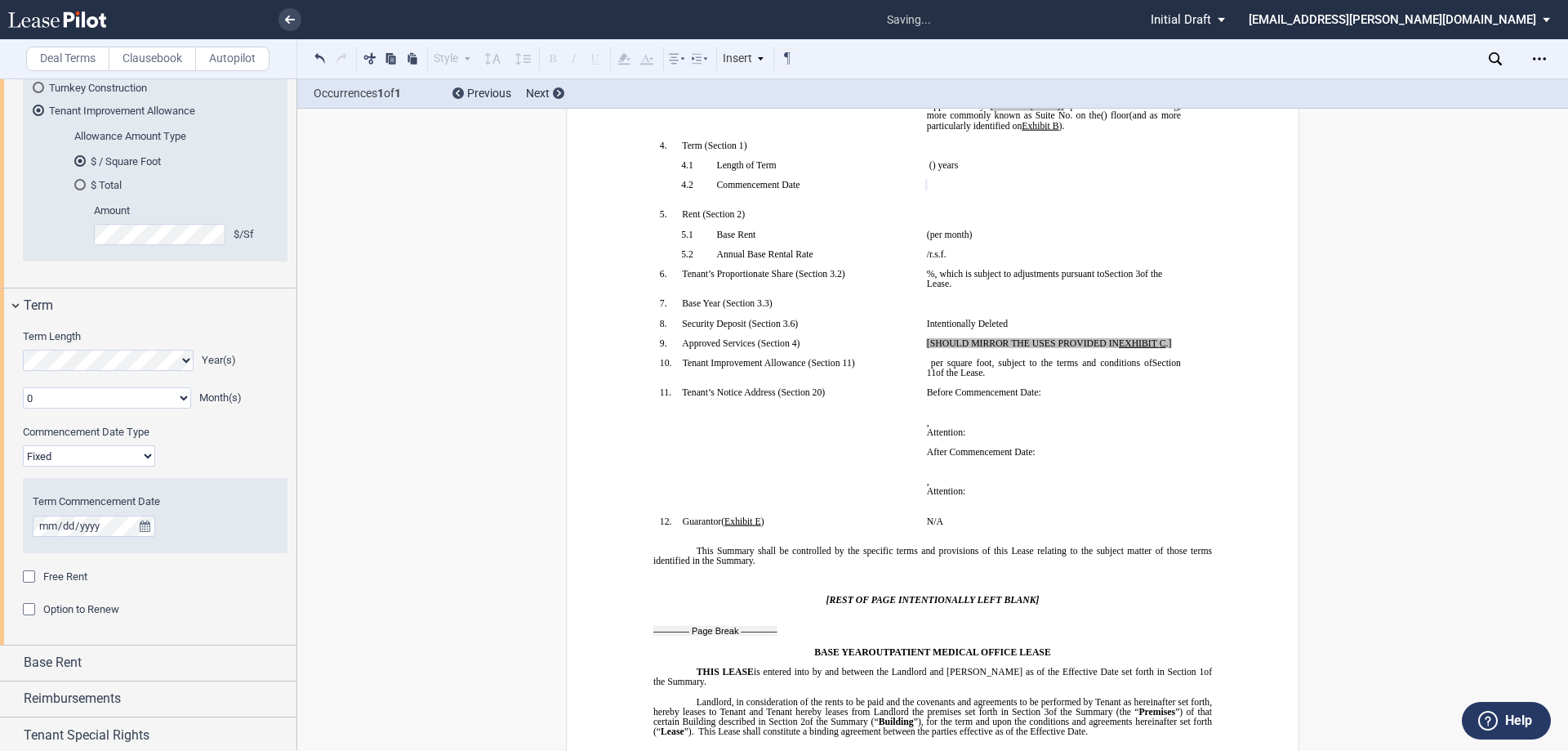 scroll, scrollTop: 1213, scrollLeft: 0, axis: vertical 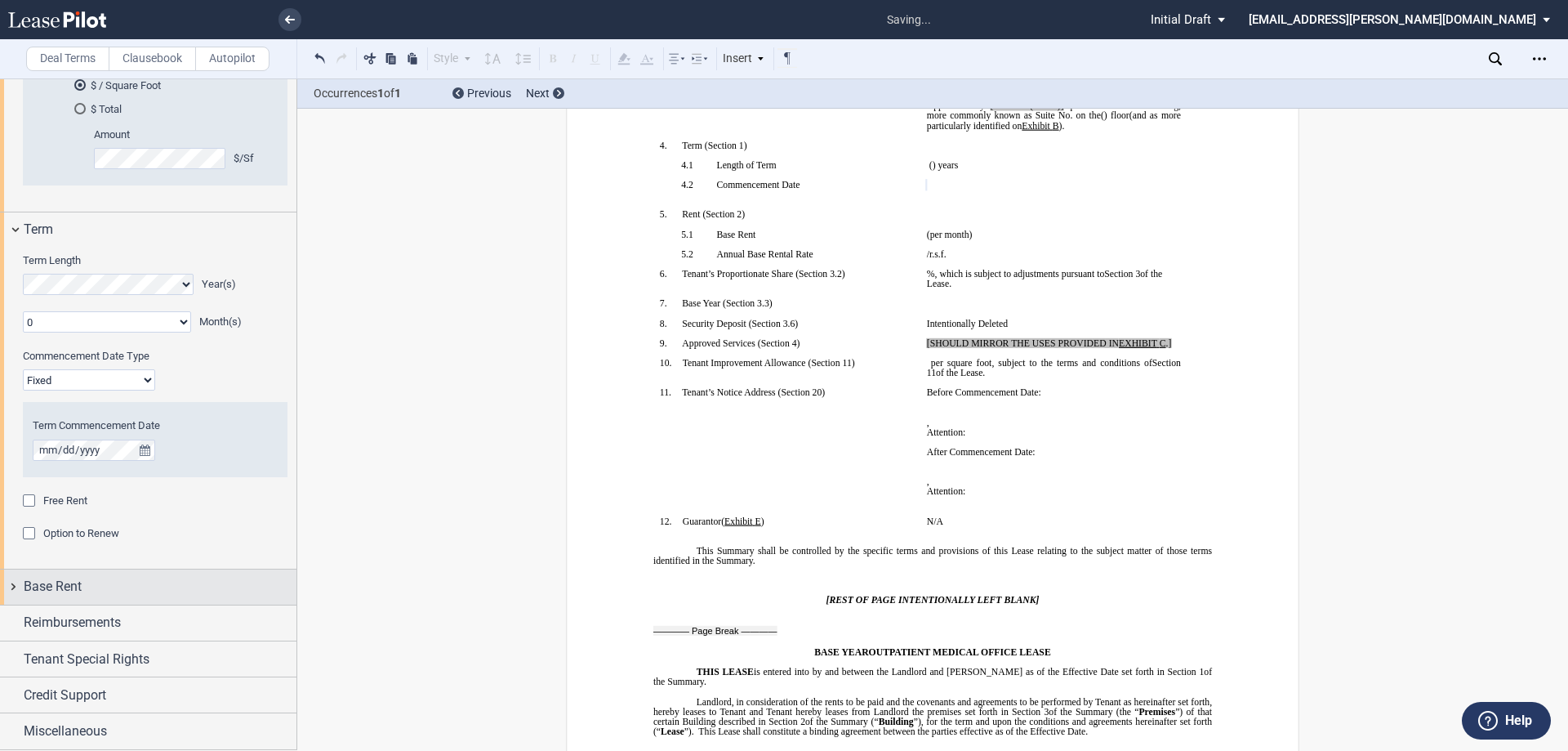 click on "Base Rent" at bounding box center [52, 587] 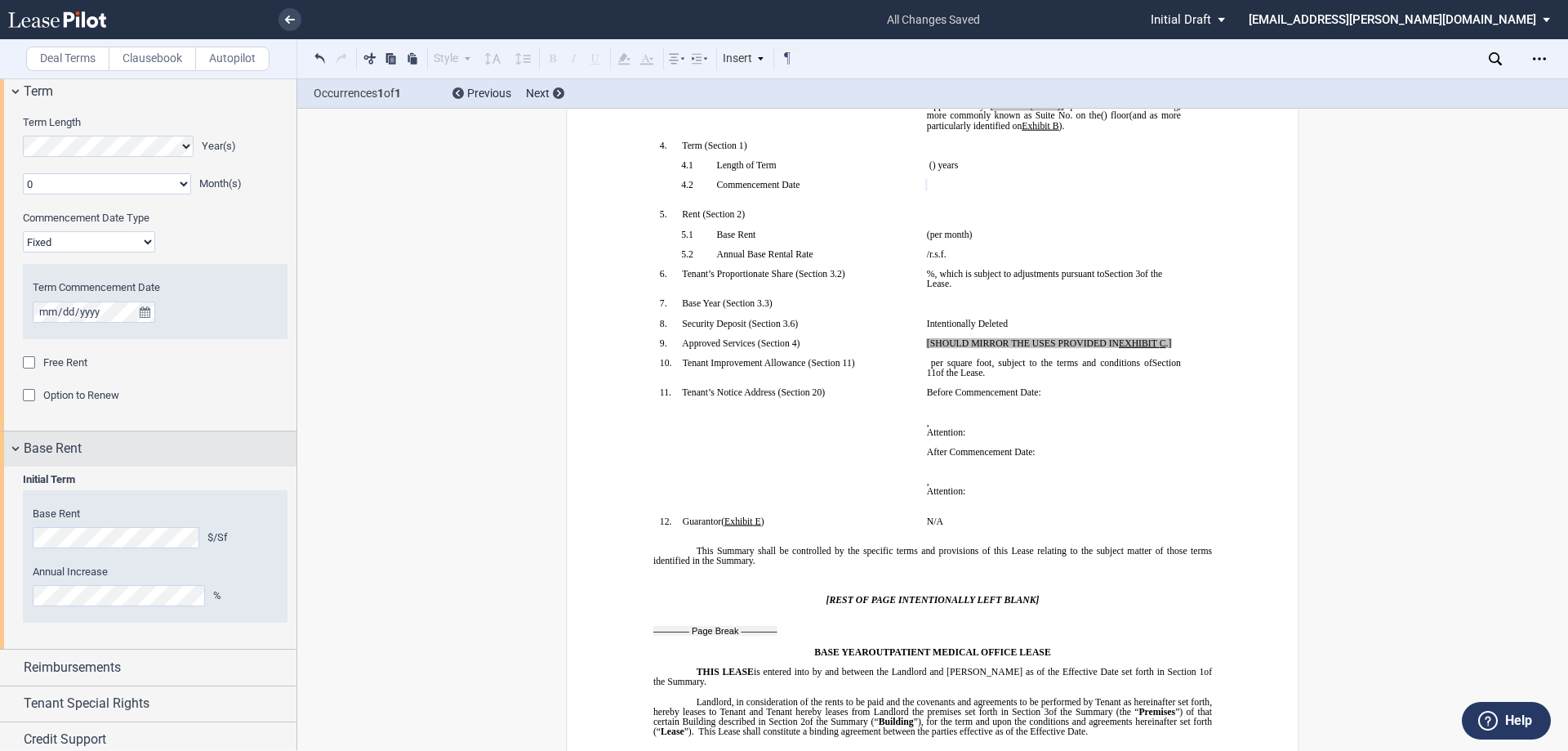 scroll, scrollTop: 1376, scrollLeft: 0, axis: vertical 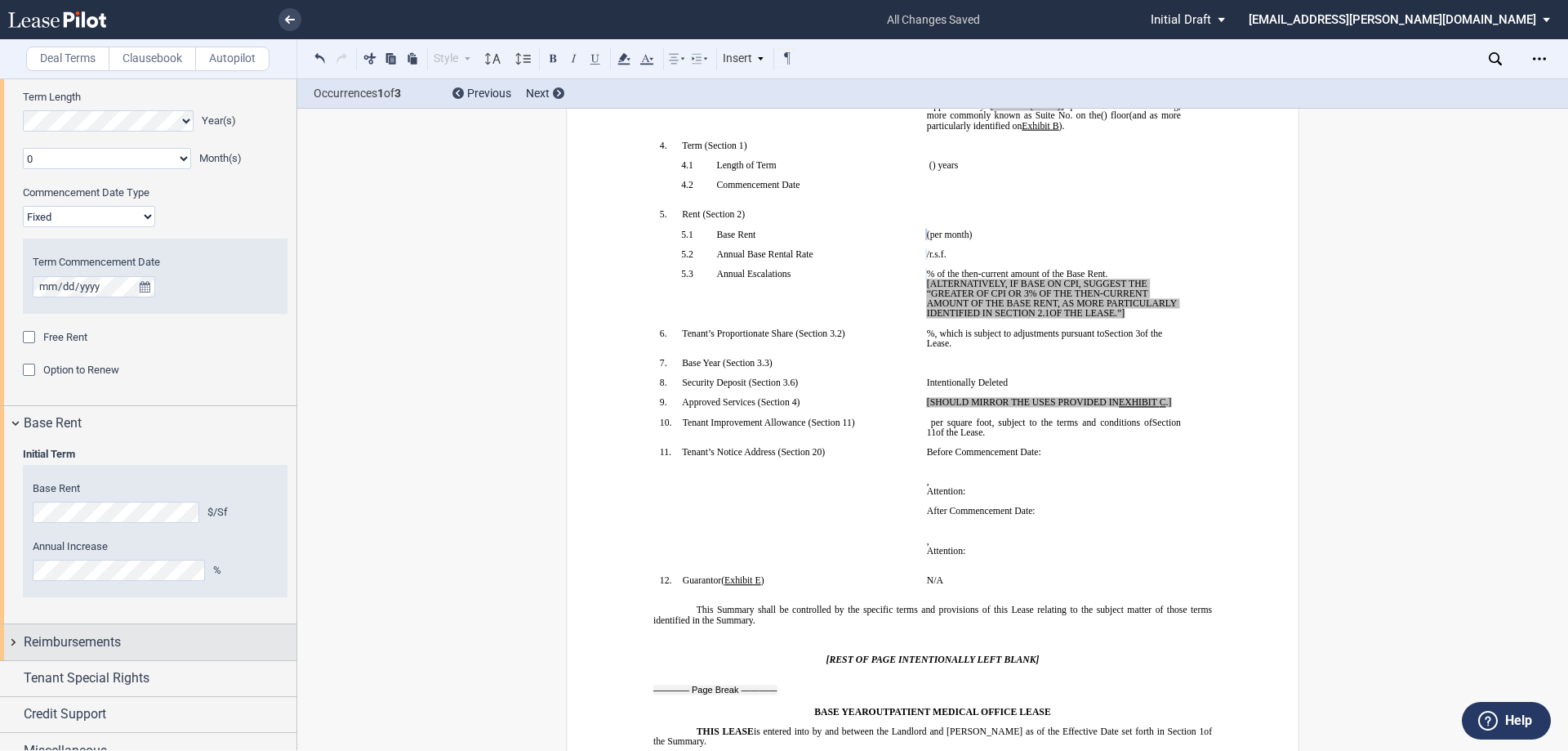 click on "Reimbursements" at bounding box center [72, 642] 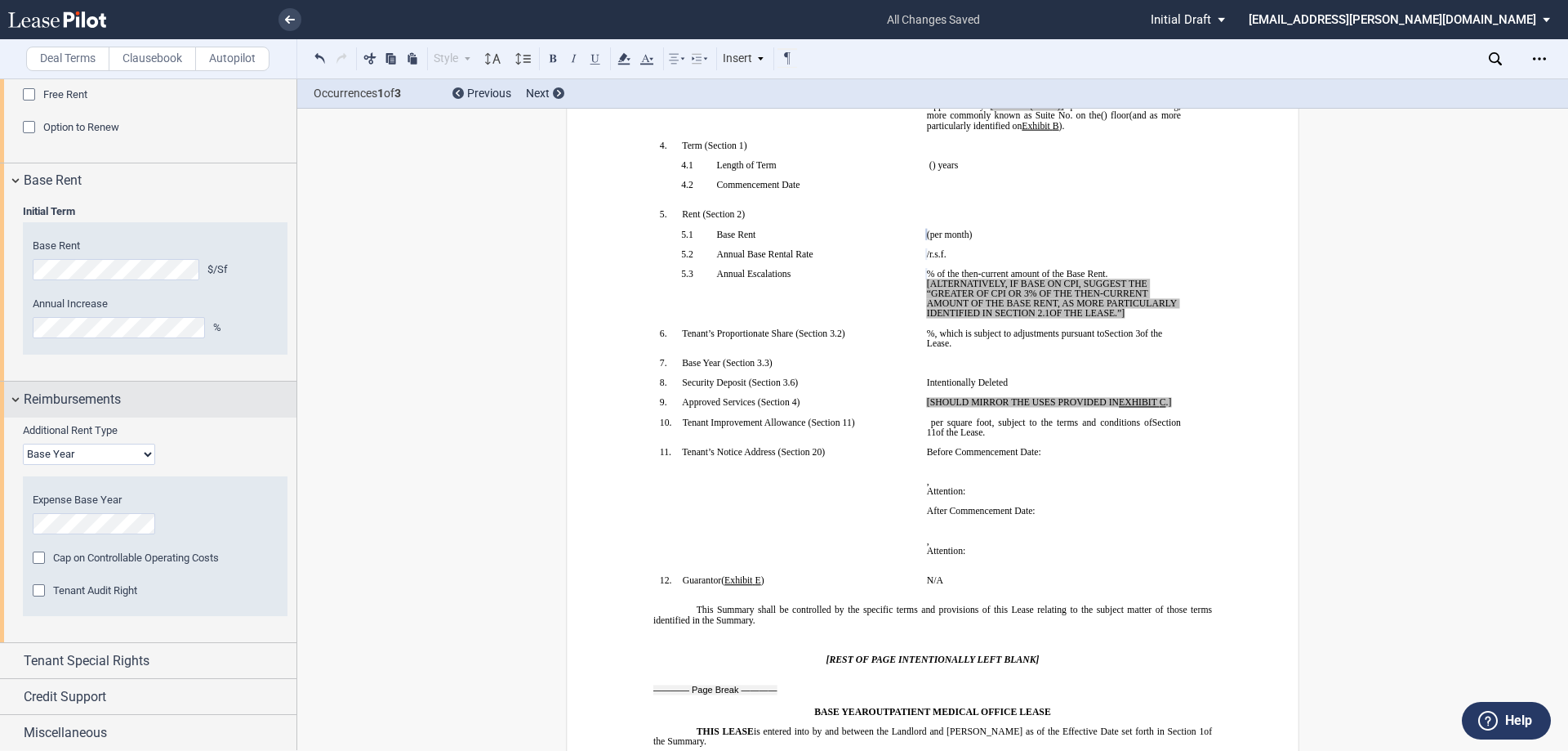 scroll, scrollTop: 1620, scrollLeft: 0, axis: vertical 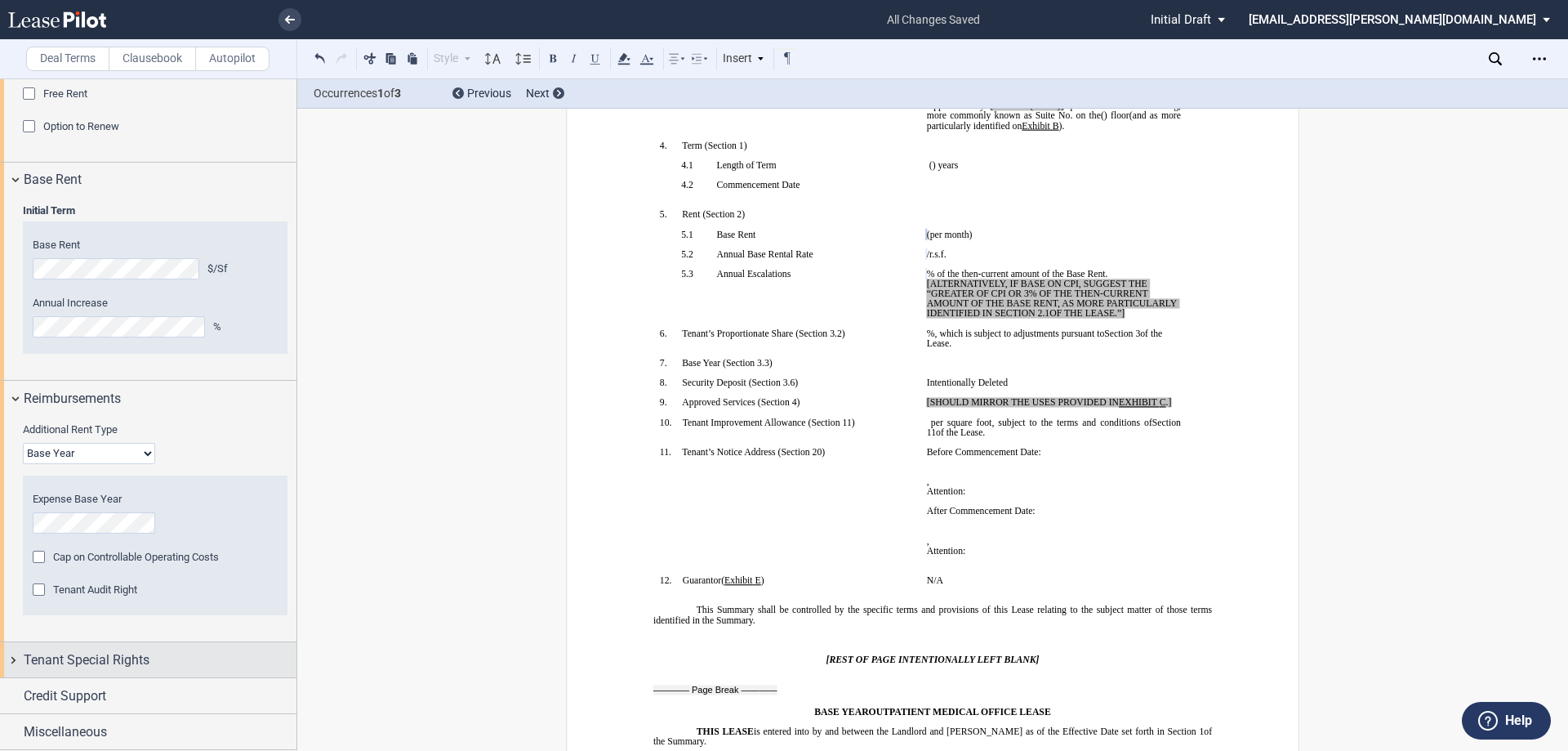 click on "Tenant Special Rights" at bounding box center (87, 660) 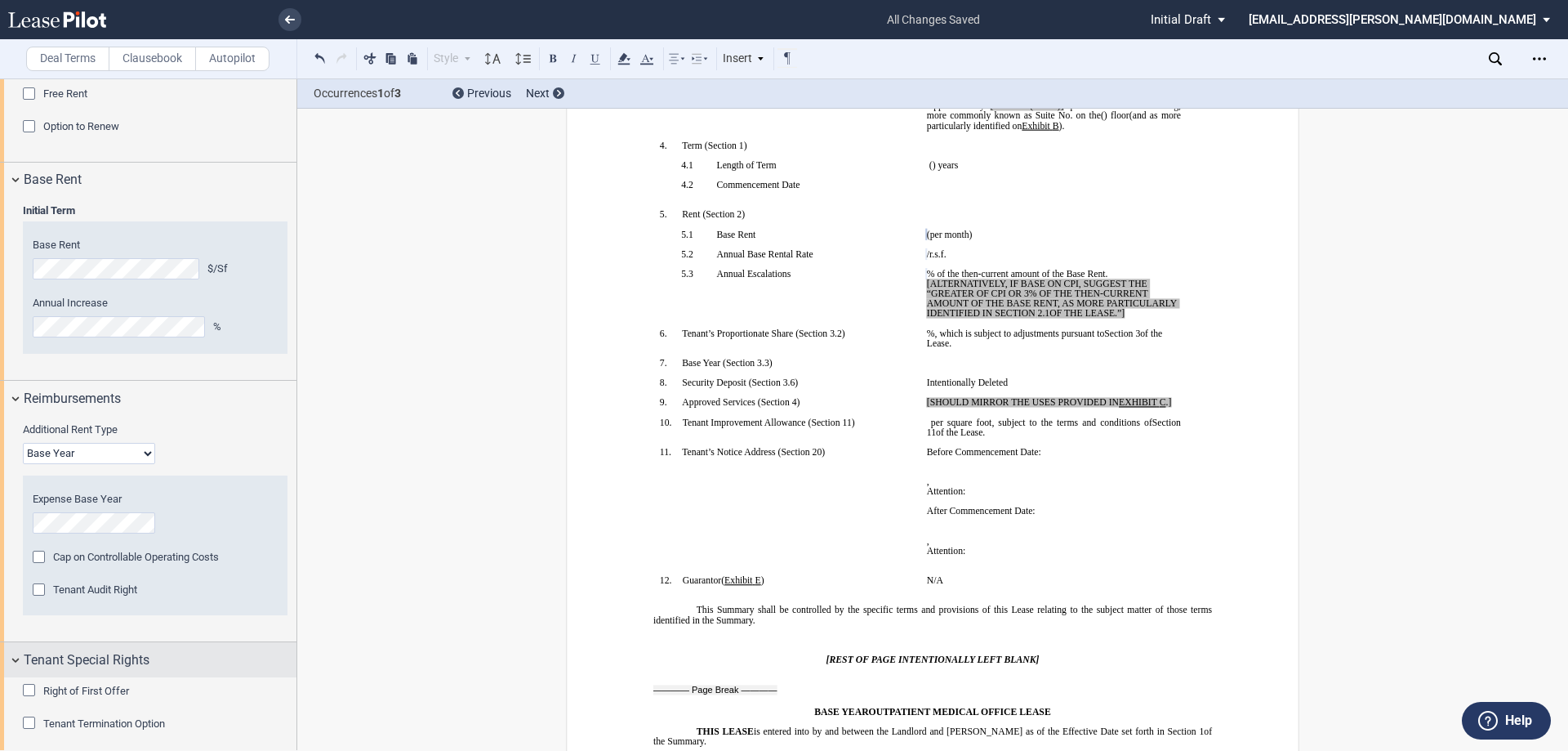 scroll, scrollTop: 1701, scrollLeft: 0, axis: vertical 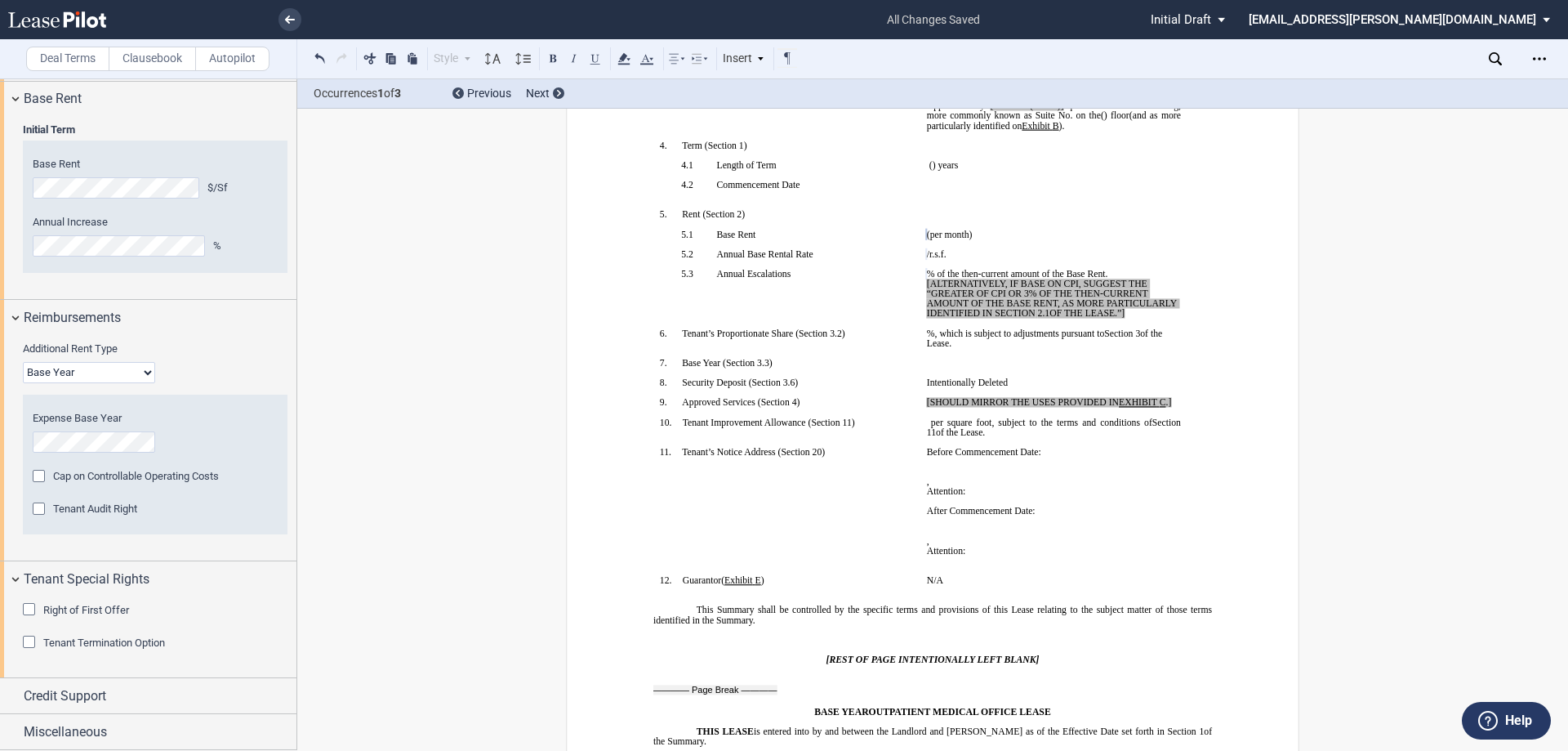click 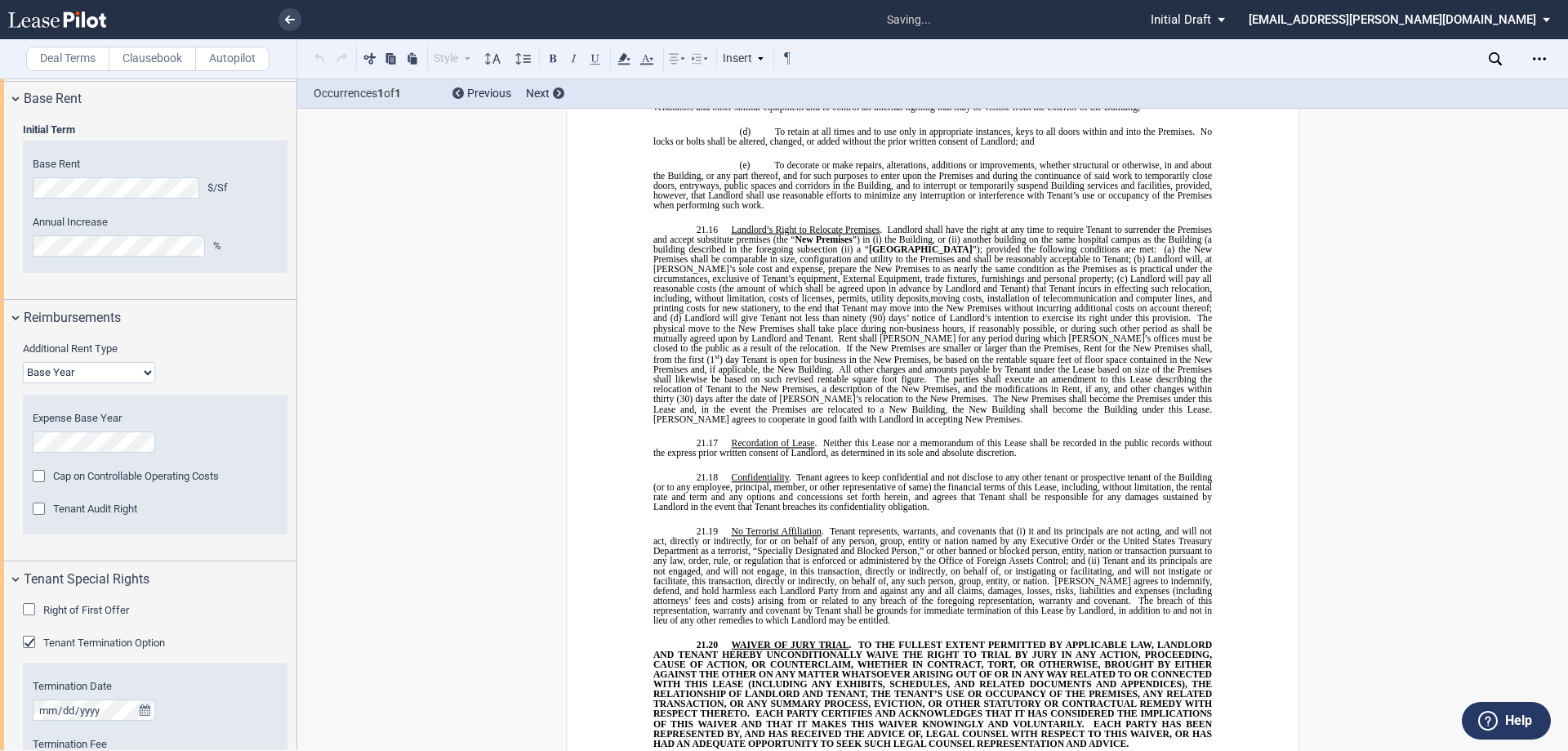 scroll, scrollTop: 13759, scrollLeft: 0, axis: vertical 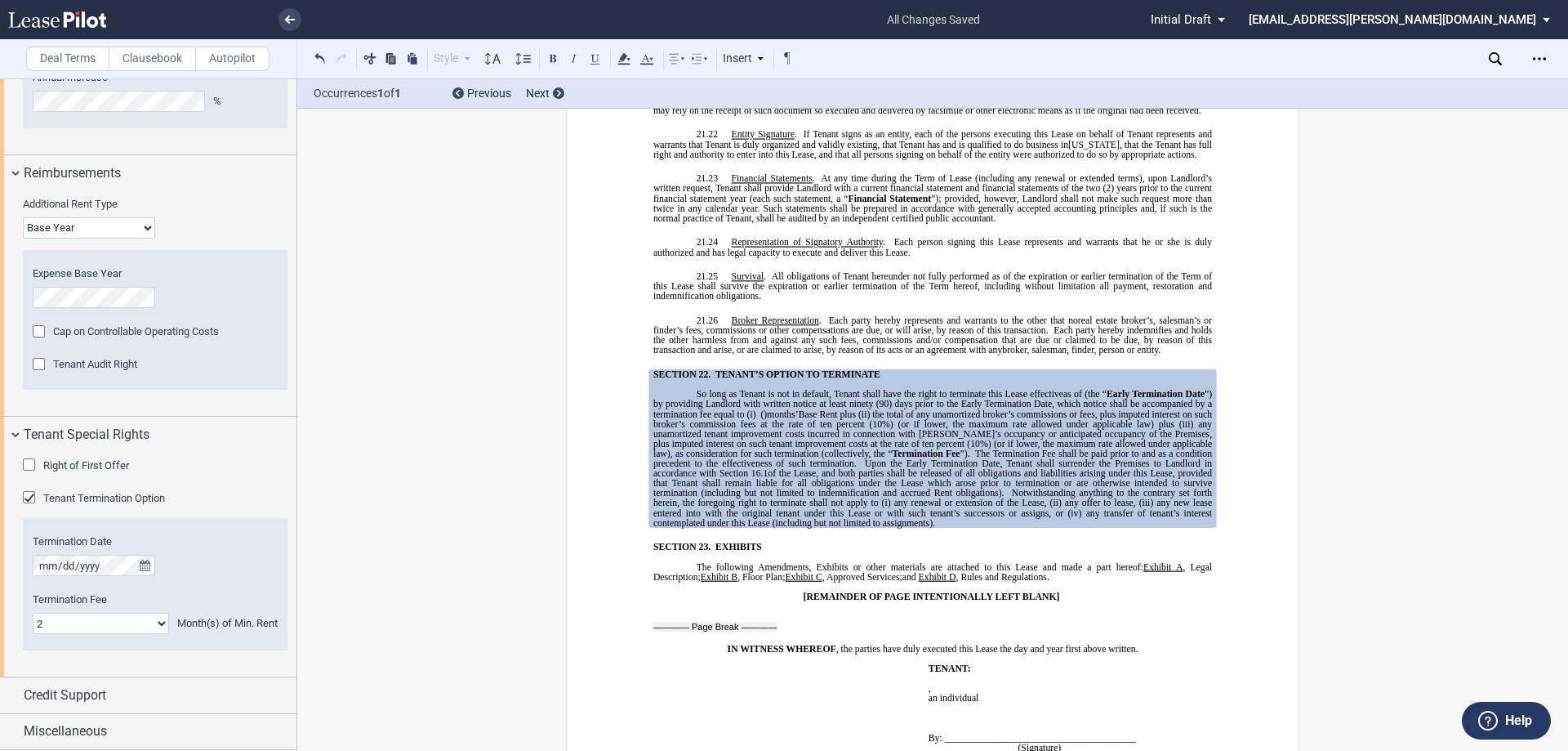 click on "0 1 2 3 4 5 6 7 8 9 10 11 12 13 14 15 16 17 18 19 20 21 22 23 24" at bounding box center (100, 624) 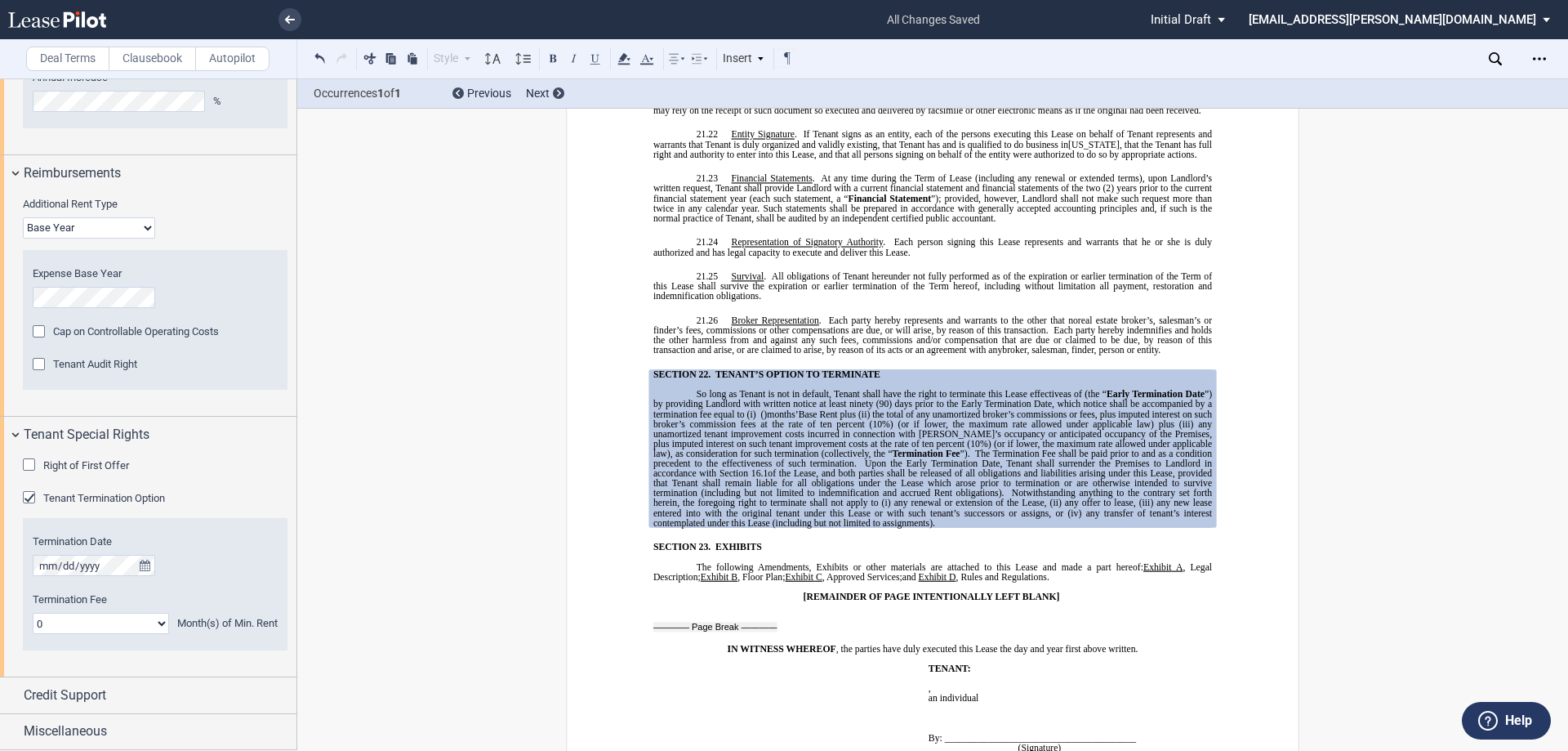 click on "0 1 2 3 4 5 6 7 8 9 10 11 12 13 14 15 16 17 18 19 20 21 22 23 24" at bounding box center [100, 624] 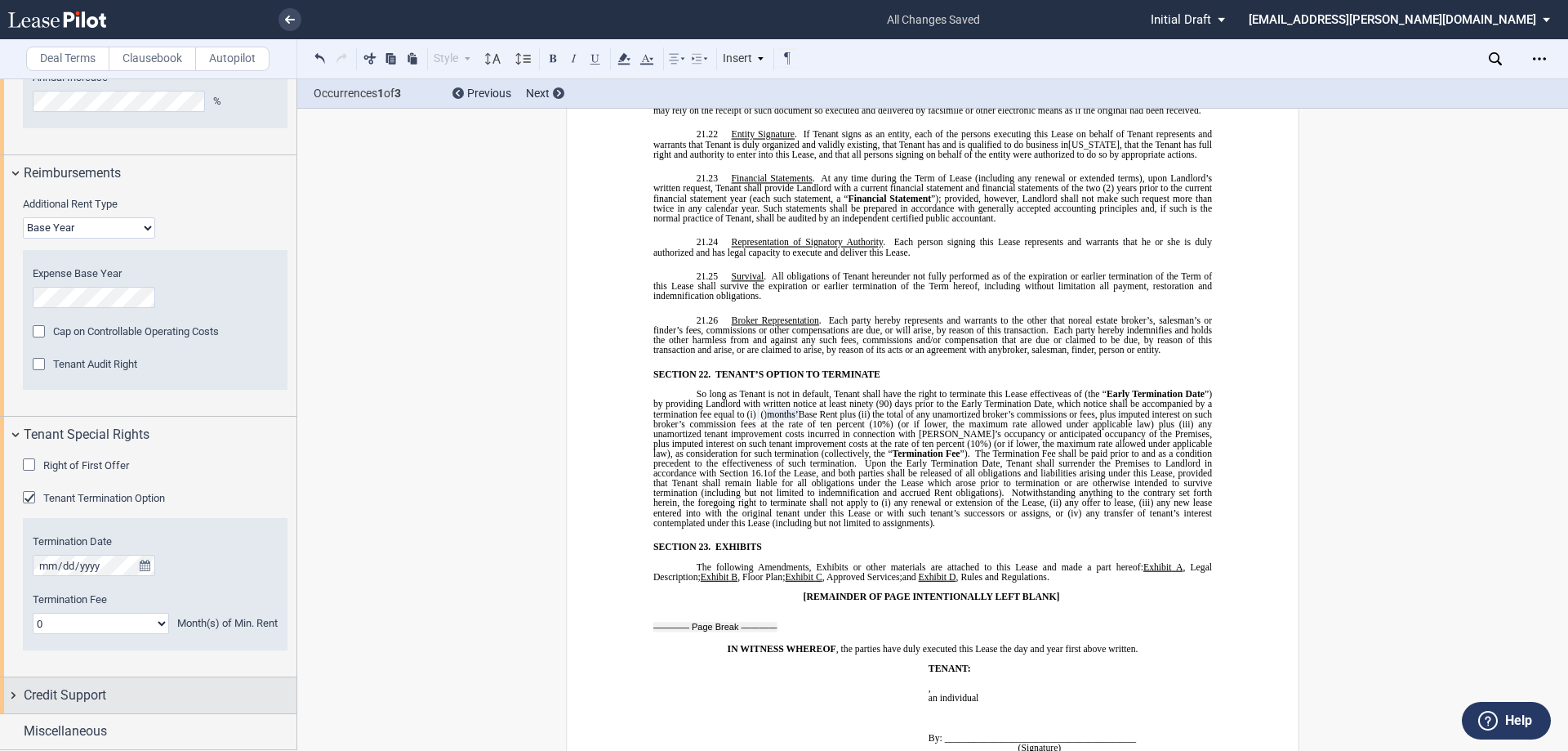 click on "Credit Support" at bounding box center [160, 695] 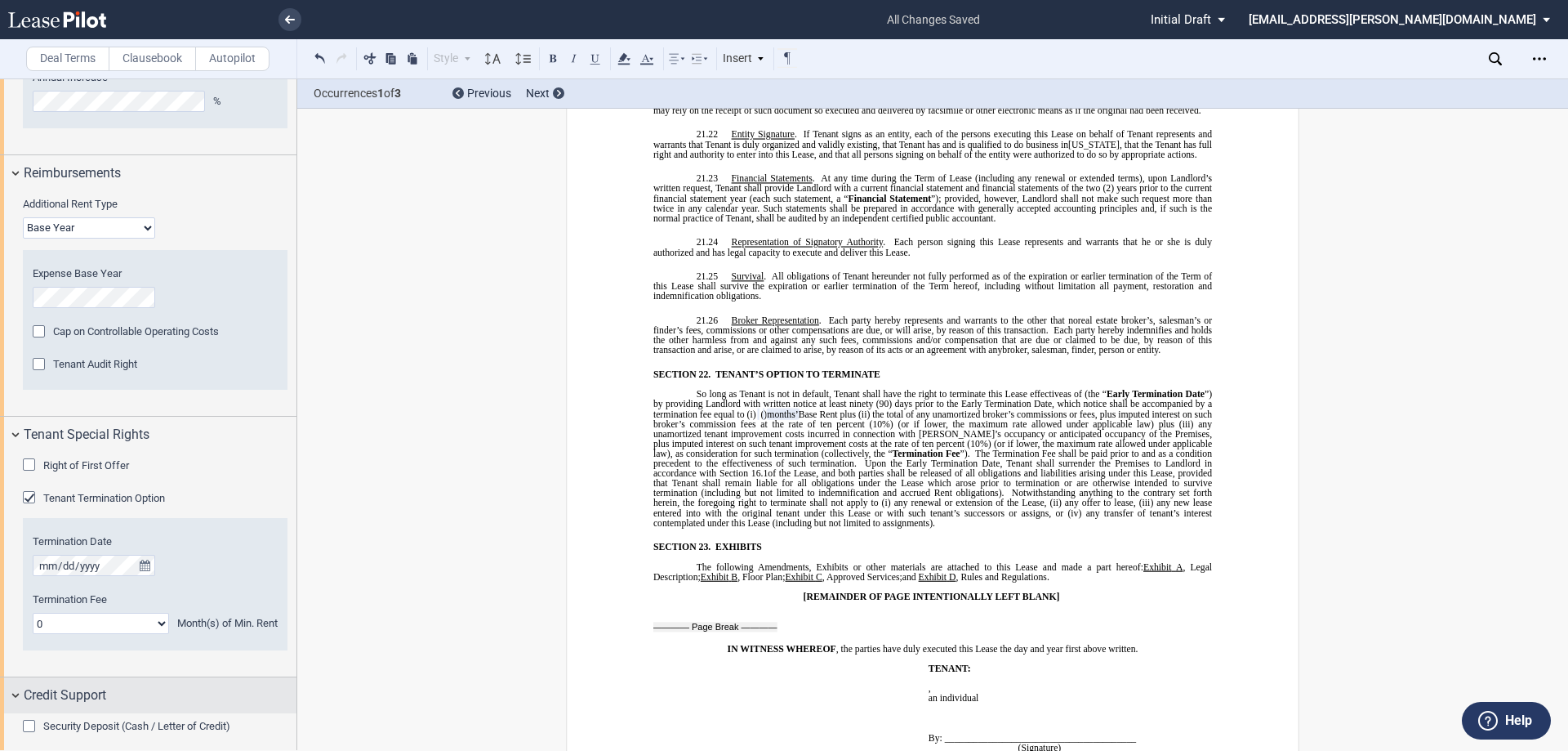 scroll, scrollTop: 1926, scrollLeft: 0, axis: vertical 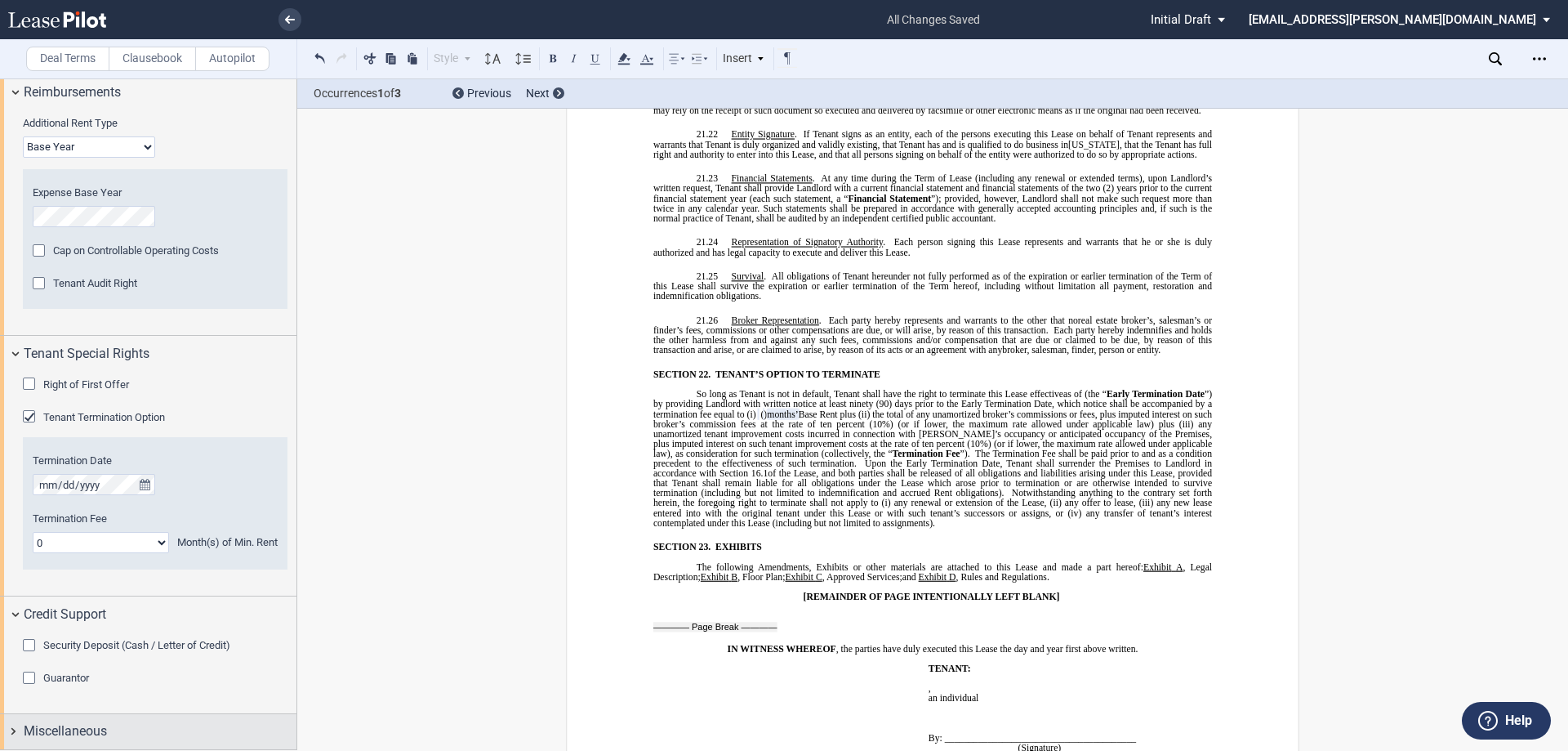 click on "Miscellaneous" at bounding box center (65, 731) 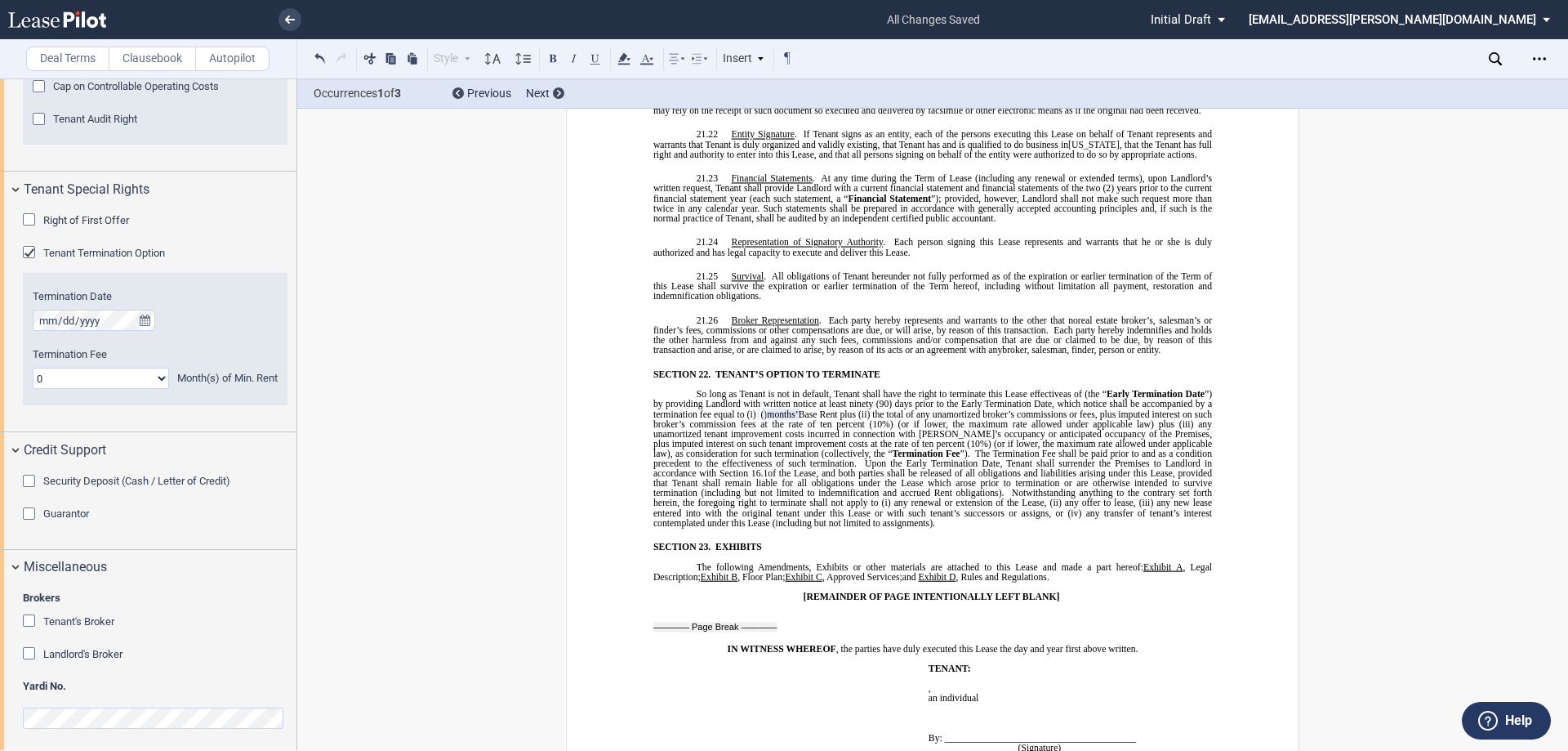 scroll, scrollTop: 2096, scrollLeft: 0, axis: vertical 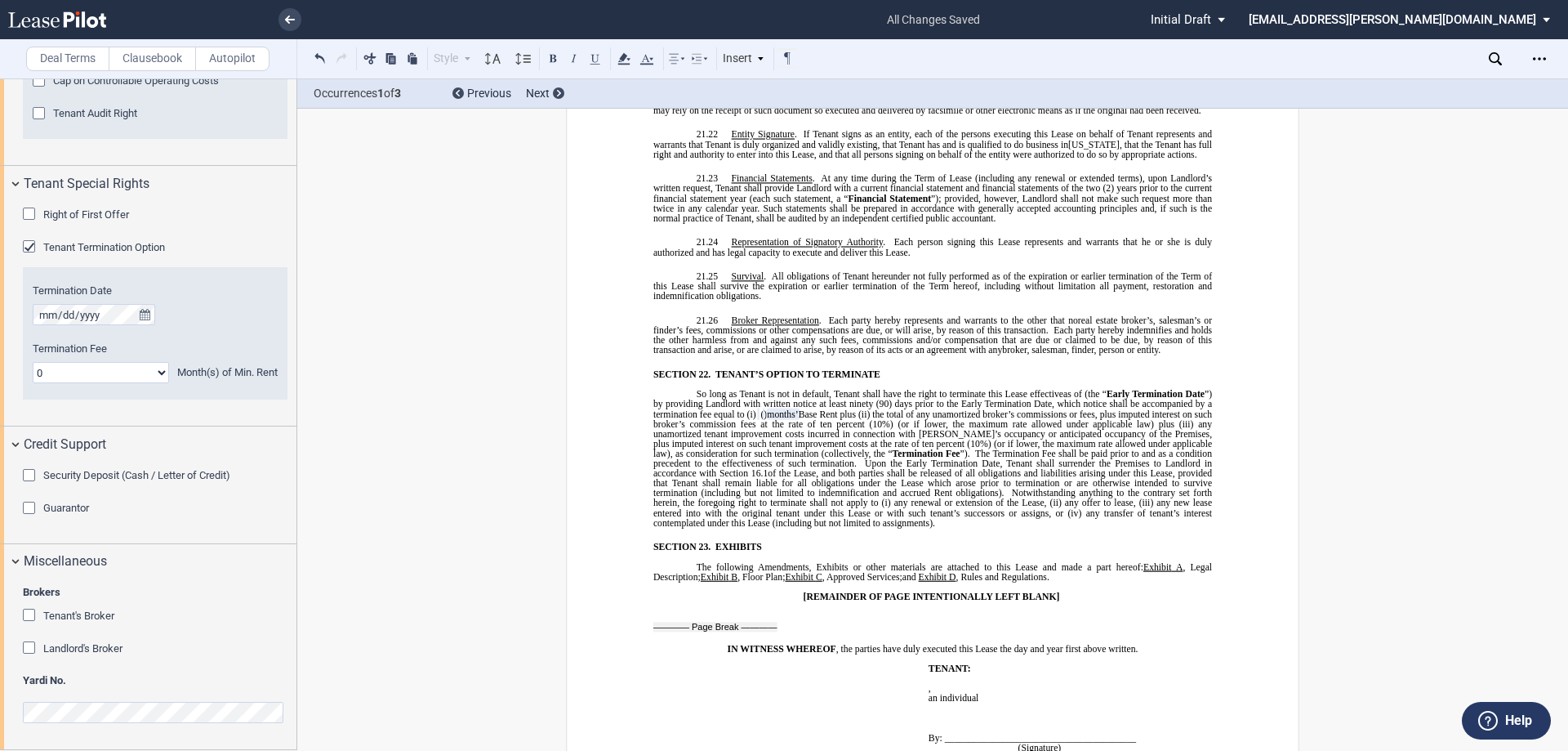 click at bounding box center (31, 650) 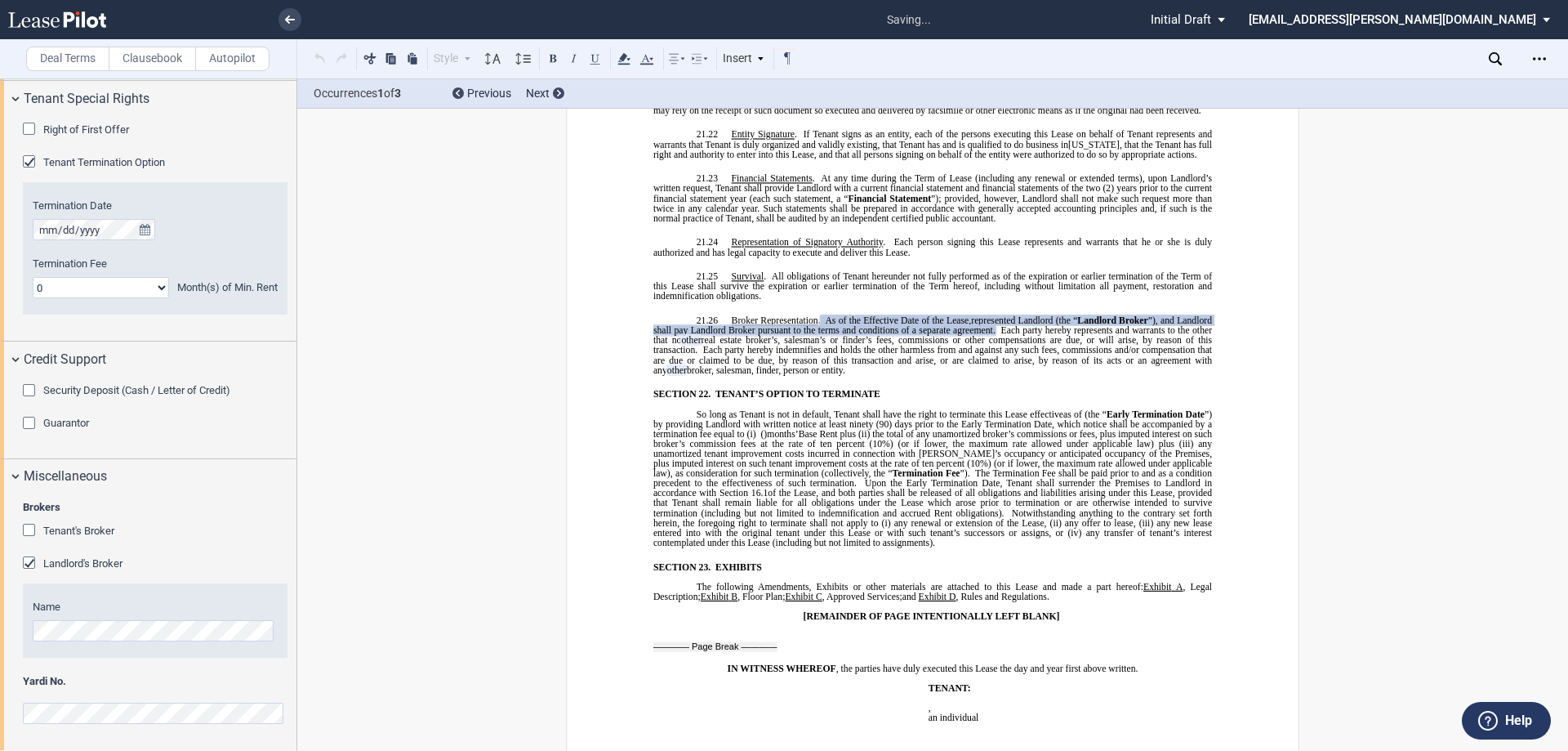 scroll, scrollTop: 2182, scrollLeft: 0, axis: vertical 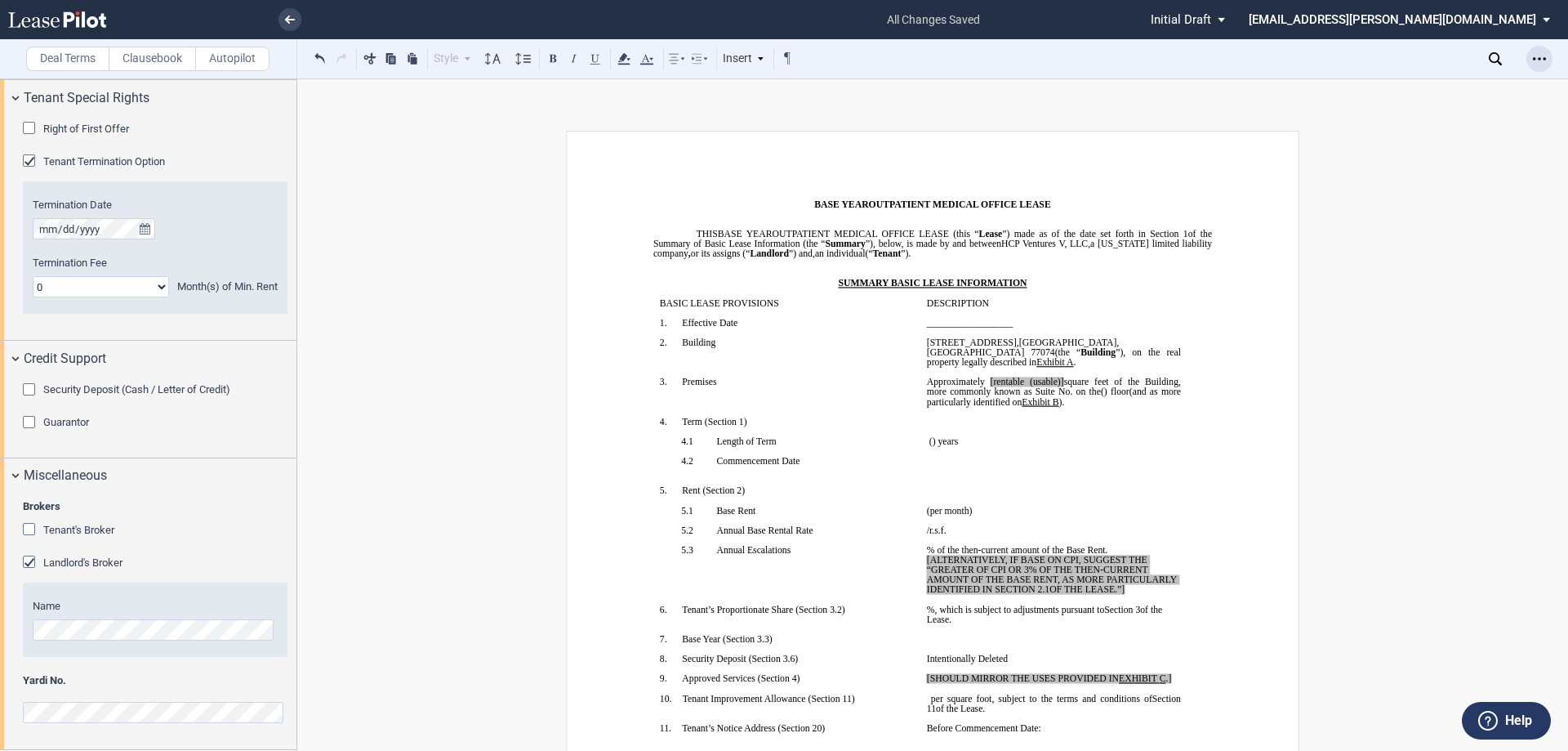 click at bounding box center [1539, 59] 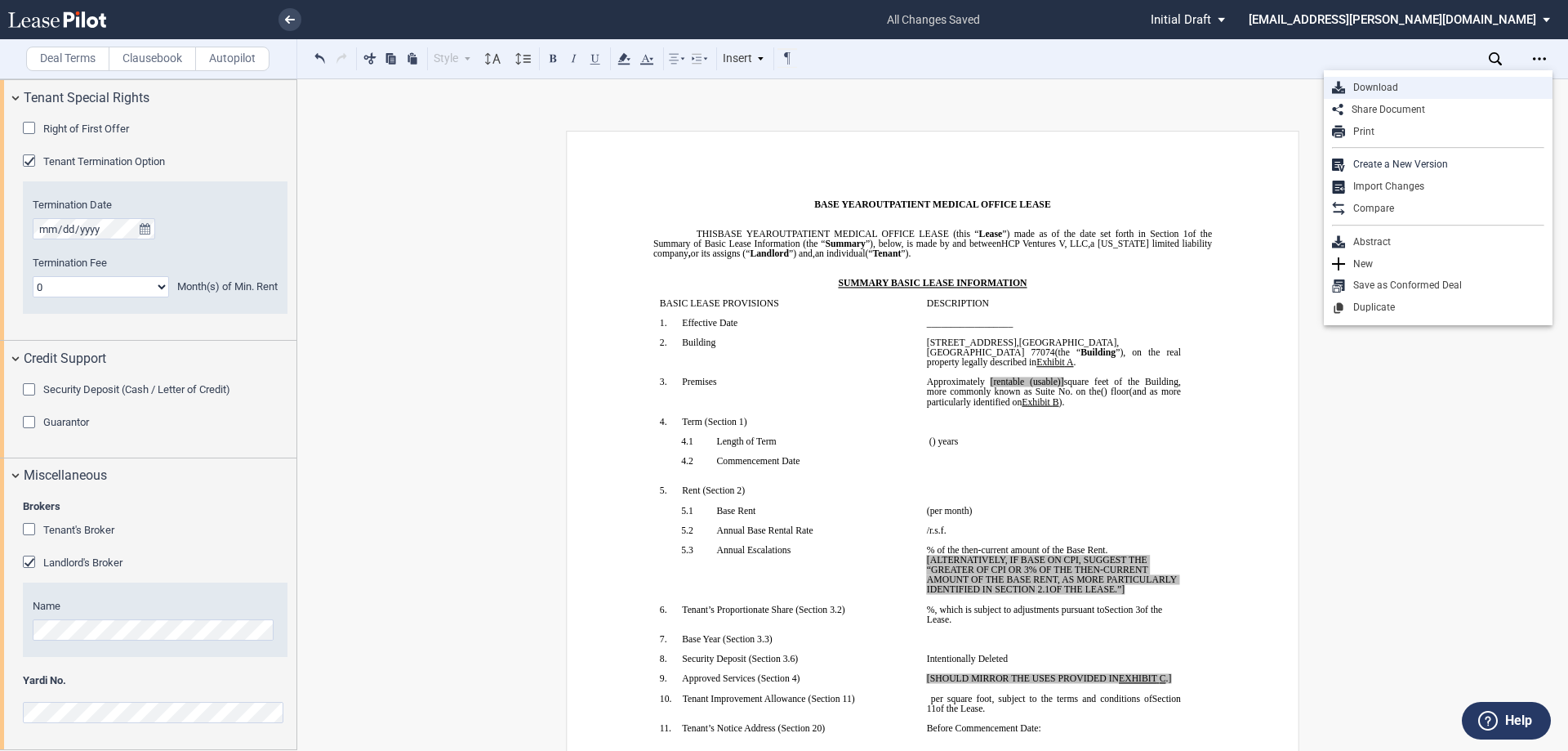 click on "Download" at bounding box center (1445, 87) 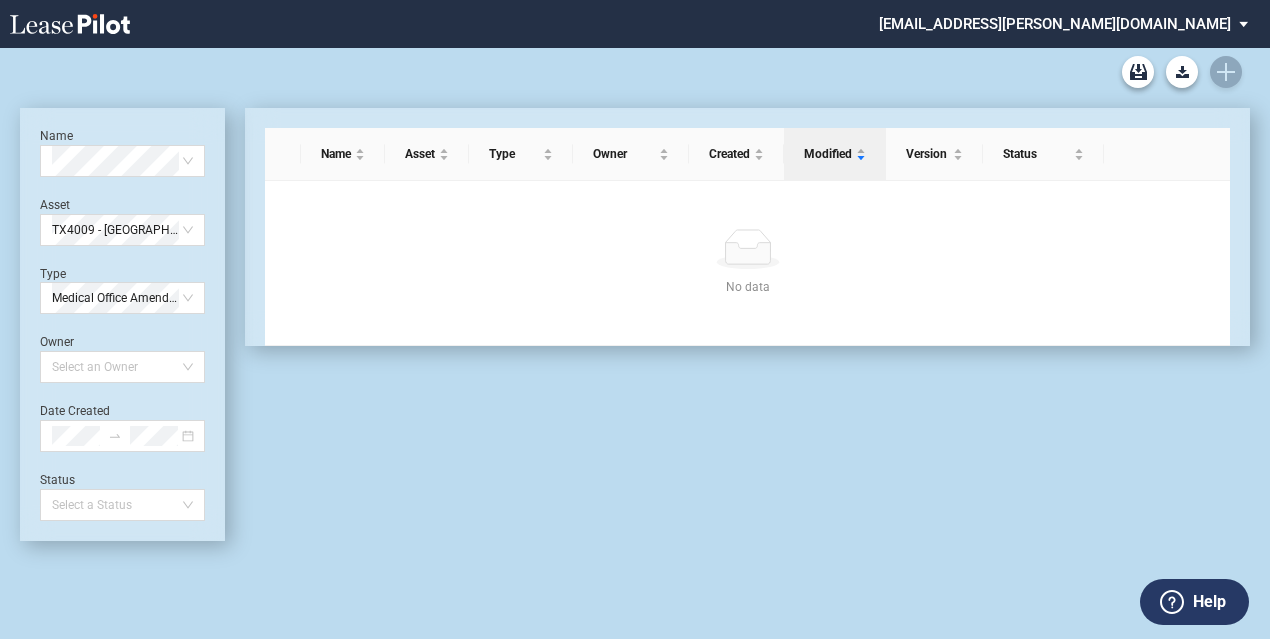 scroll, scrollTop: 0, scrollLeft: 0, axis: both 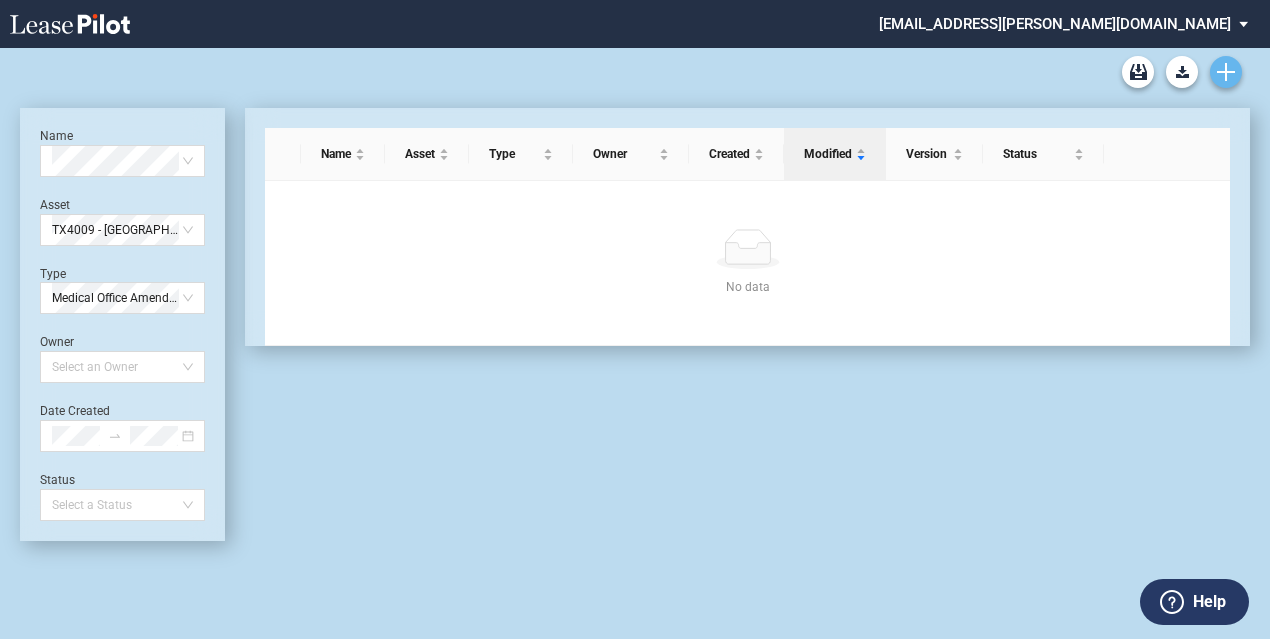 click 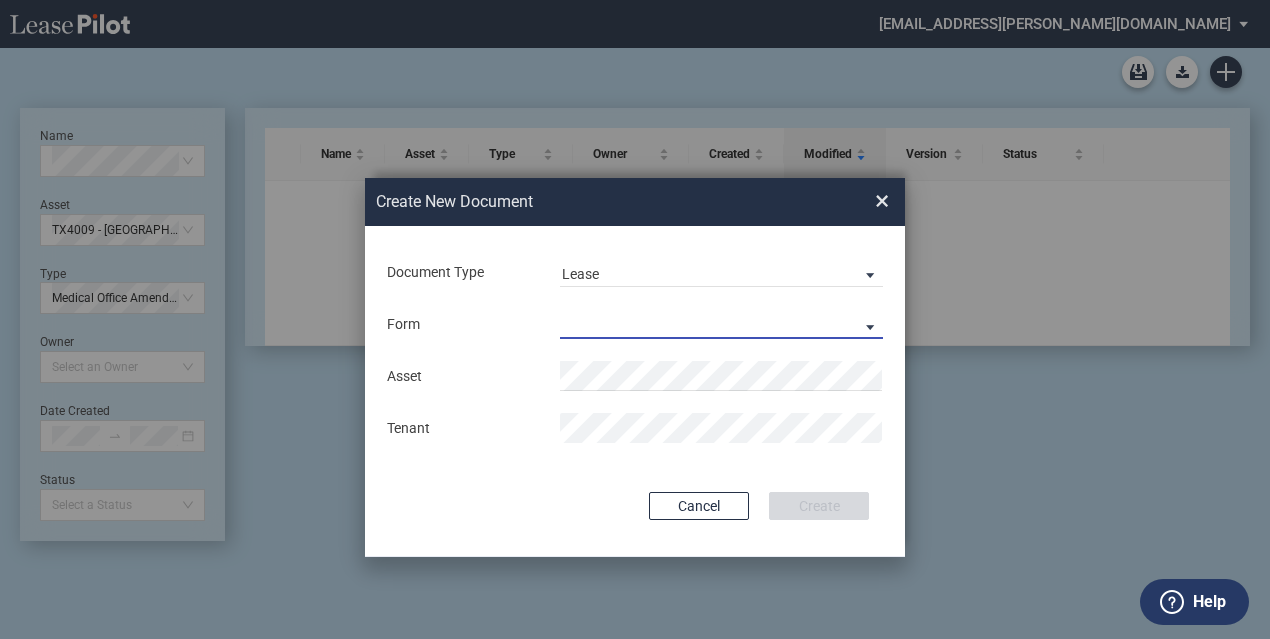 click on "Medical Office Lease
Scottsdale Lease
Louisville Lease
[GEOGRAPHIC_DATA]
[GEOGRAPHIC_DATA]
HCA Lease
Seattle Lease
[GEOGRAPHIC_DATA]" at bounding box center (721, 324) 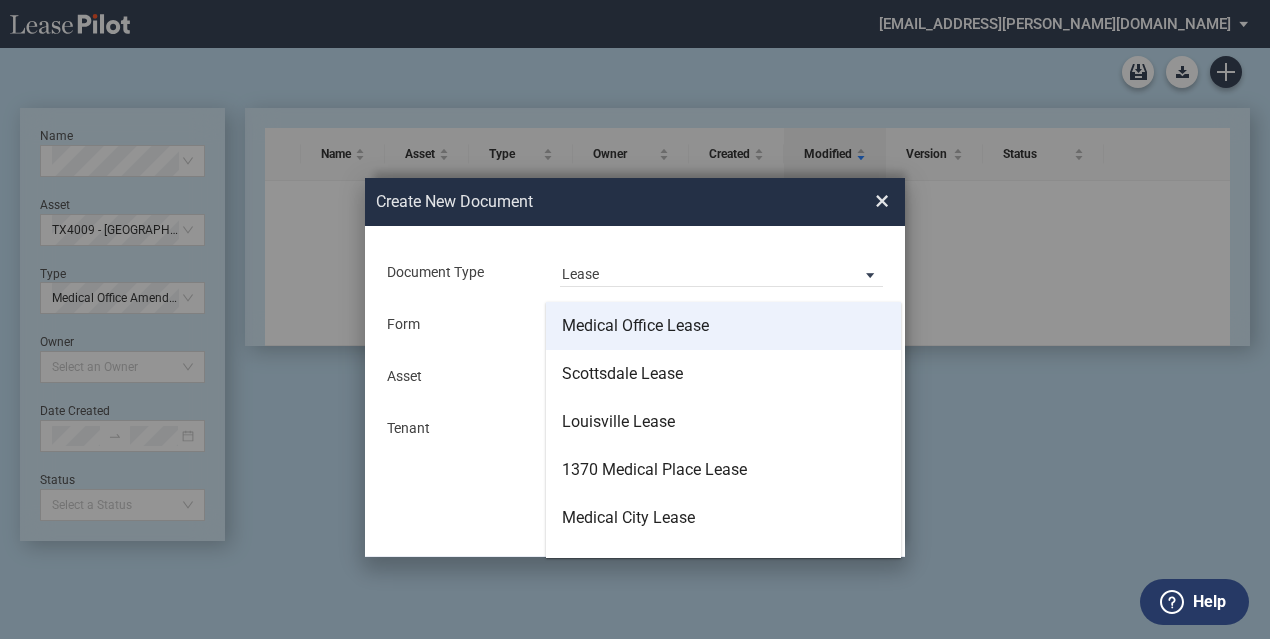 click on "Medical Office Lease" at bounding box center [723, 326] 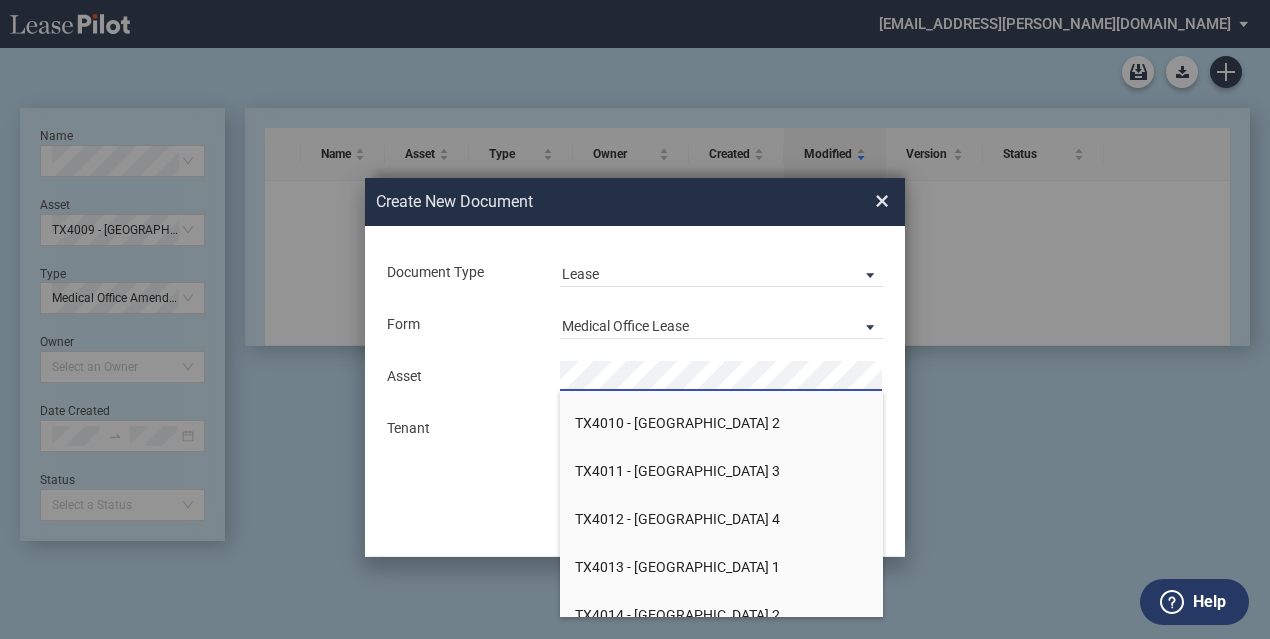 scroll, scrollTop: 24600, scrollLeft: 0, axis: vertical 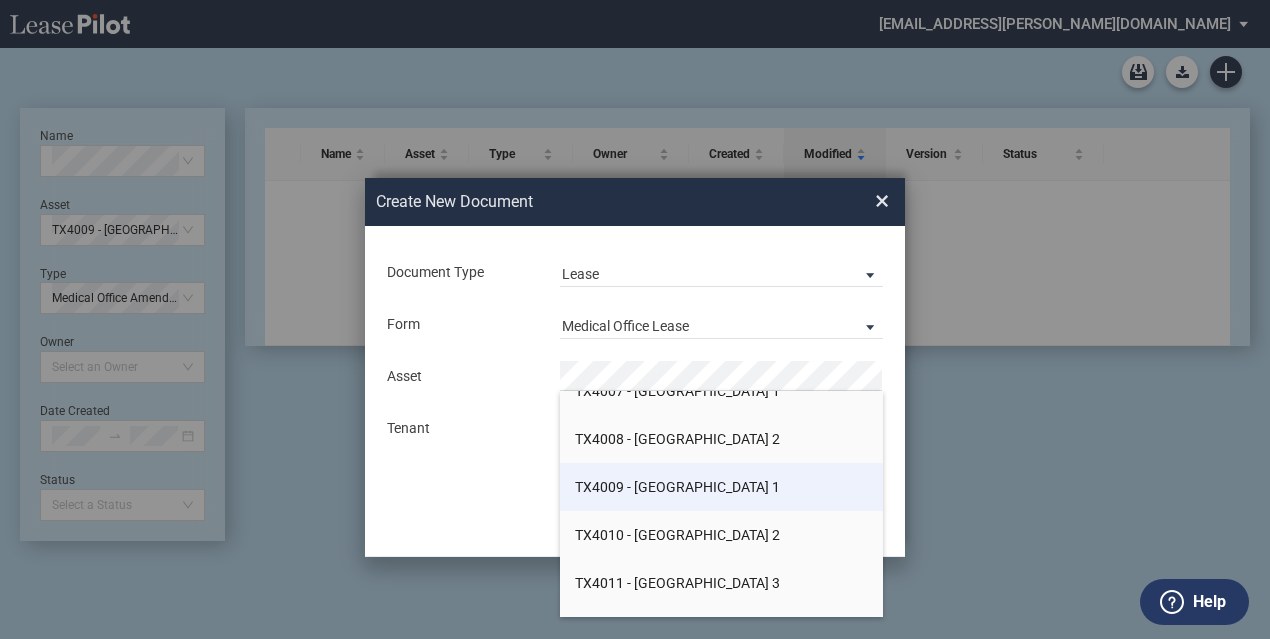 click on "TX4009 - [GEOGRAPHIC_DATA] 1" at bounding box center [677, 487] 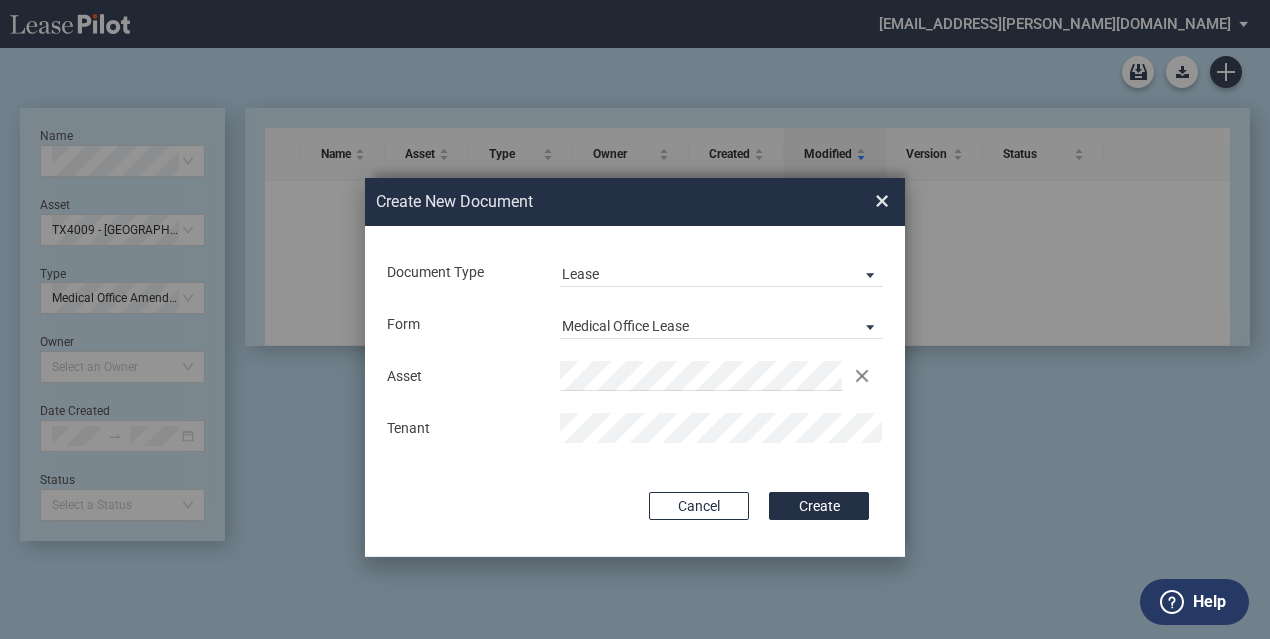 click on "Document Type
Lease
Lease
Amendment
Deal Type
Office
Deal Type
Office
Form
Medical Office Lease
Asset
Clear
Tenant
Use Conformed Deal
The selected building was not in your LeasePilot platform when this conformed deal was created. Please recreate the conformed deal if you want to use it for this building.
Copy Deal Terms from
Cancel
Create
Creating..." at bounding box center (635, 391) 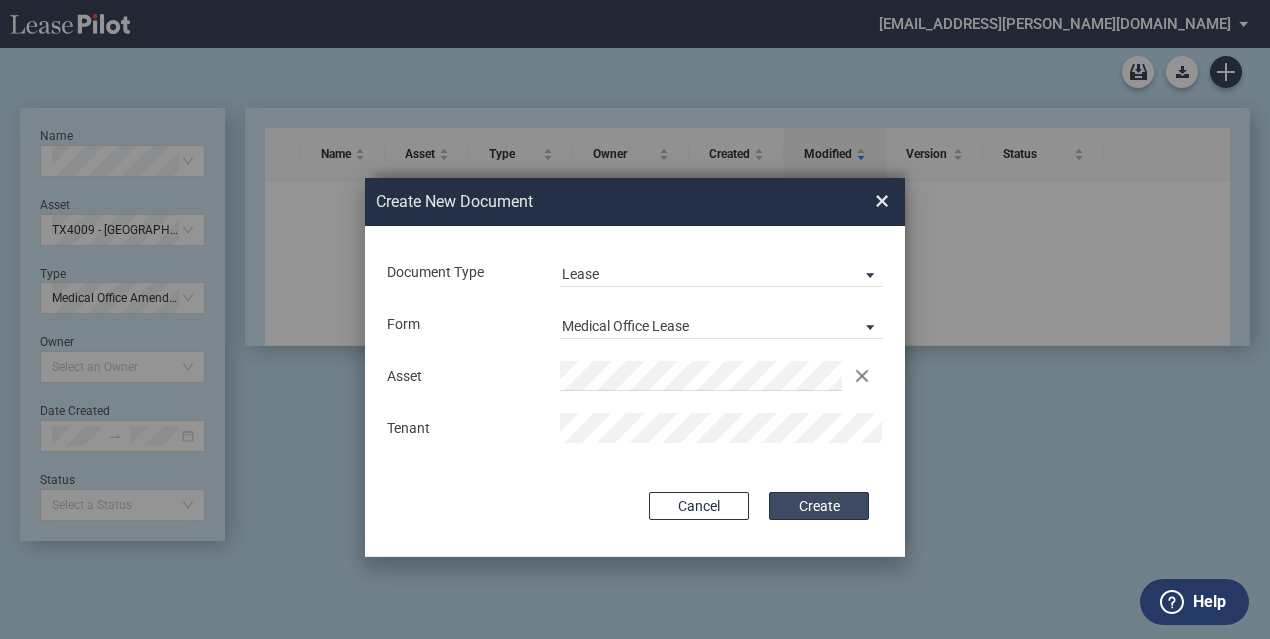 click on "Create" at bounding box center [819, 506] 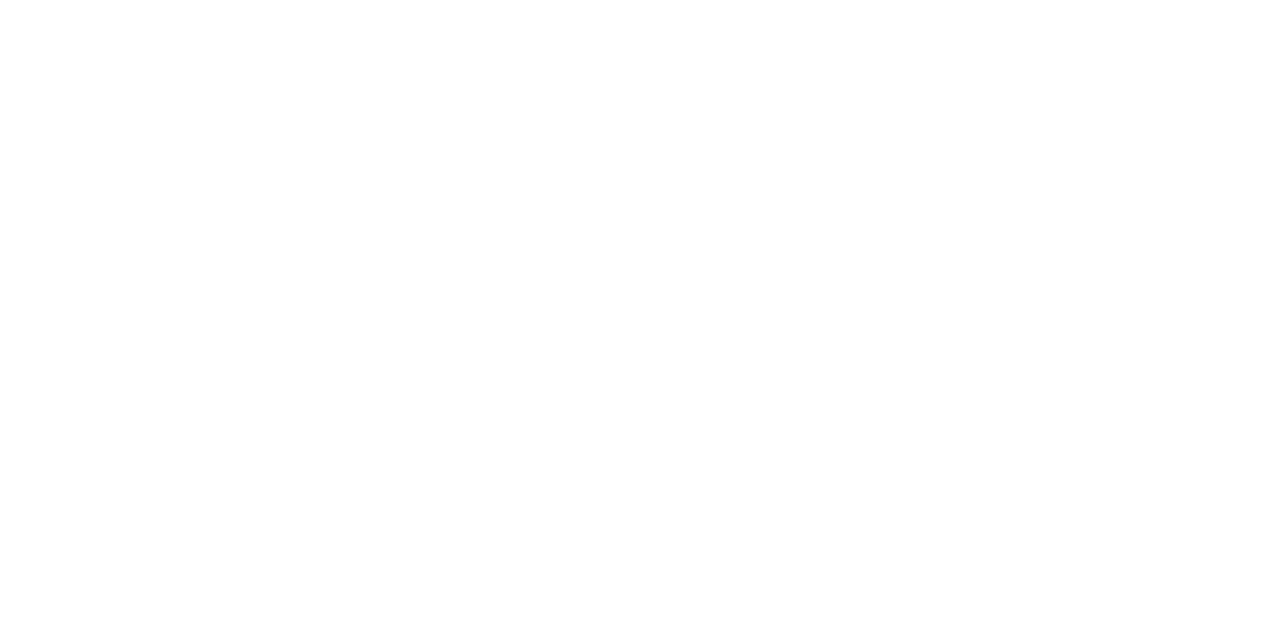 scroll, scrollTop: 0, scrollLeft: 0, axis: both 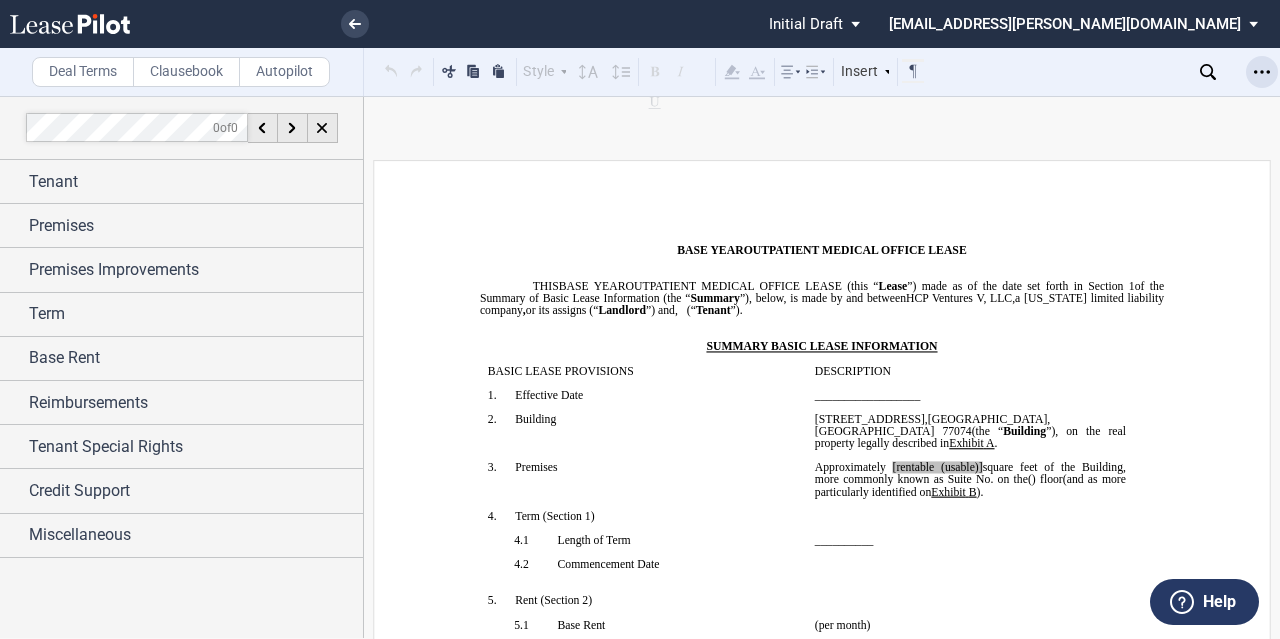 click 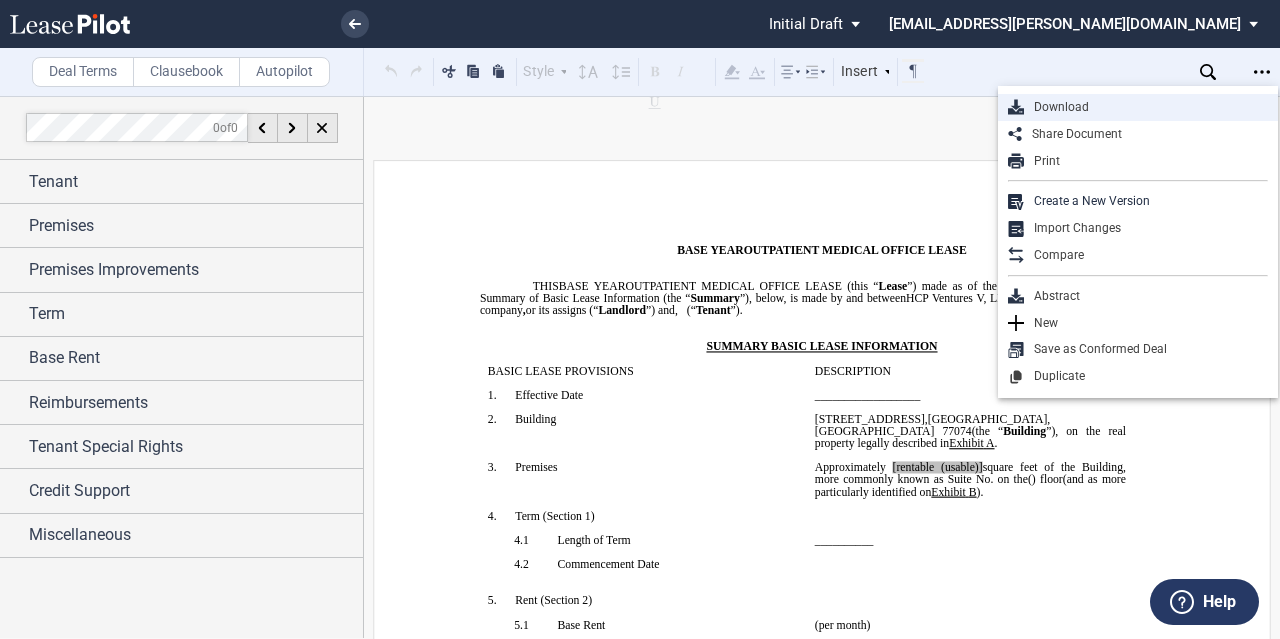 click on "Download" at bounding box center (1146, 107) 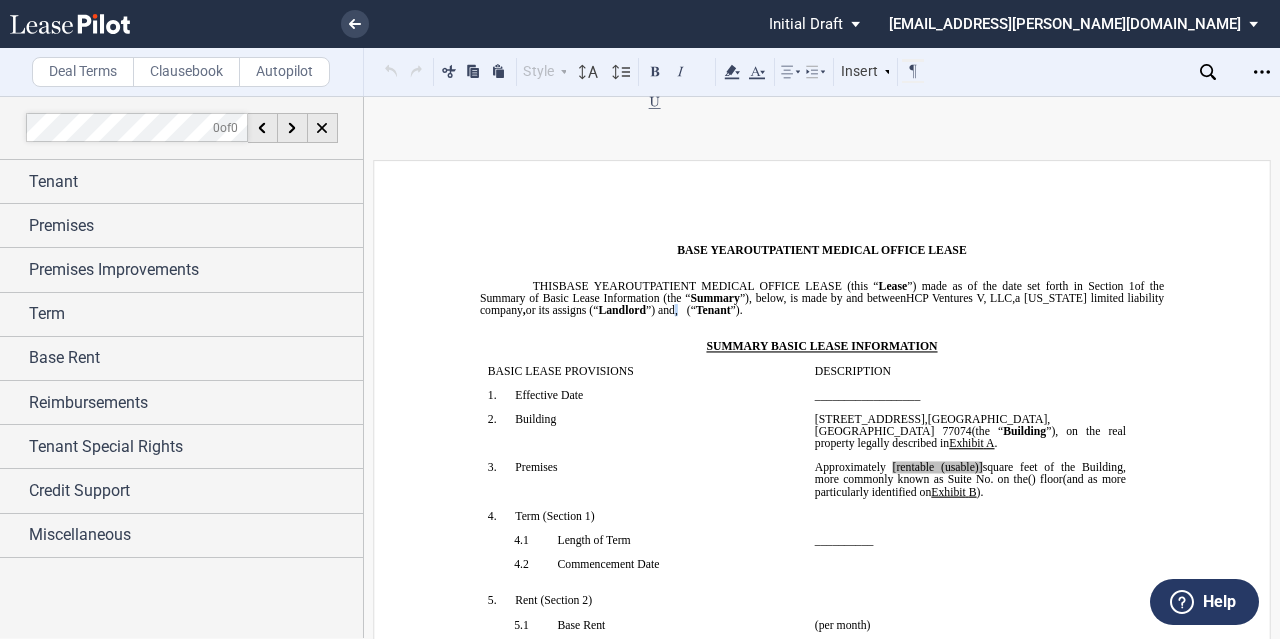 click on "OUTPATIENT MEDICAL OFFICE LEASE (this “ Lease ”) made as of the date set forth in Section   ﻿ 1 ﻿  of the Summary of Basic Lease Information (the “ Summary ”), below, is made by and between  HCP Ventures V, LLC ,  a   [US_STATE]   limited liability company ,  or its assigns (“ Landlord ”) and  ﻿ ﻿ ," 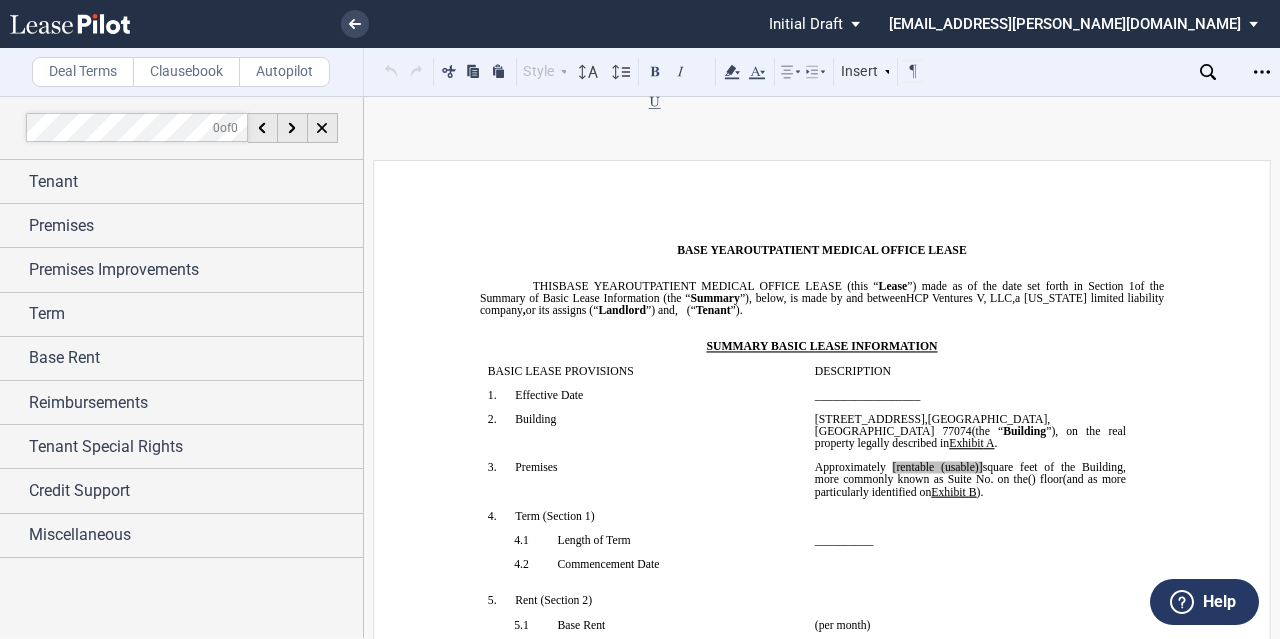 drag, startPoint x: 822, startPoint y: 508, endPoint x: 911, endPoint y: 2, distance: 513.76746 